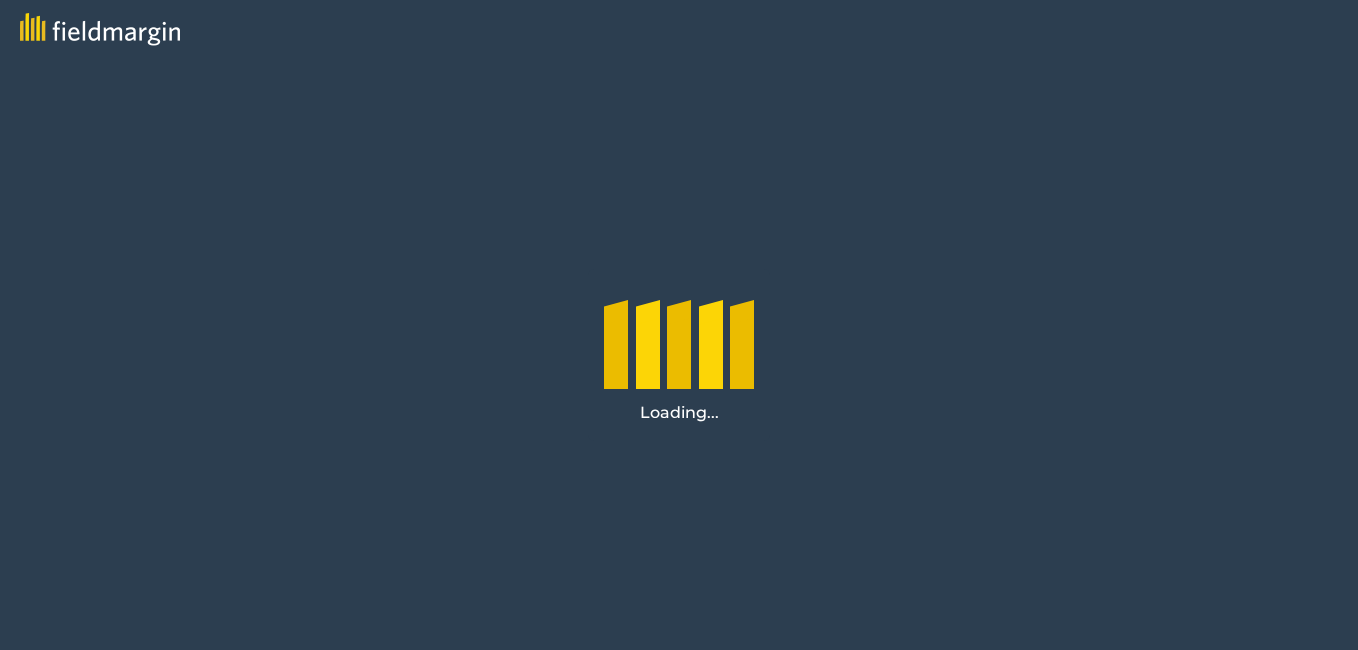 scroll, scrollTop: 0, scrollLeft: 0, axis: both 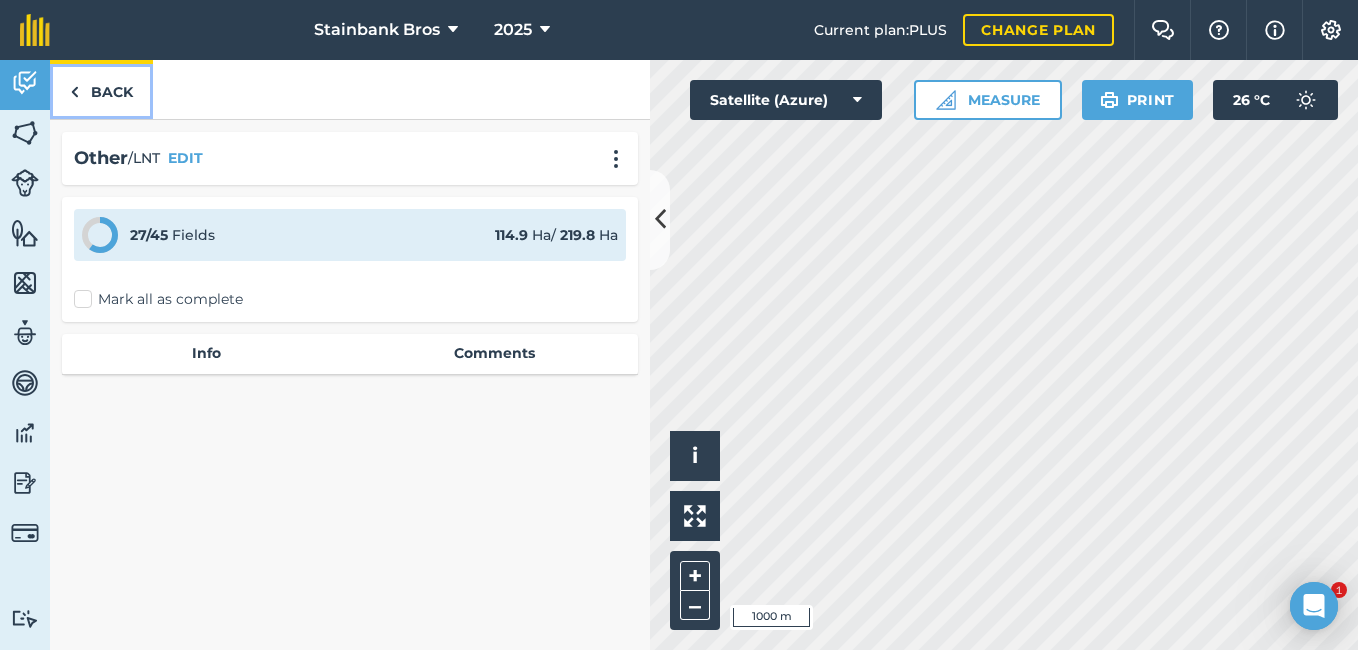 click on "Back" at bounding box center [101, 89] 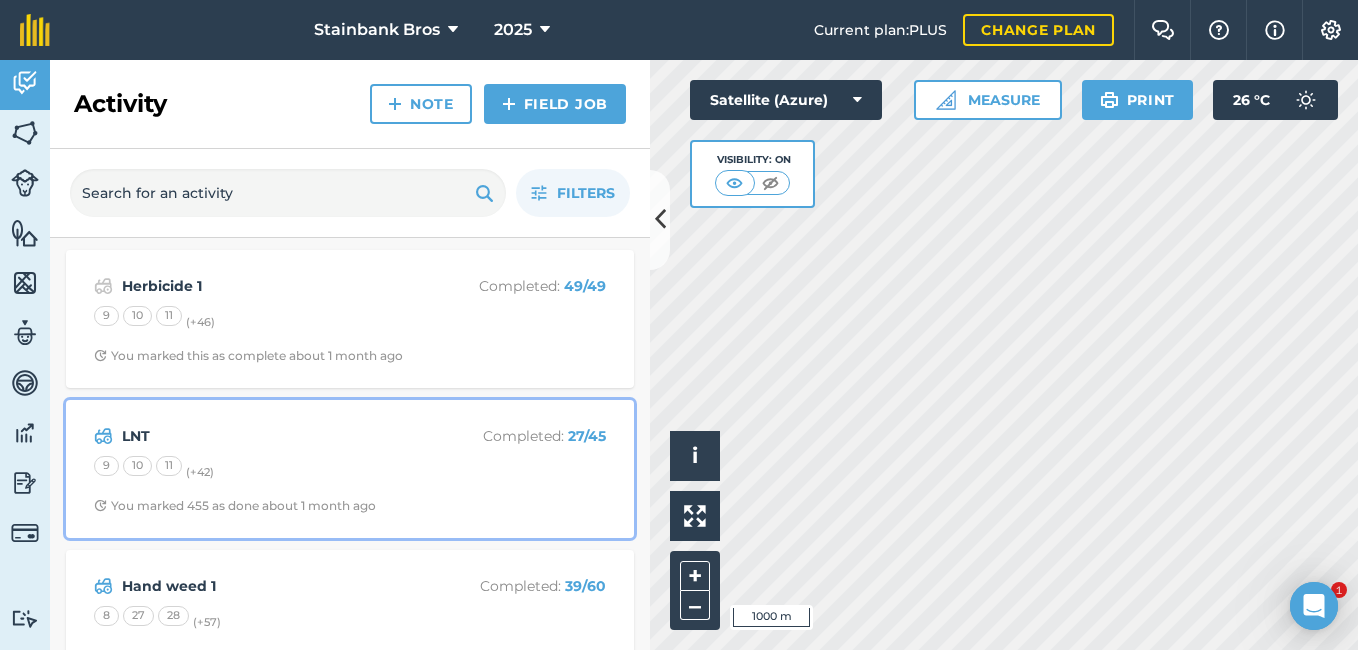 click on "9 10 11 (+ [NUMBER] )" at bounding box center [350, 469] 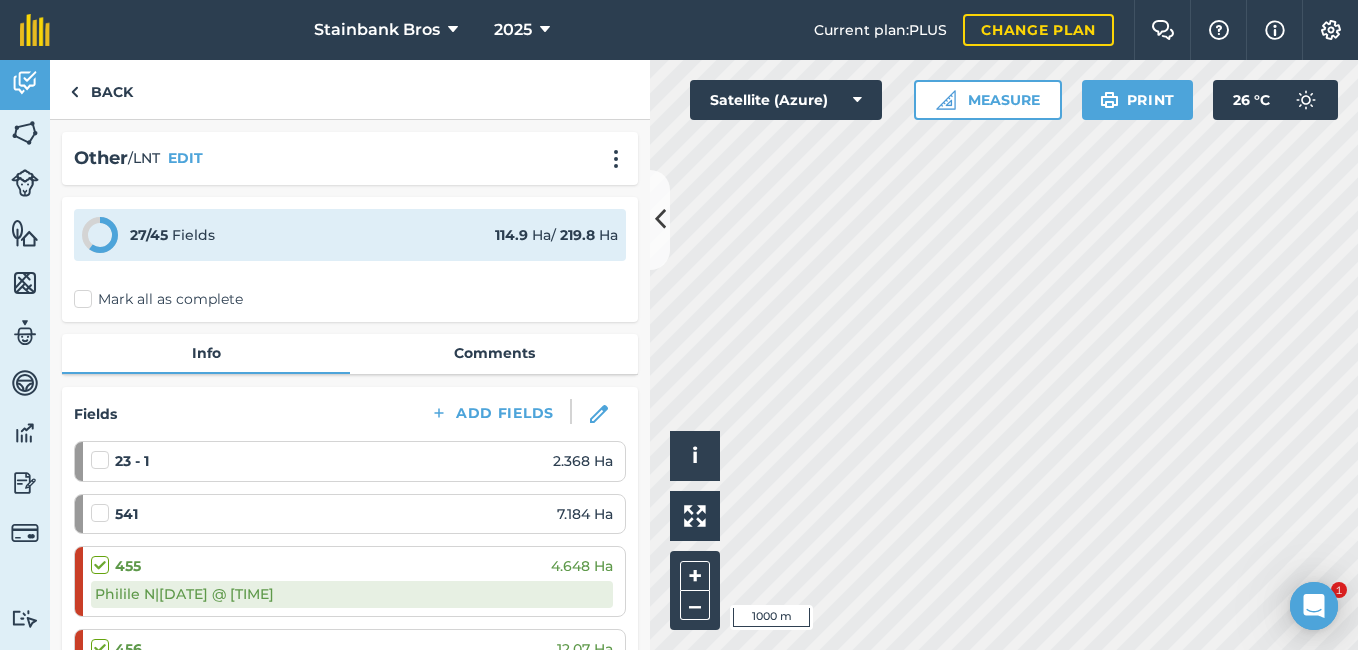 click at bounding box center [103, 450] 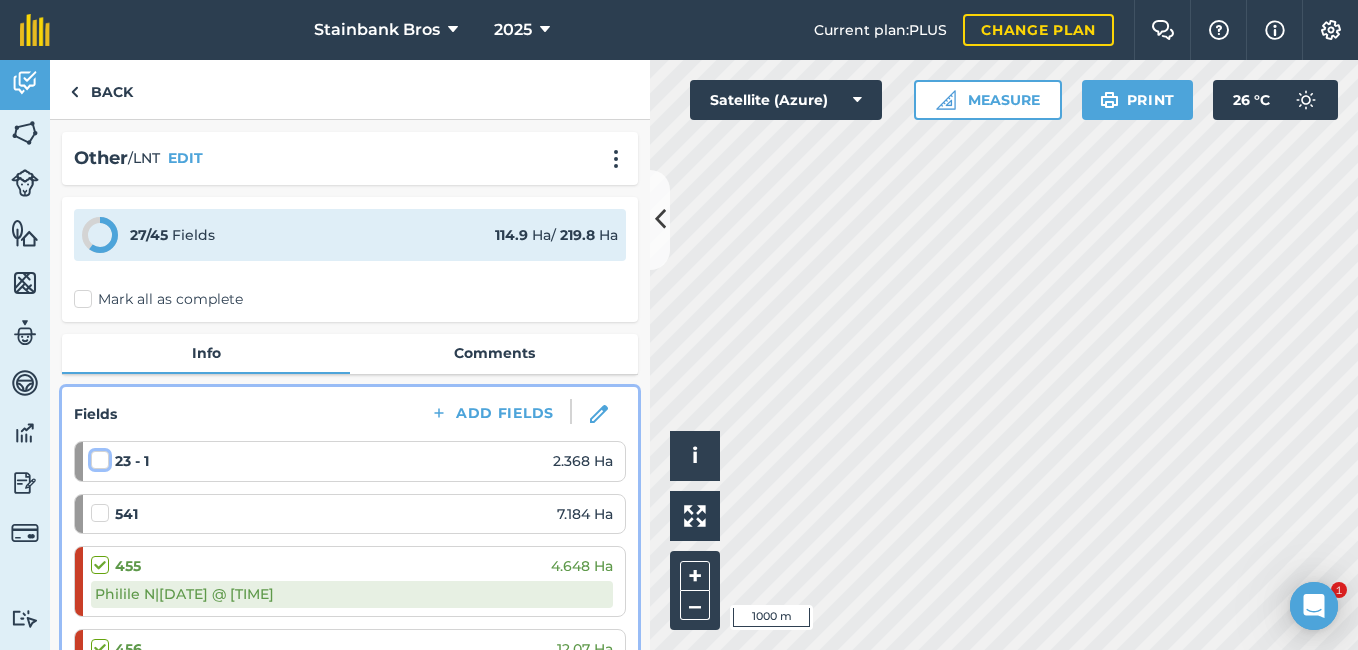 click at bounding box center [97, 456] 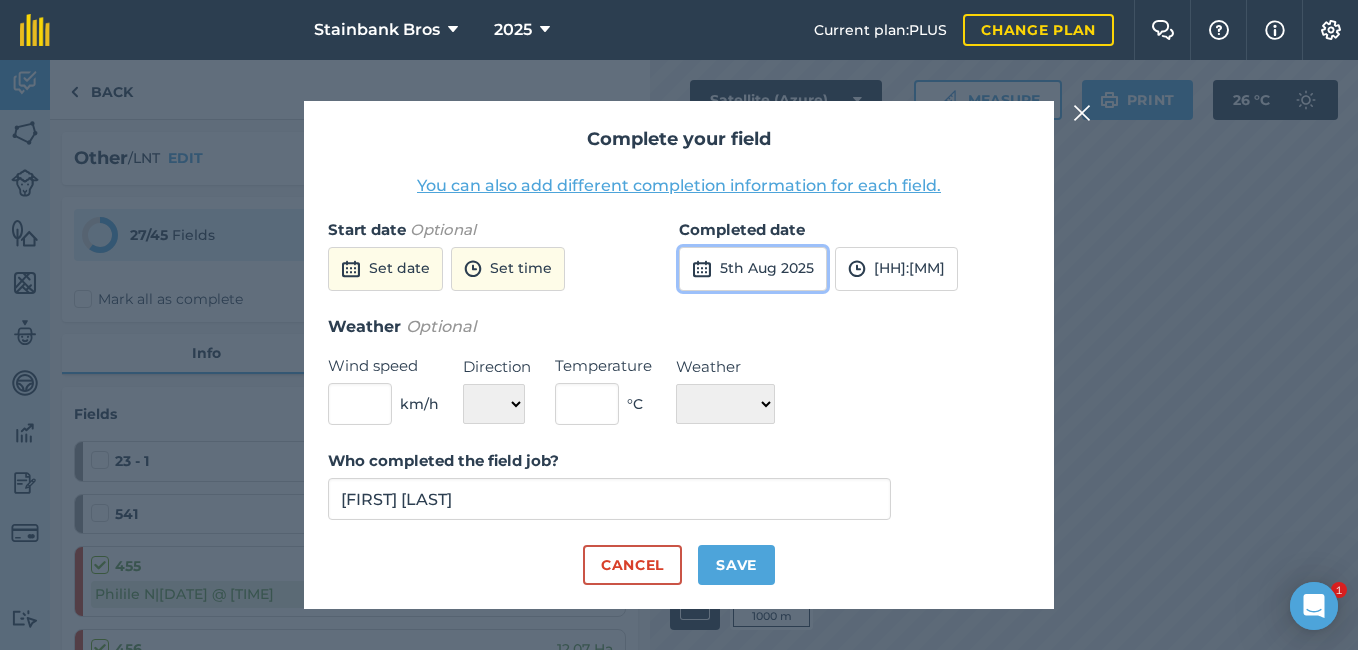 click on "5th Aug 2025" at bounding box center [753, 269] 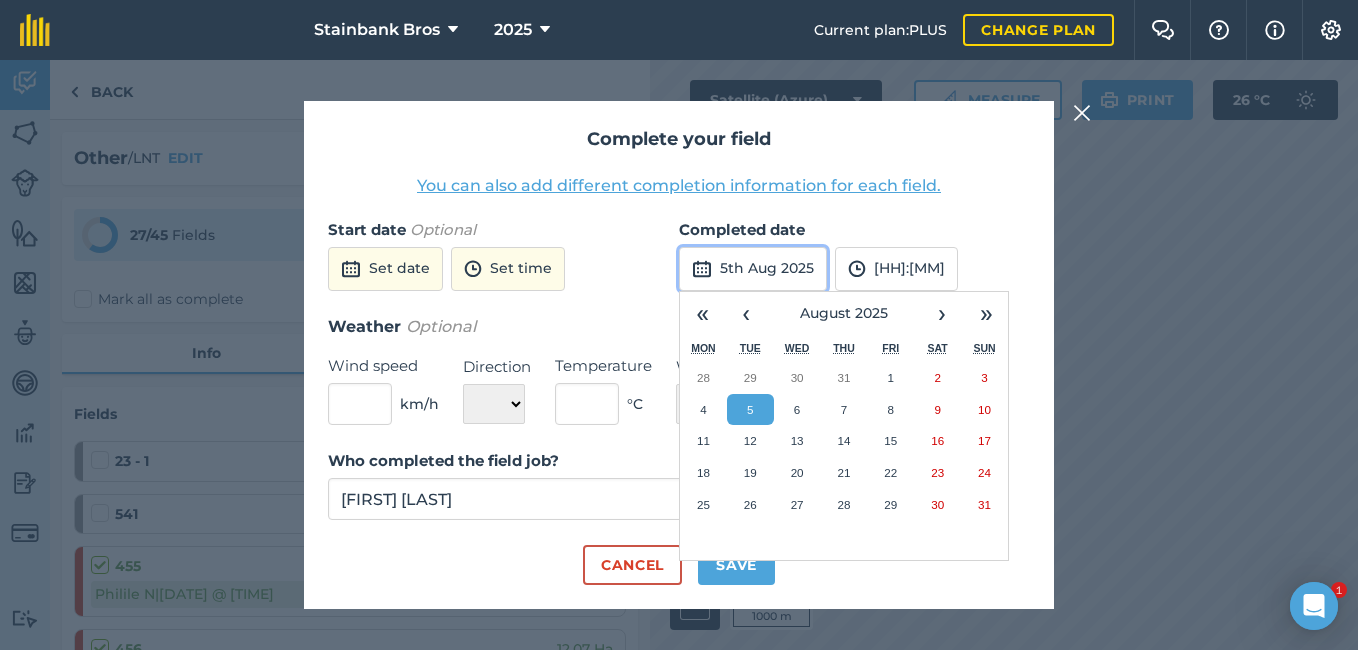 click on "5th Aug 2025" at bounding box center [753, 269] 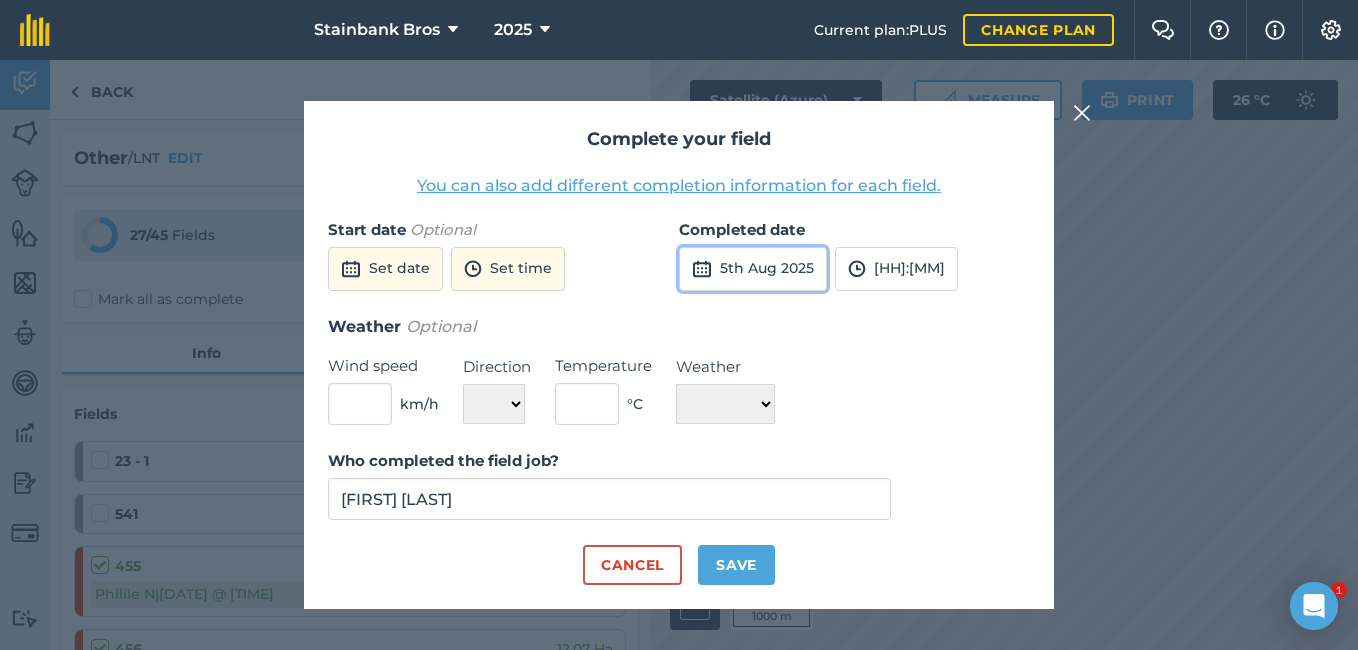 click on "5th Aug 2025" at bounding box center [753, 269] 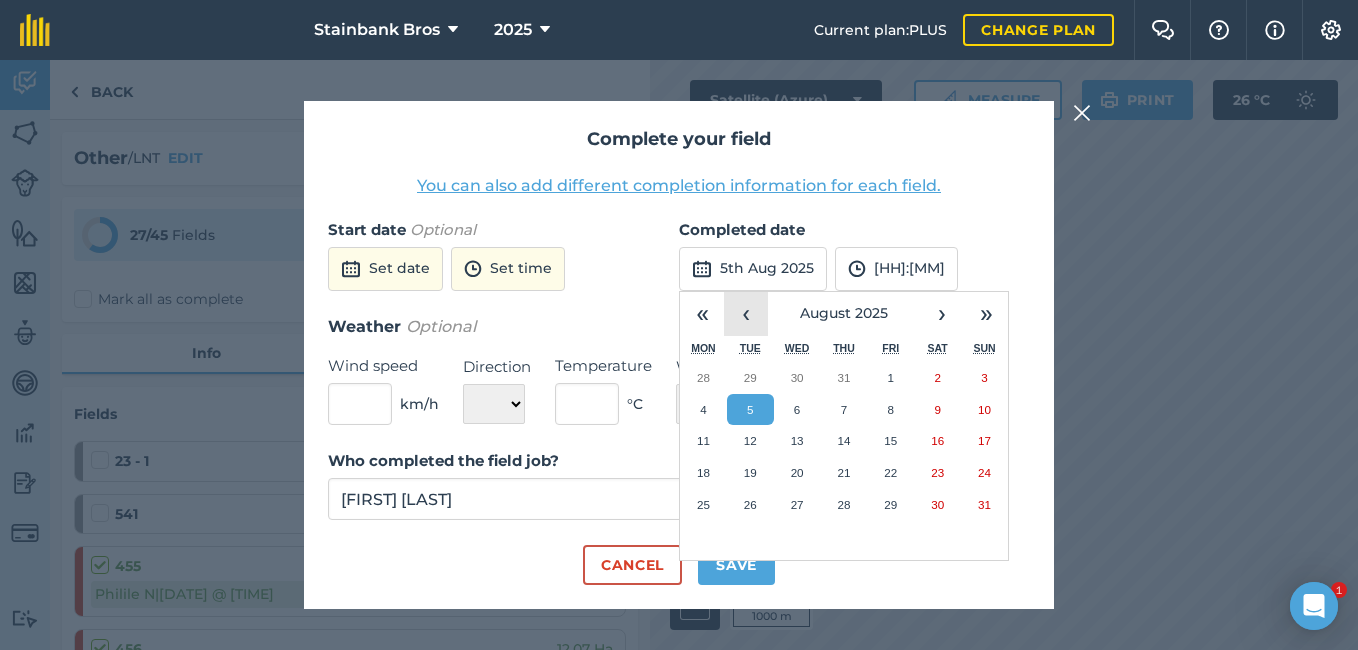 click on "‹" at bounding box center [746, 314] 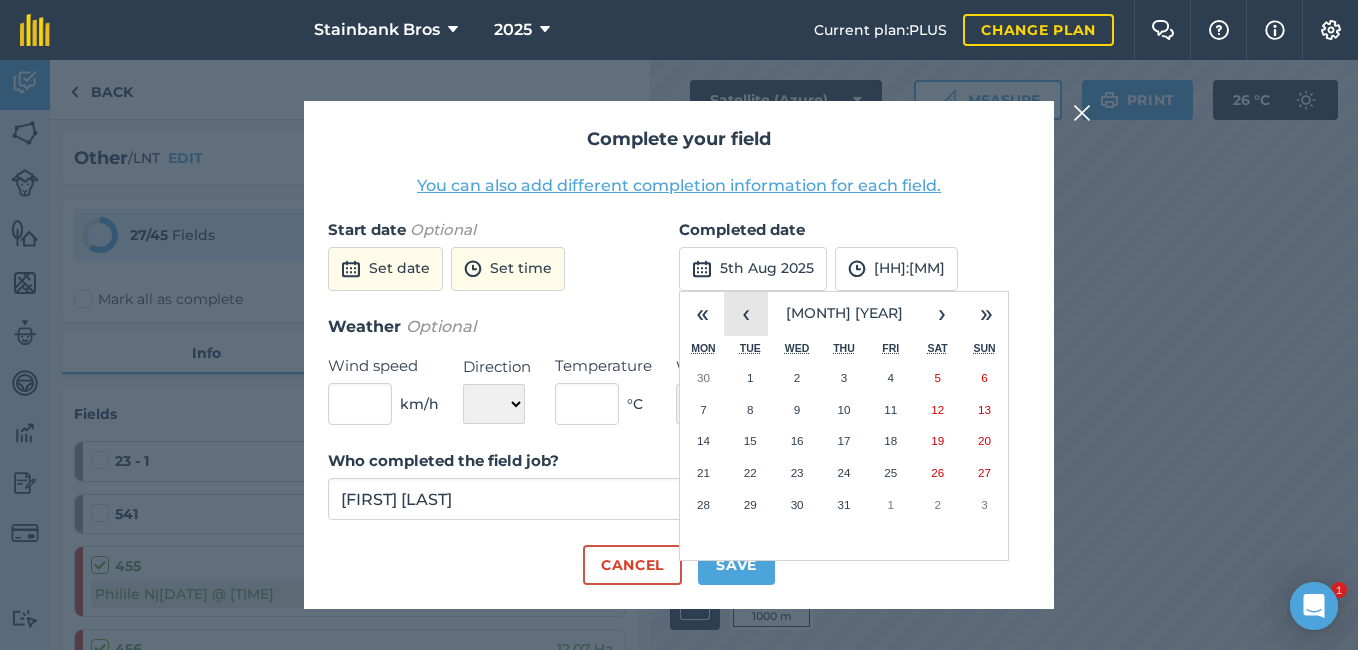 click on "‹" at bounding box center (746, 314) 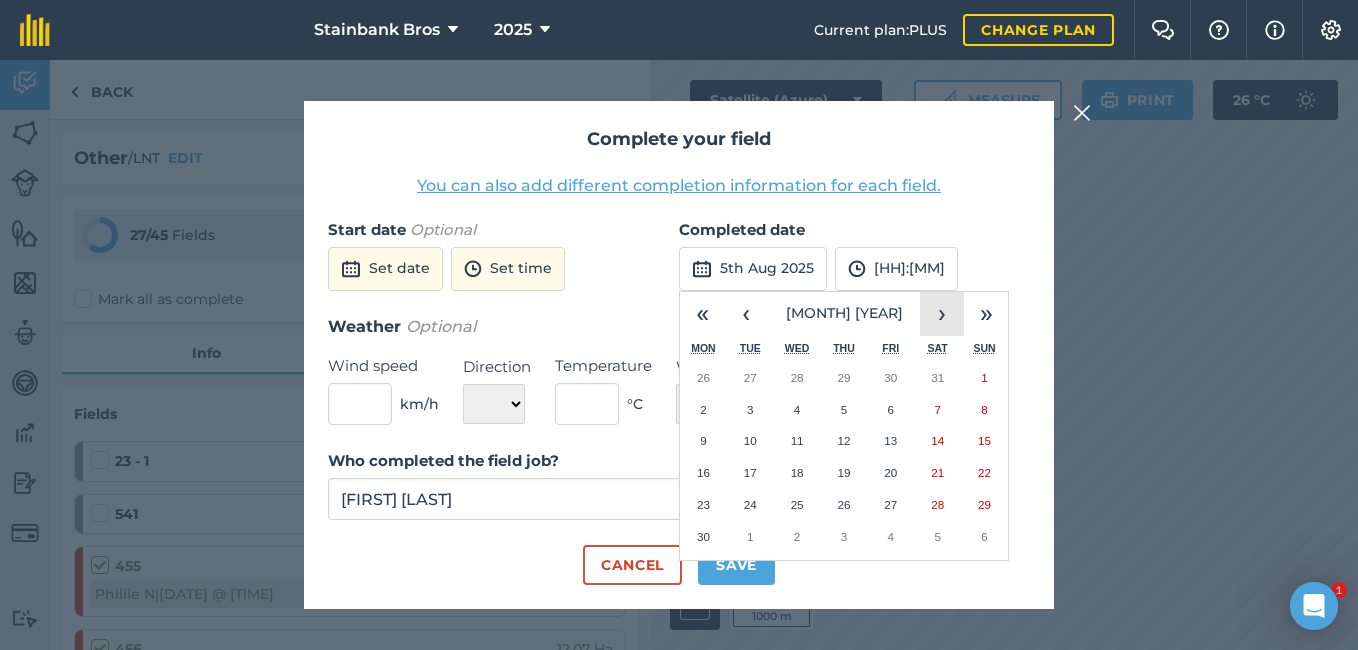 click on "›" at bounding box center (942, 314) 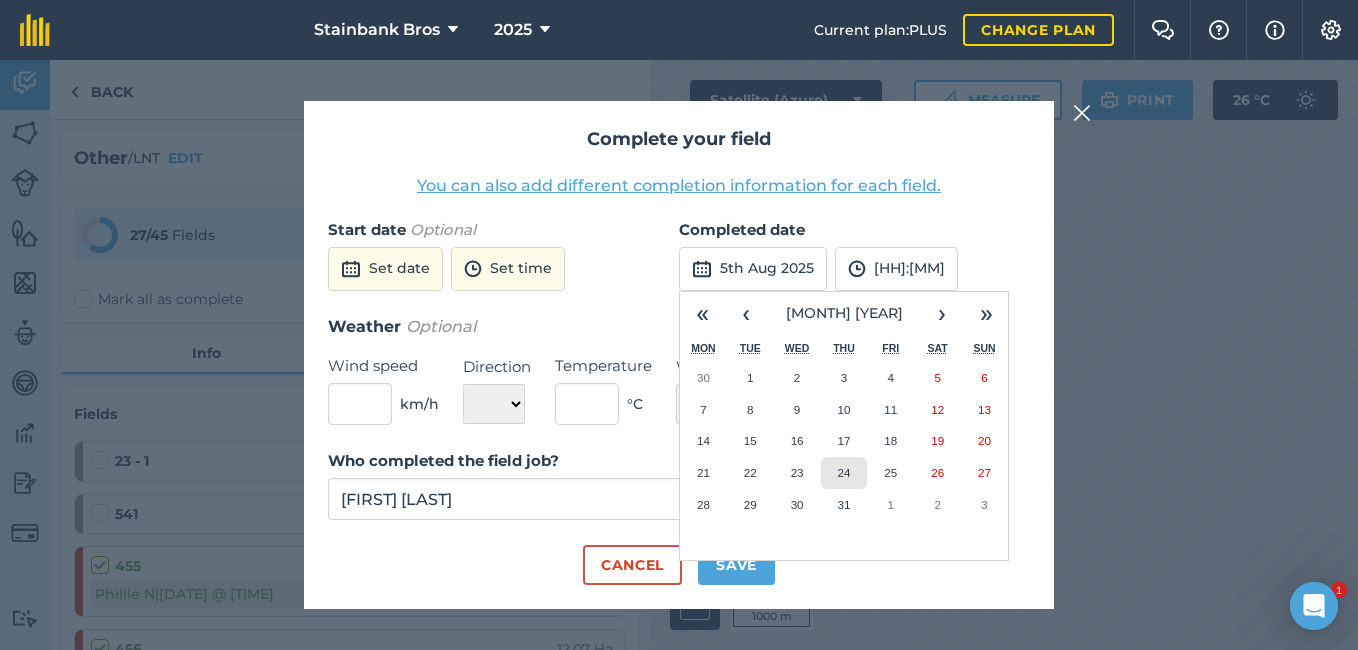 click on "24" at bounding box center (844, 473) 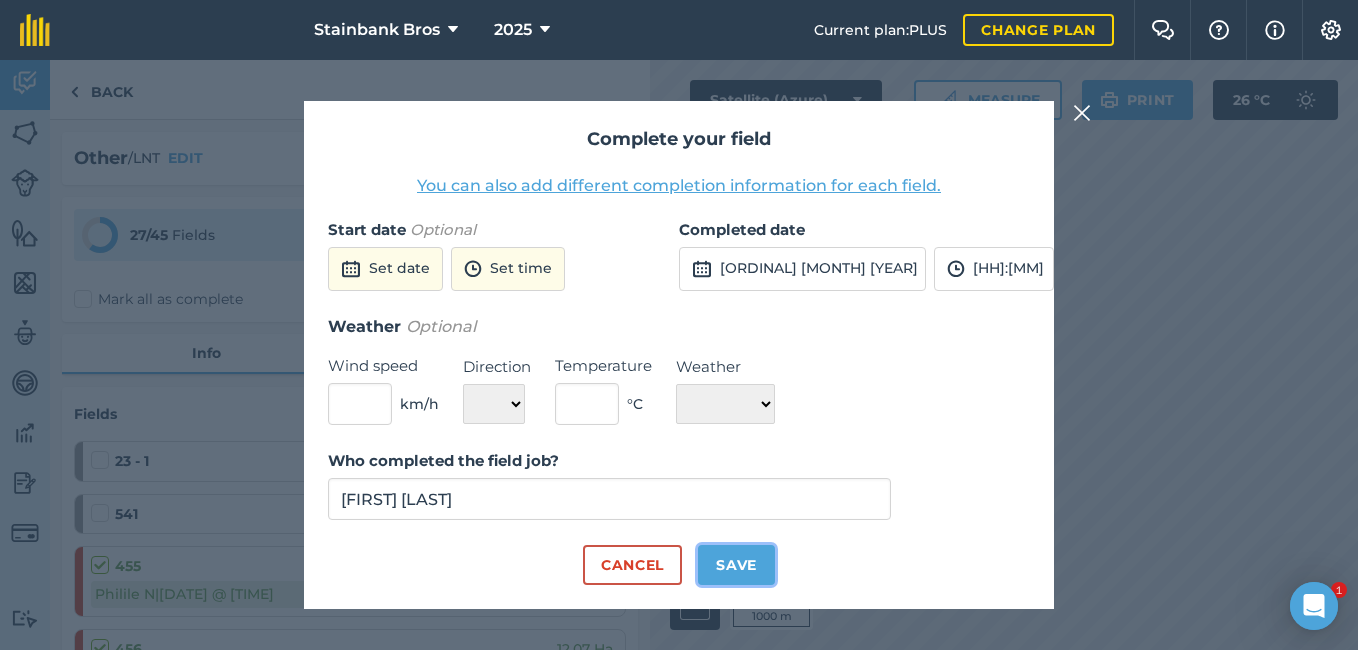 click on "Save" at bounding box center [736, 565] 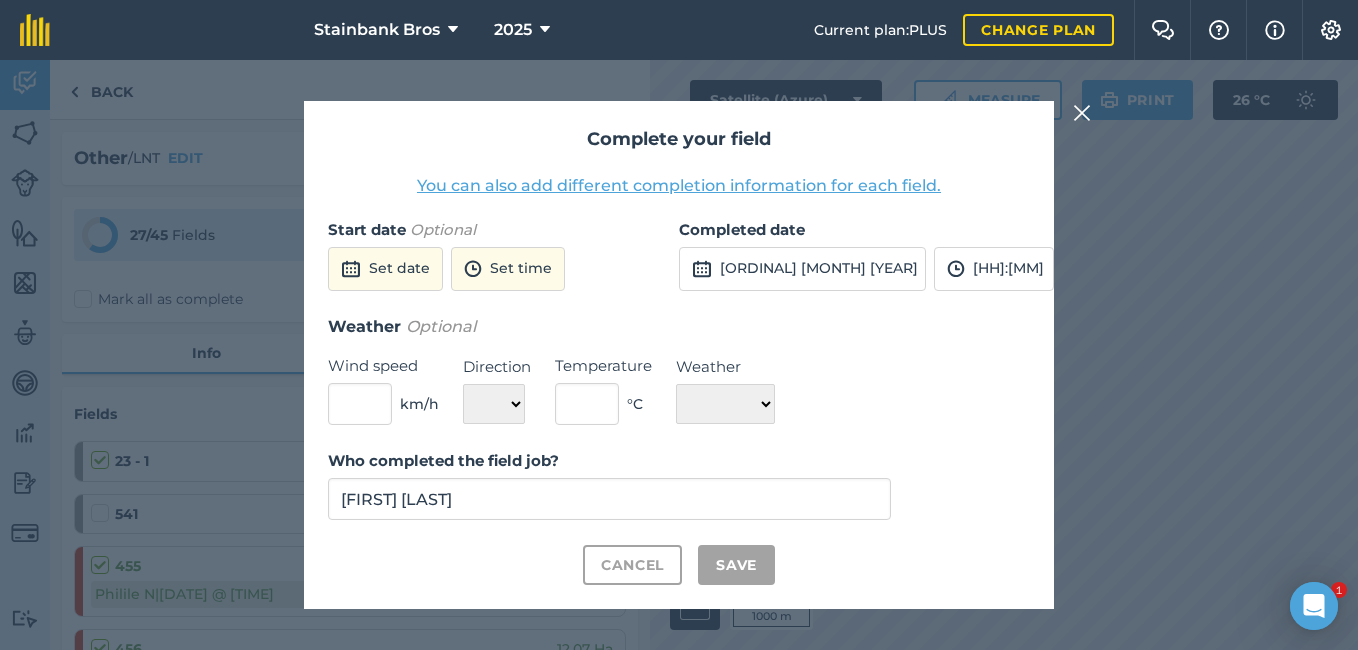 checkbox on "true" 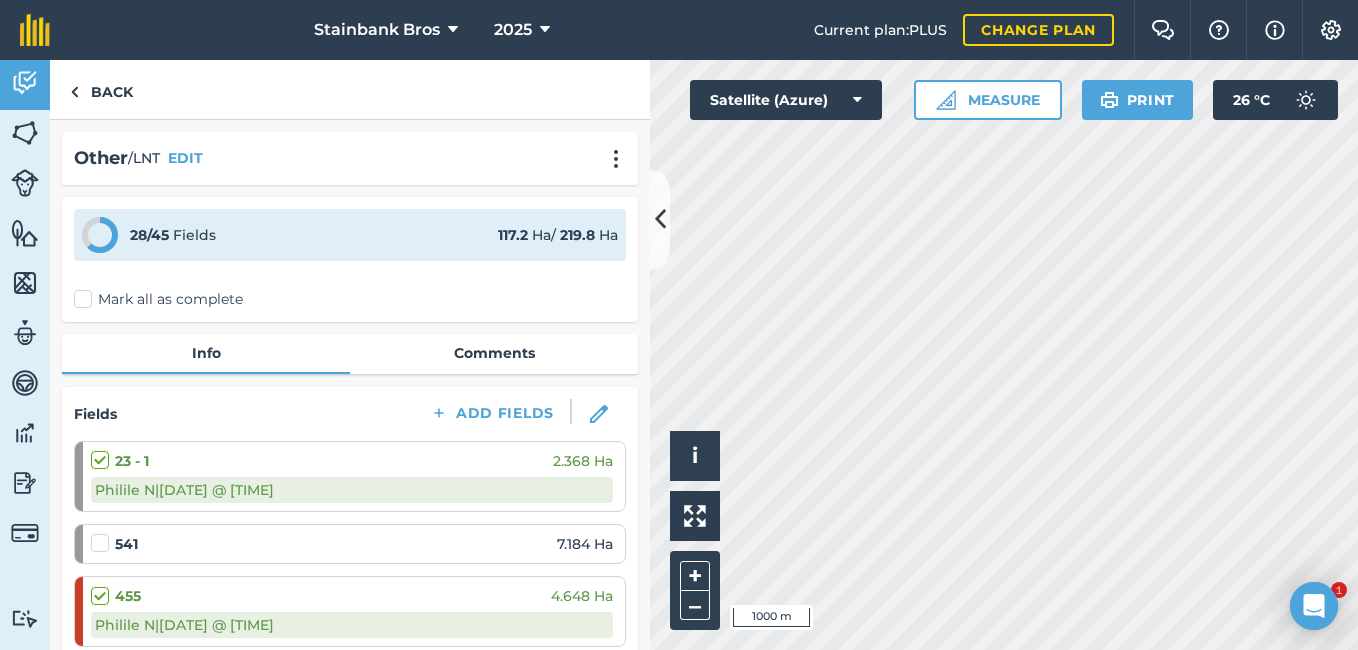 click at bounding box center [103, 533] 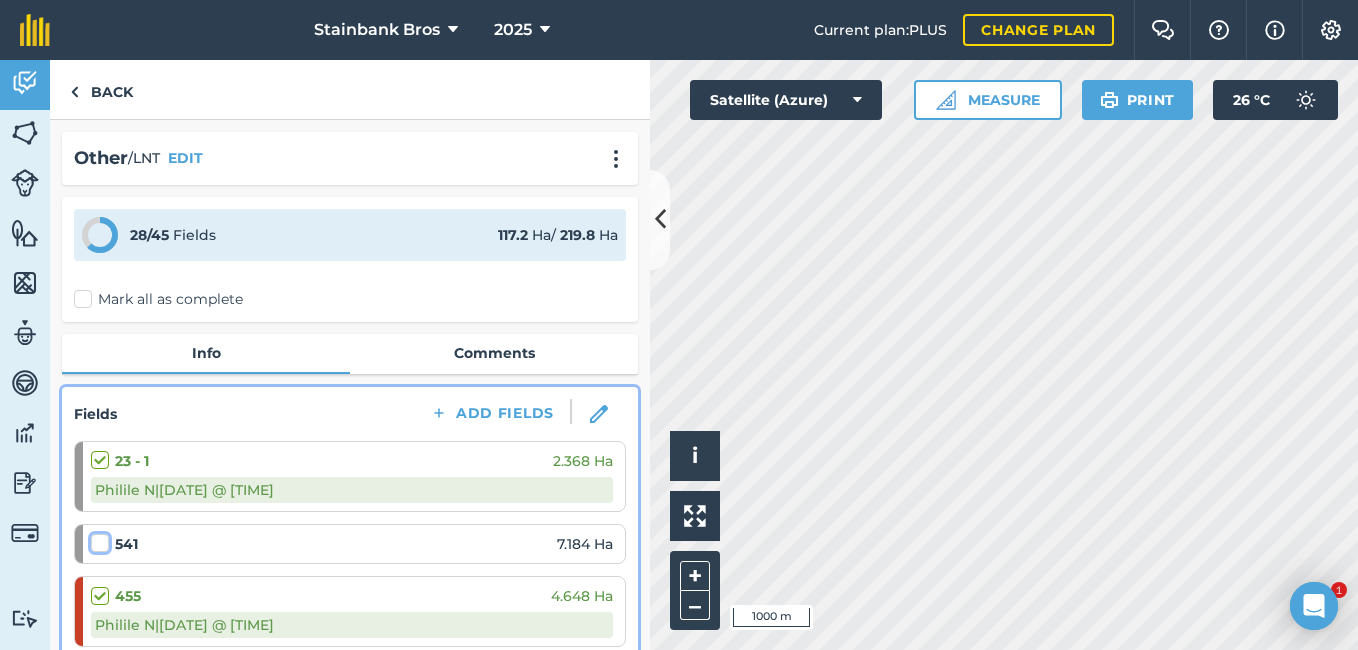 click at bounding box center [97, 539] 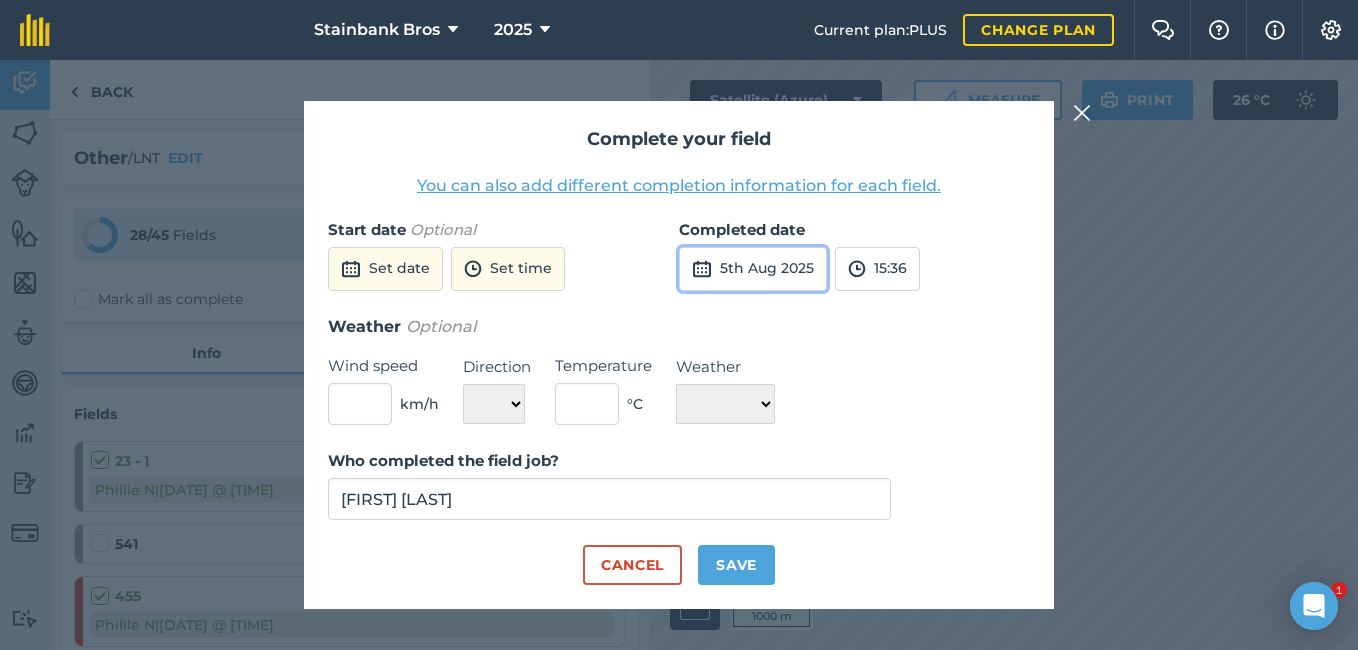click on "5th Aug 2025" at bounding box center [753, 269] 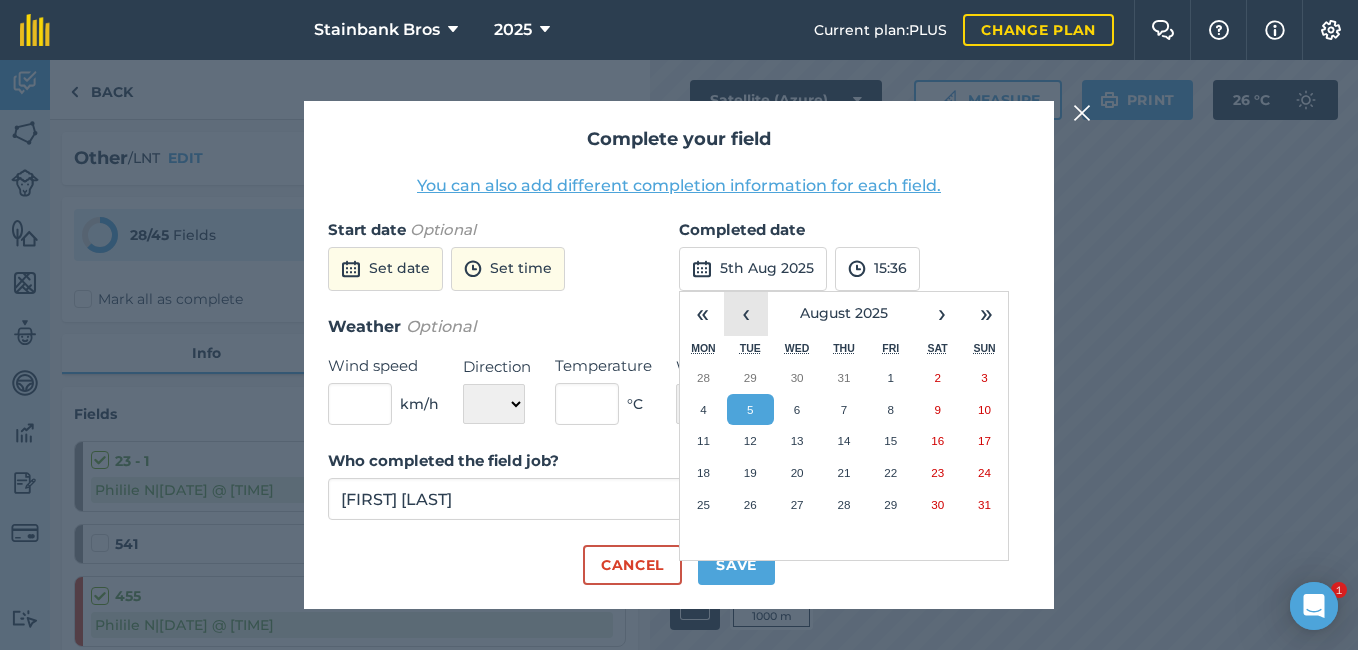 click on "‹" at bounding box center (746, 314) 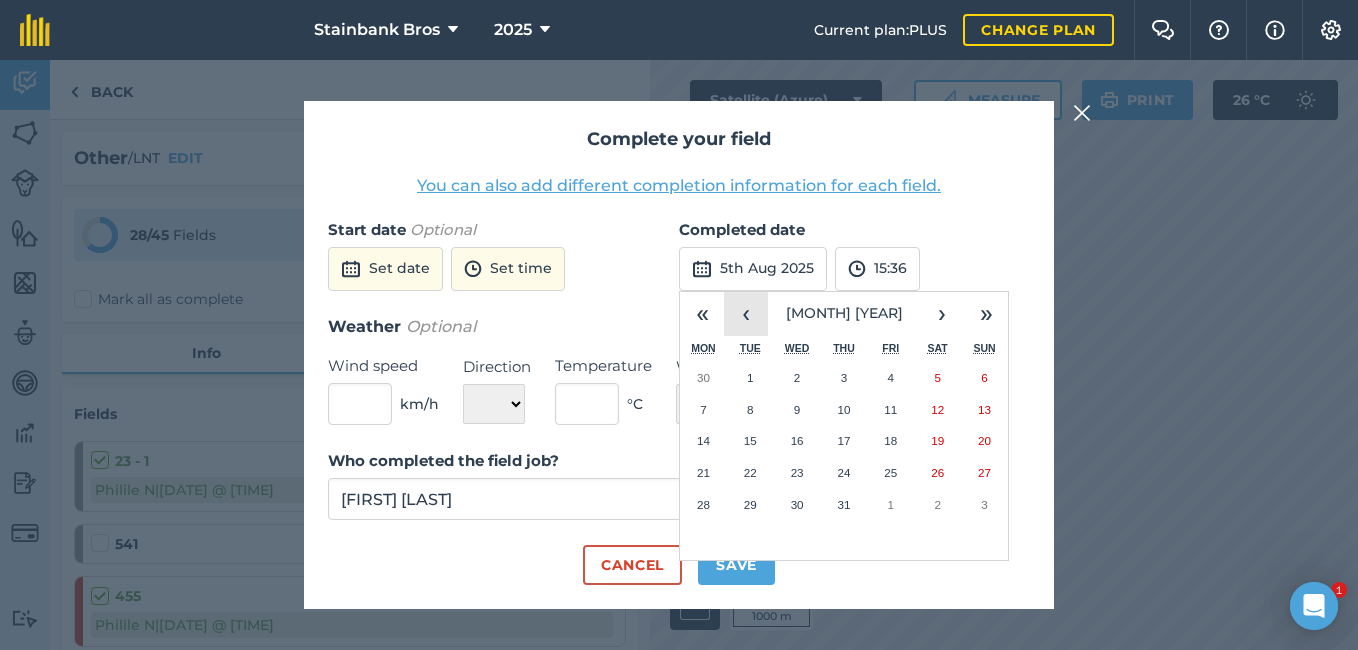 click on "‹" at bounding box center [746, 314] 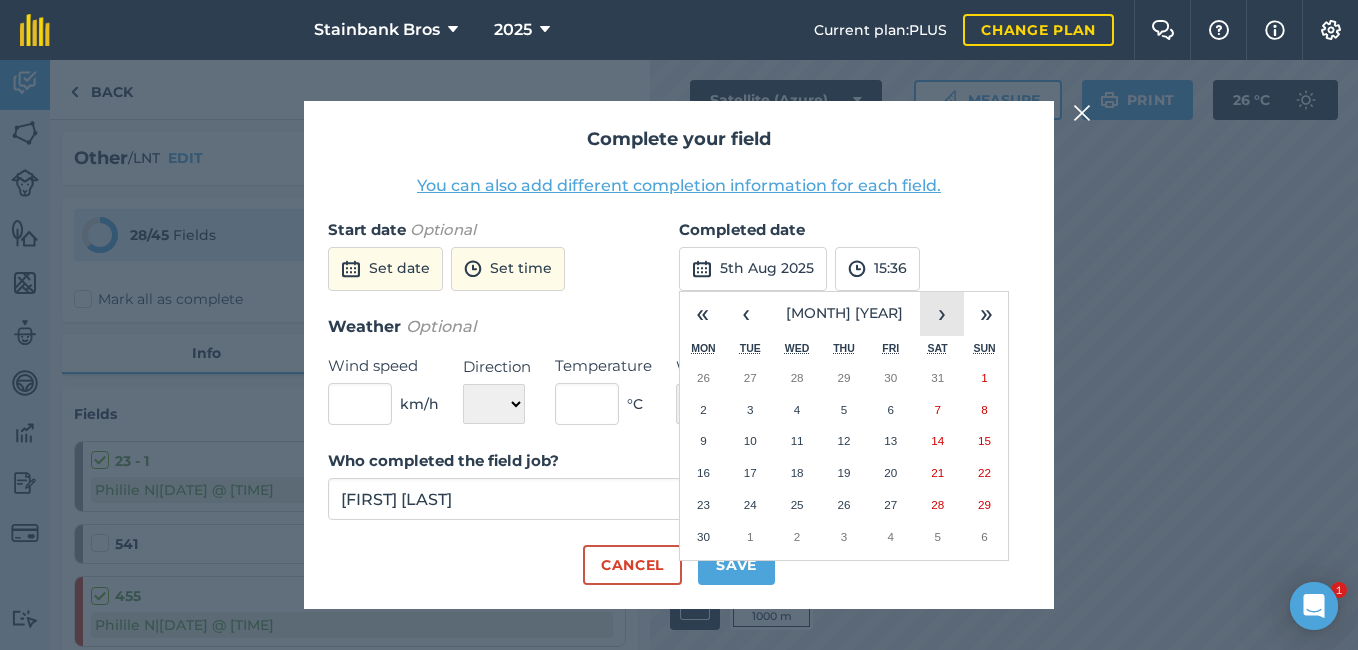 click on "›" at bounding box center [942, 314] 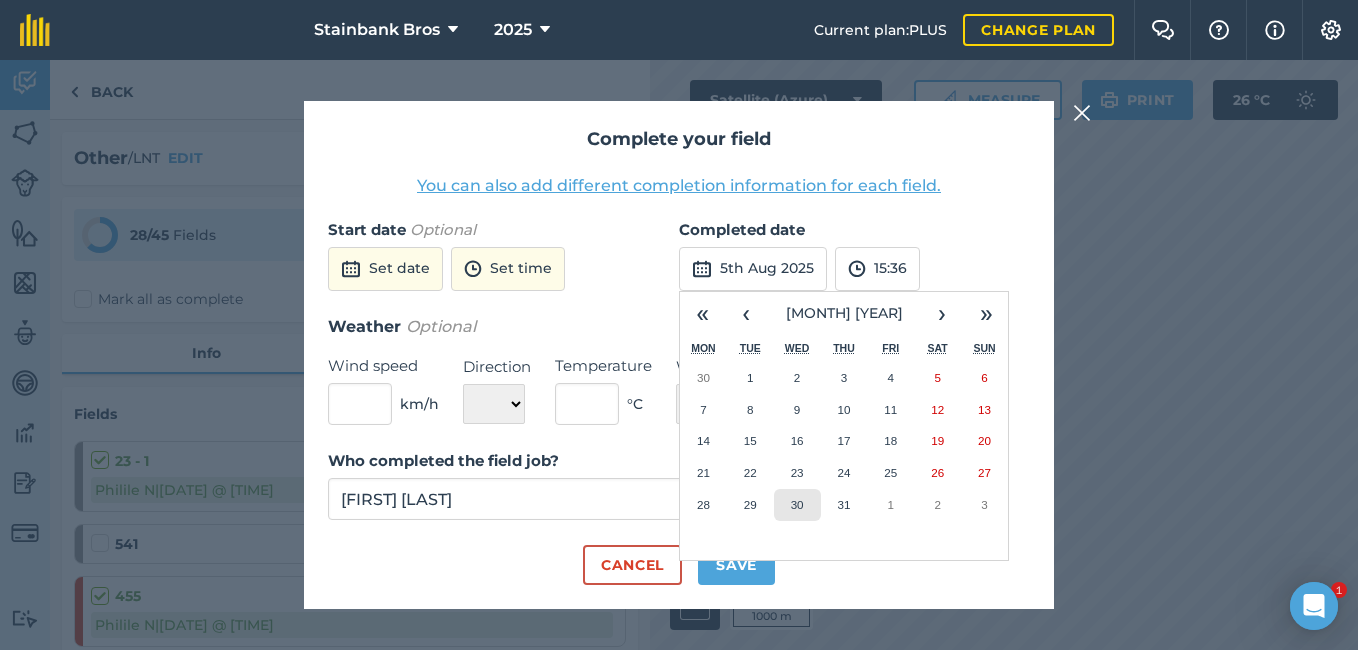 click on "30" at bounding box center [797, 504] 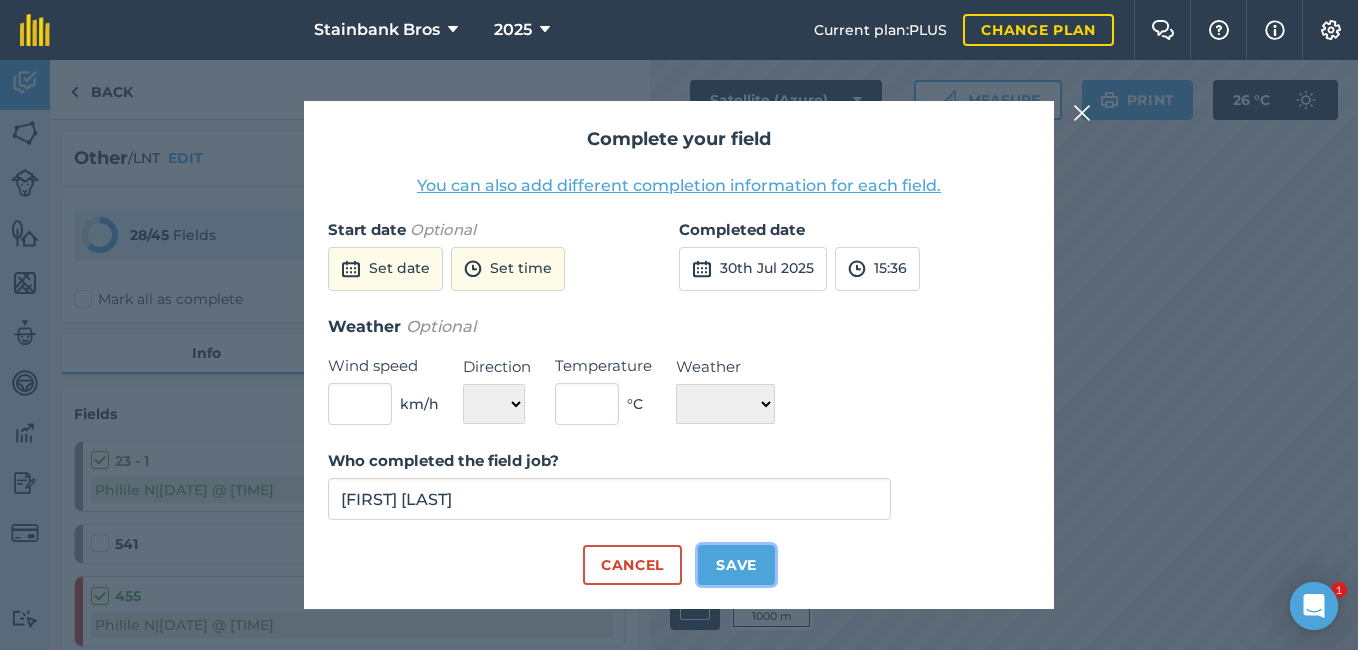 click on "Save" at bounding box center (736, 565) 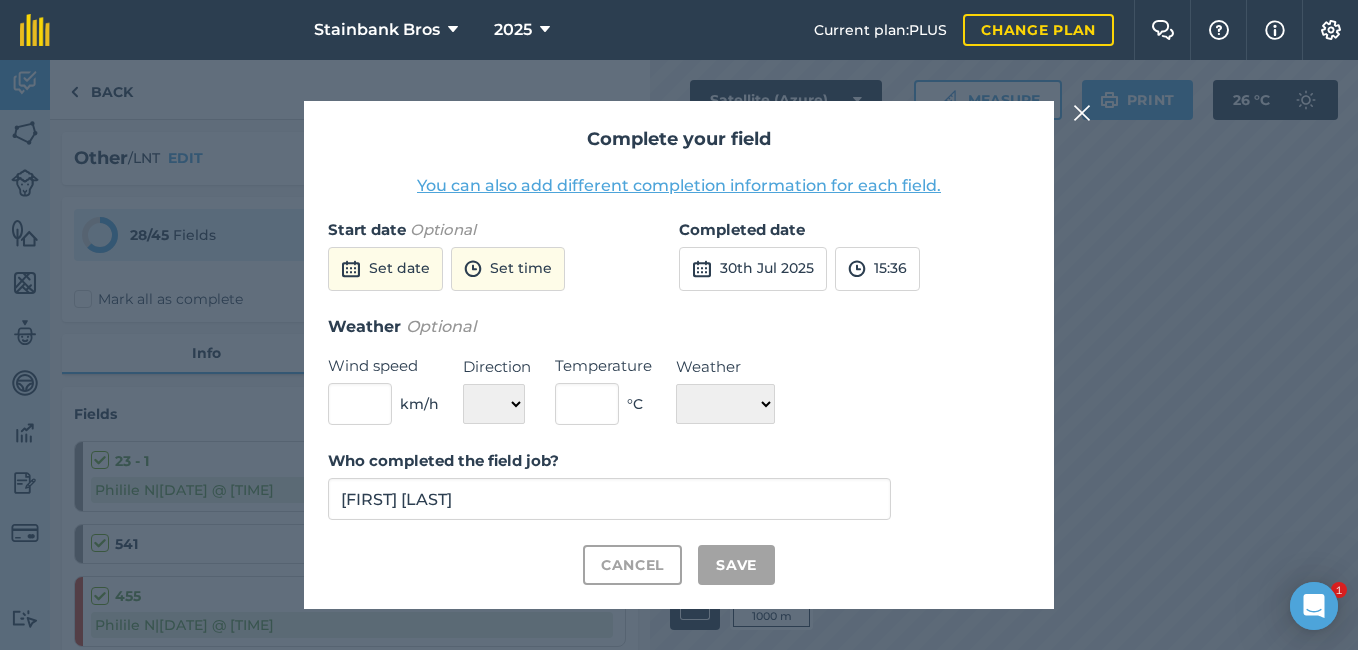 checkbox on "true" 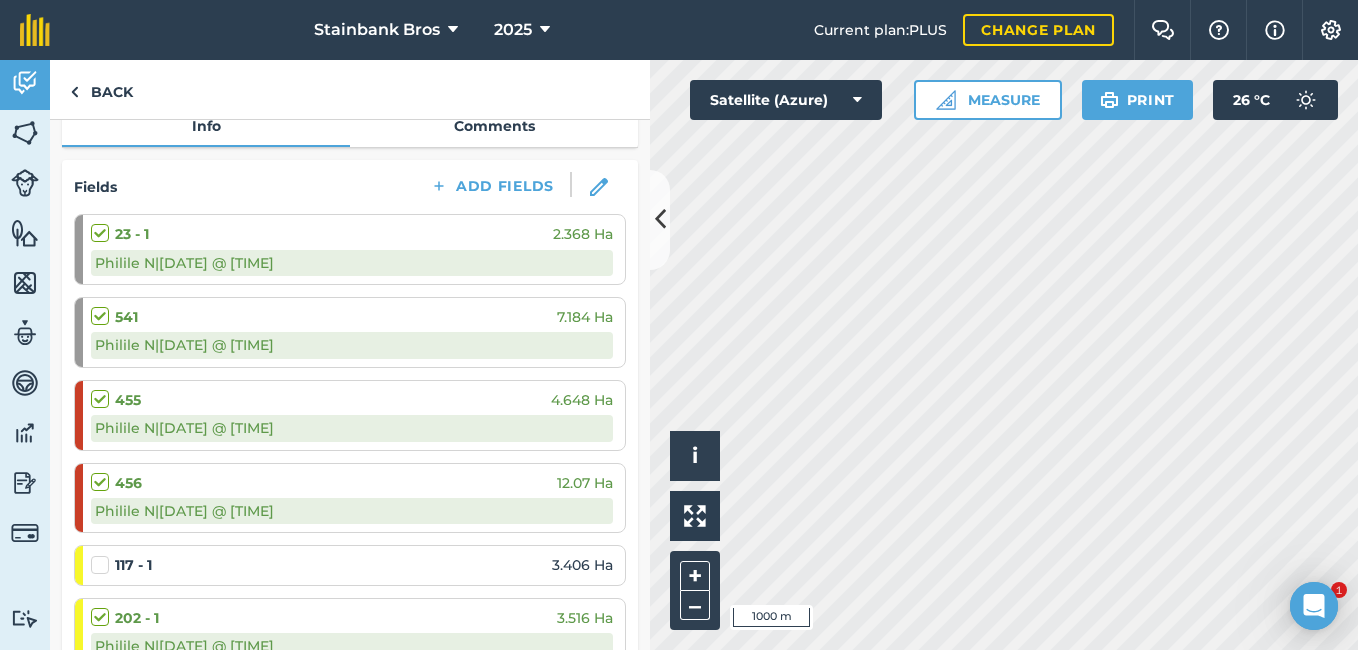 scroll, scrollTop: 320, scrollLeft: 0, axis: vertical 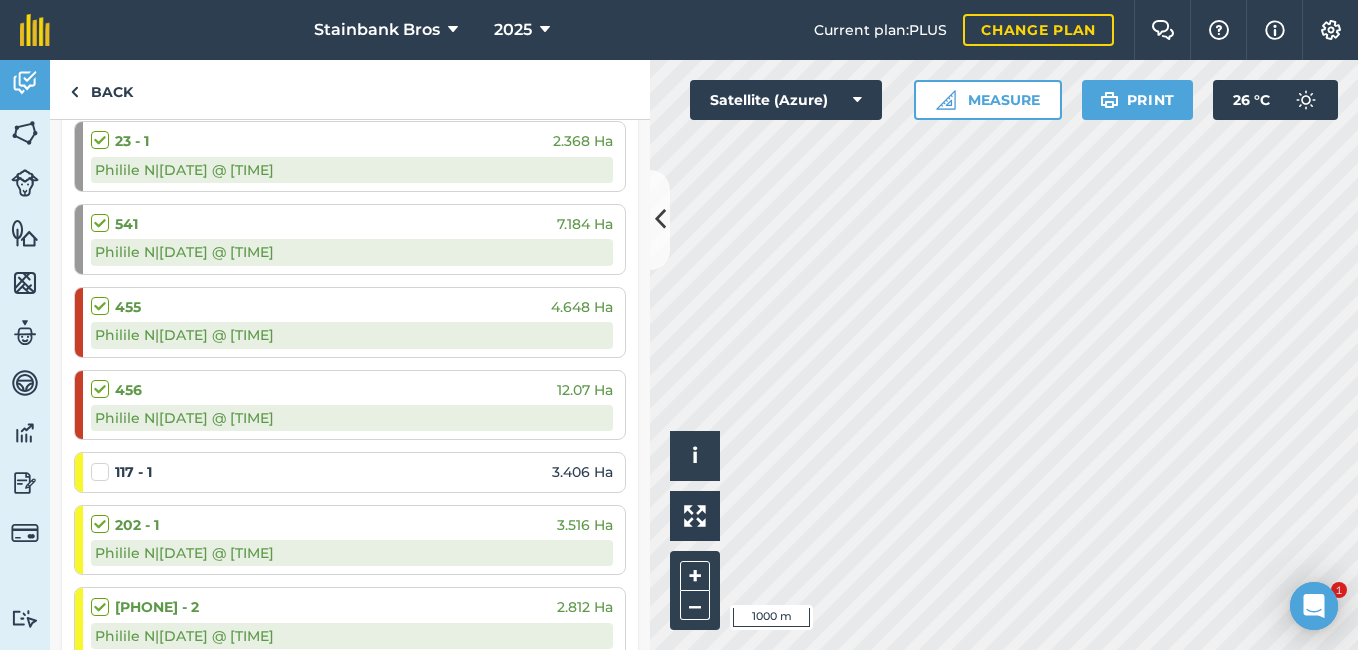 click at bounding box center [103, 462] 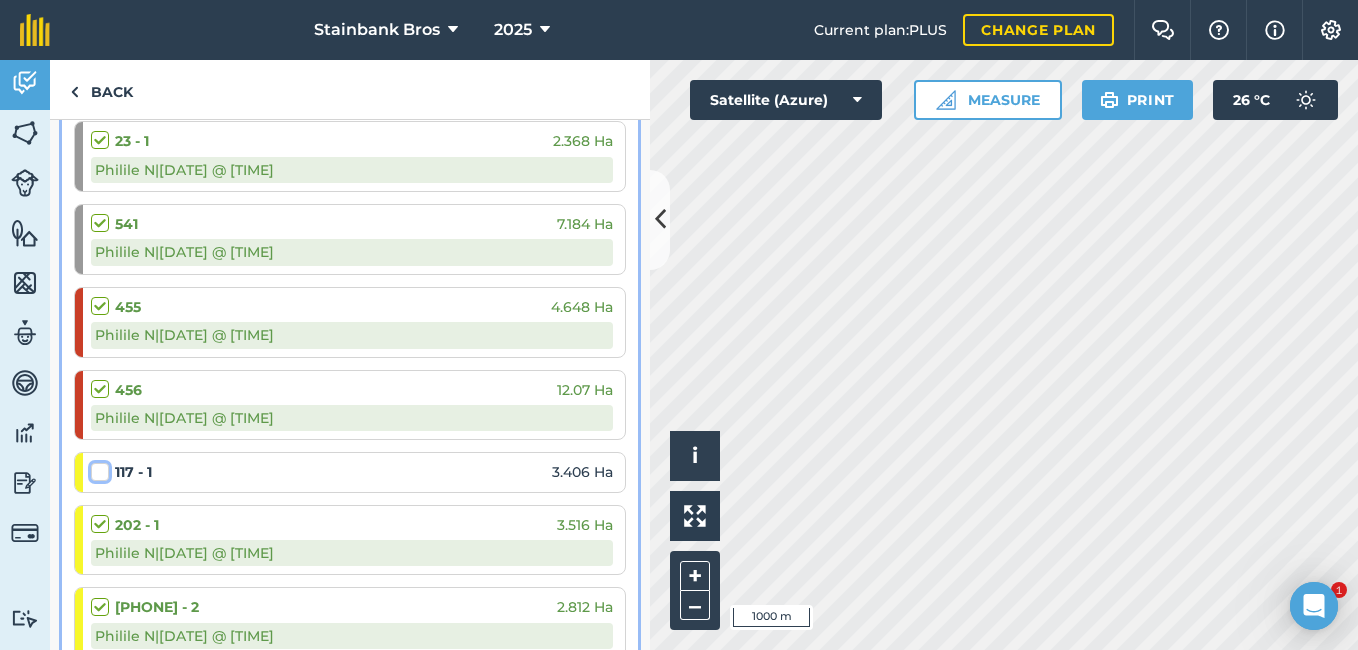 click at bounding box center (97, 468) 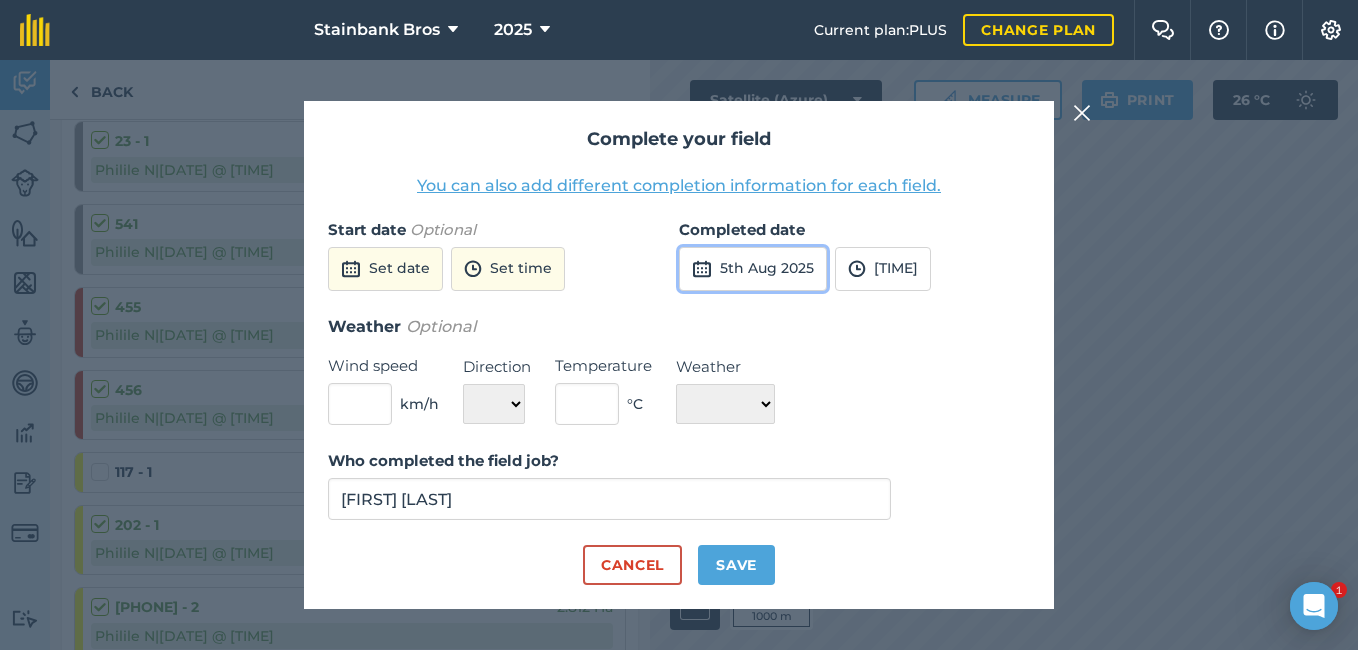 click on "5th Aug 2025" at bounding box center [753, 269] 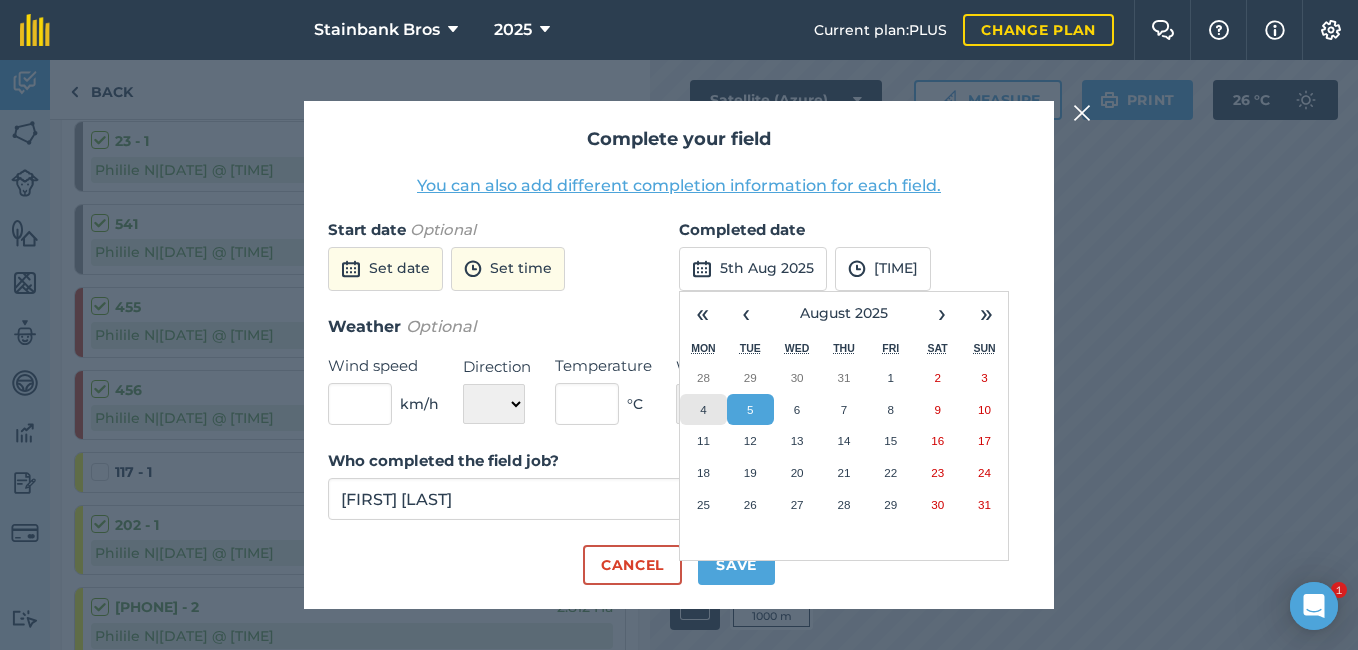 click on "4" at bounding box center (703, 410) 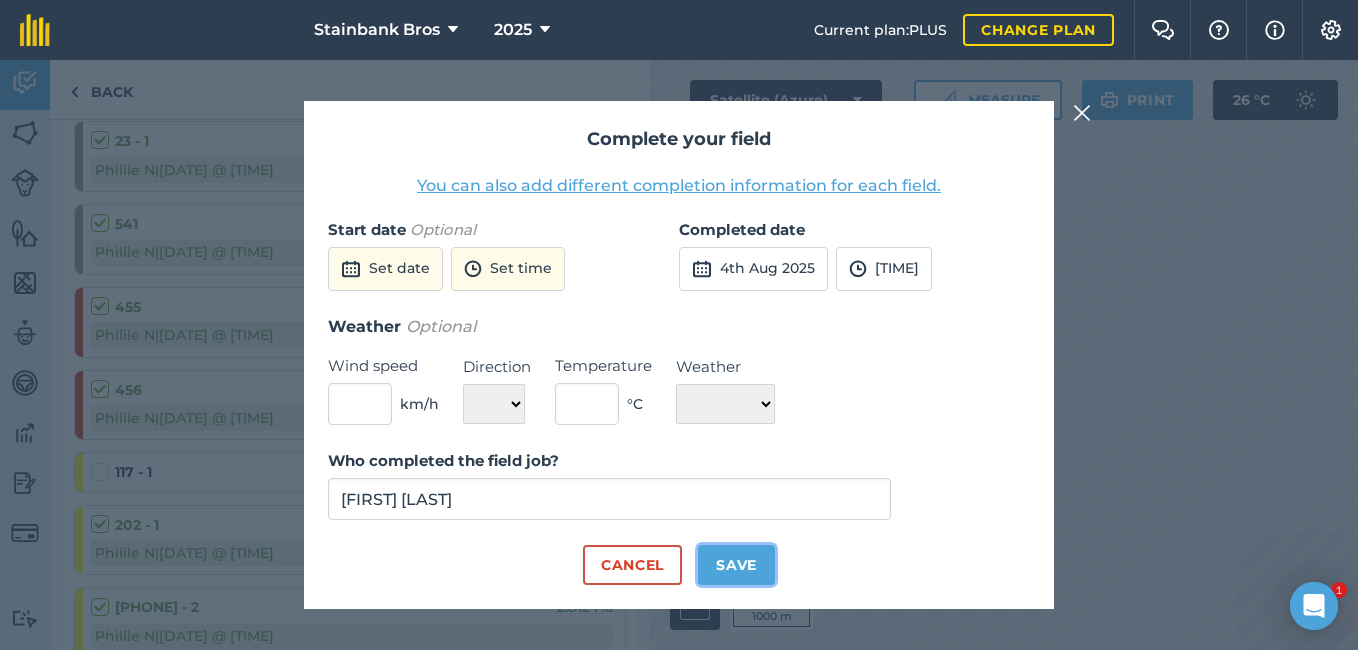 click on "Save" at bounding box center (736, 565) 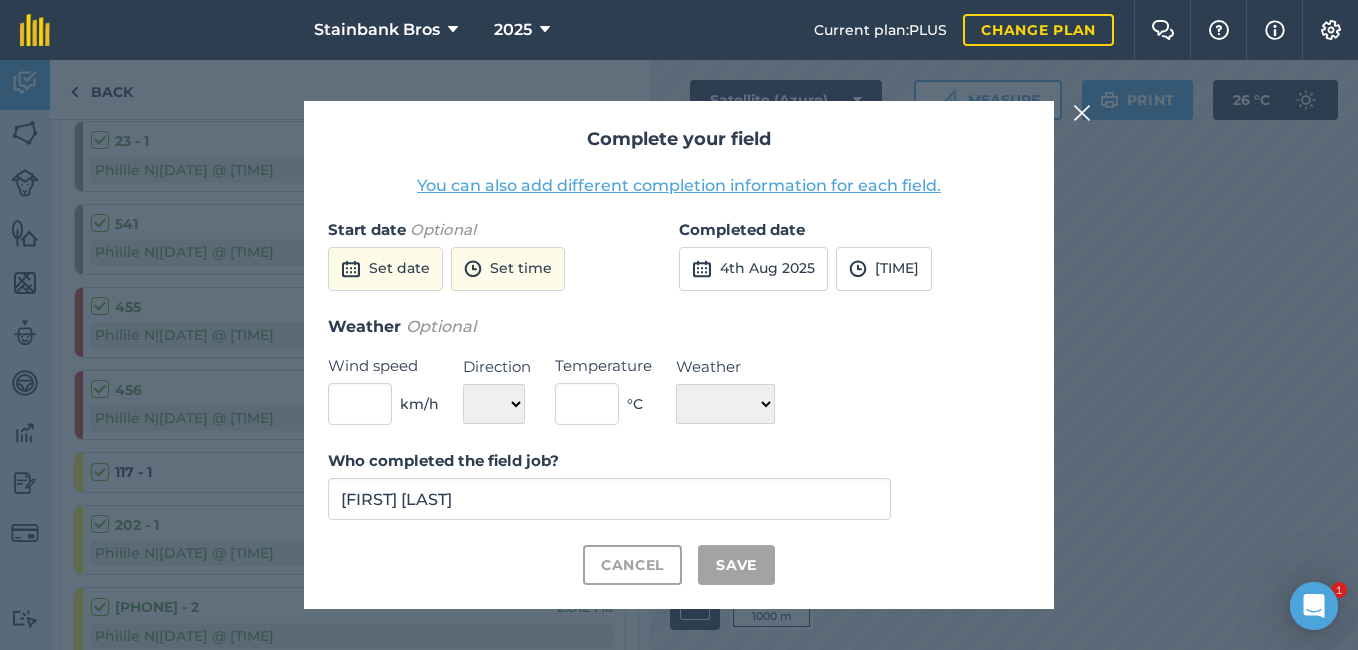 checkbox on "true" 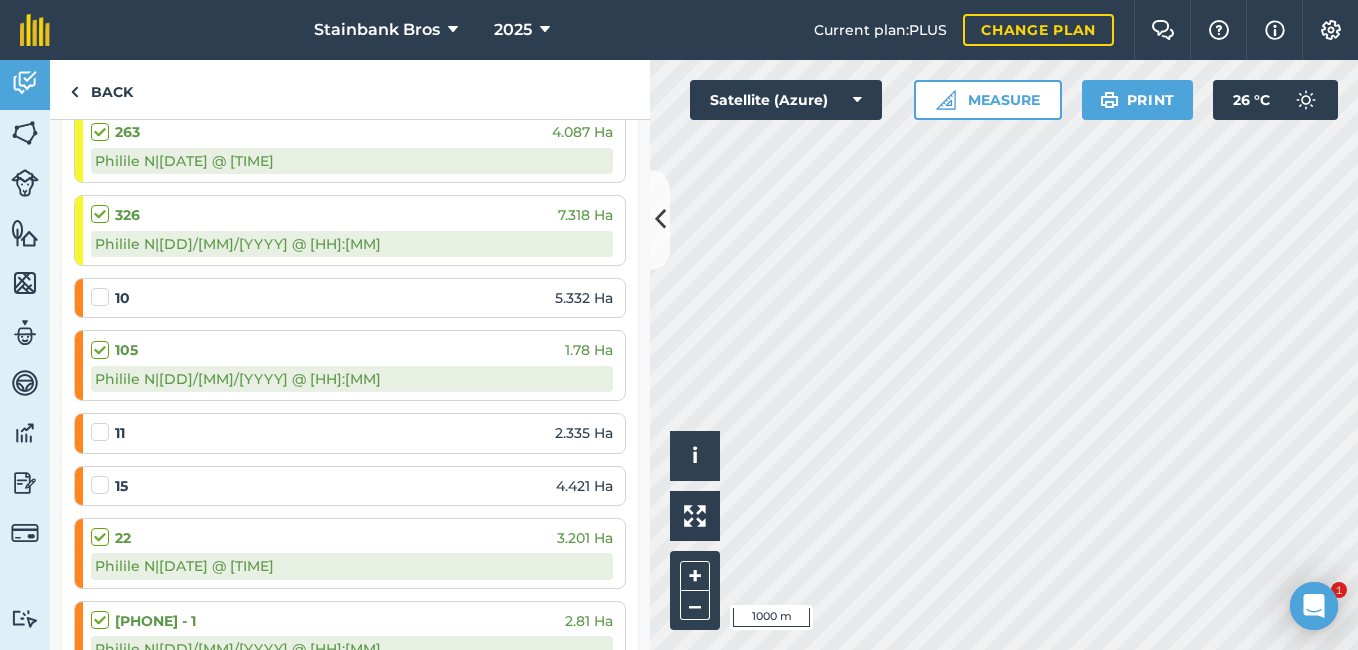 scroll, scrollTop: 999, scrollLeft: 0, axis: vertical 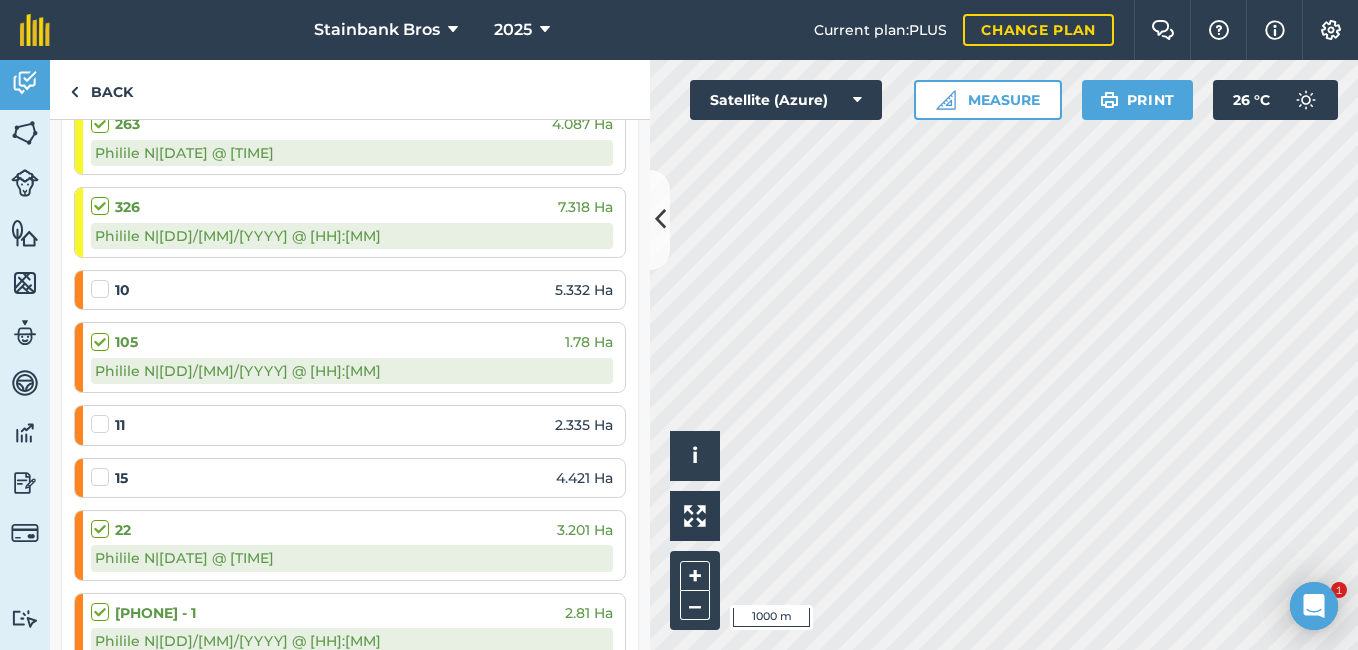 click at bounding box center (103, 279) 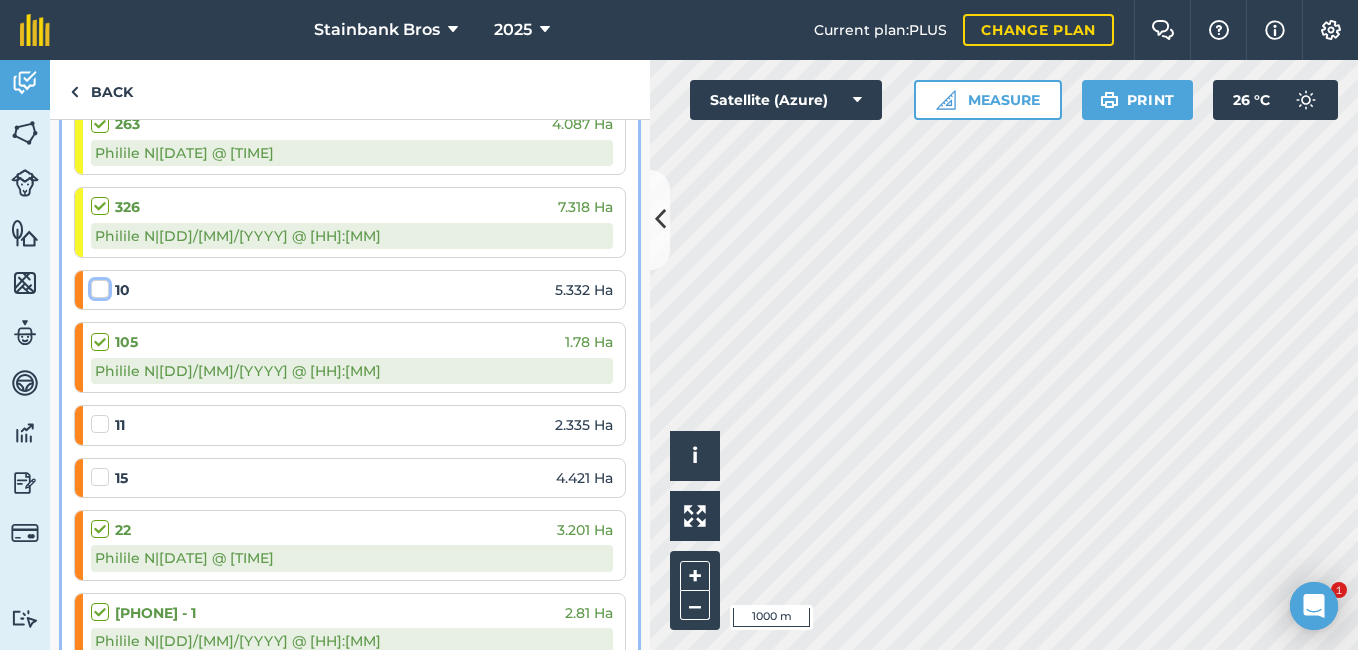 click at bounding box center (97, 285) 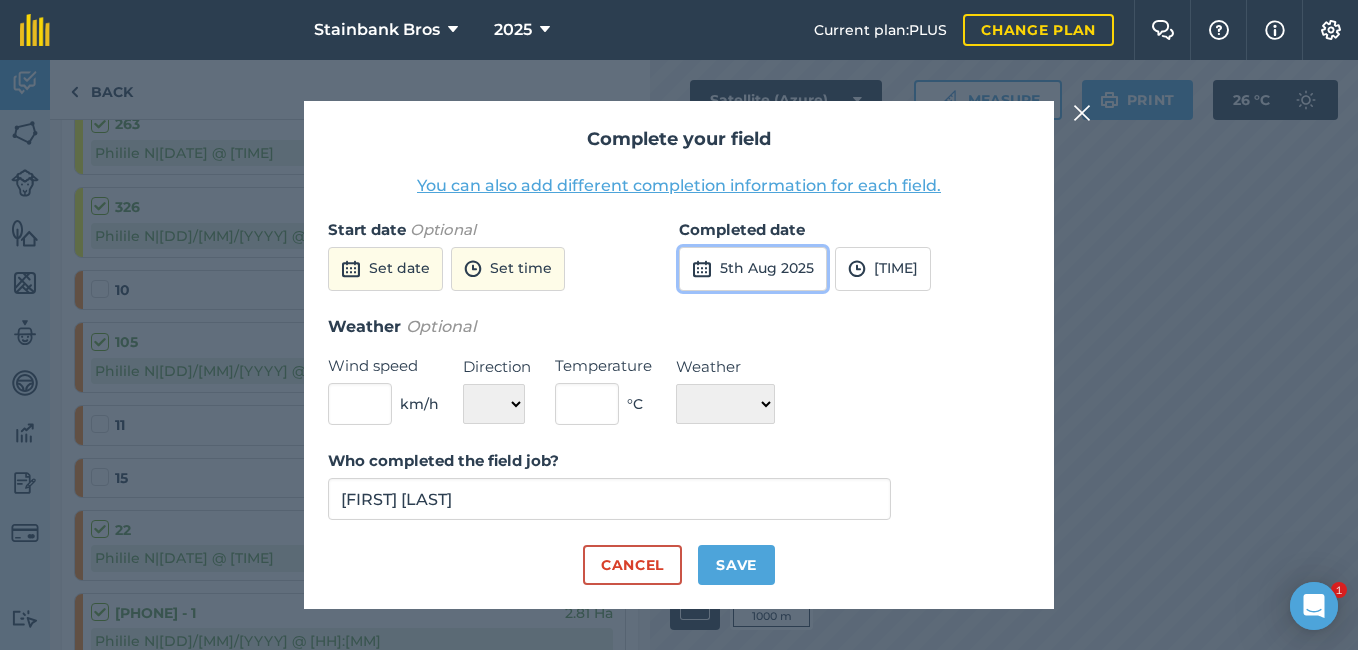 click on "5th Aug 2025" at bounding box center [753, 269] 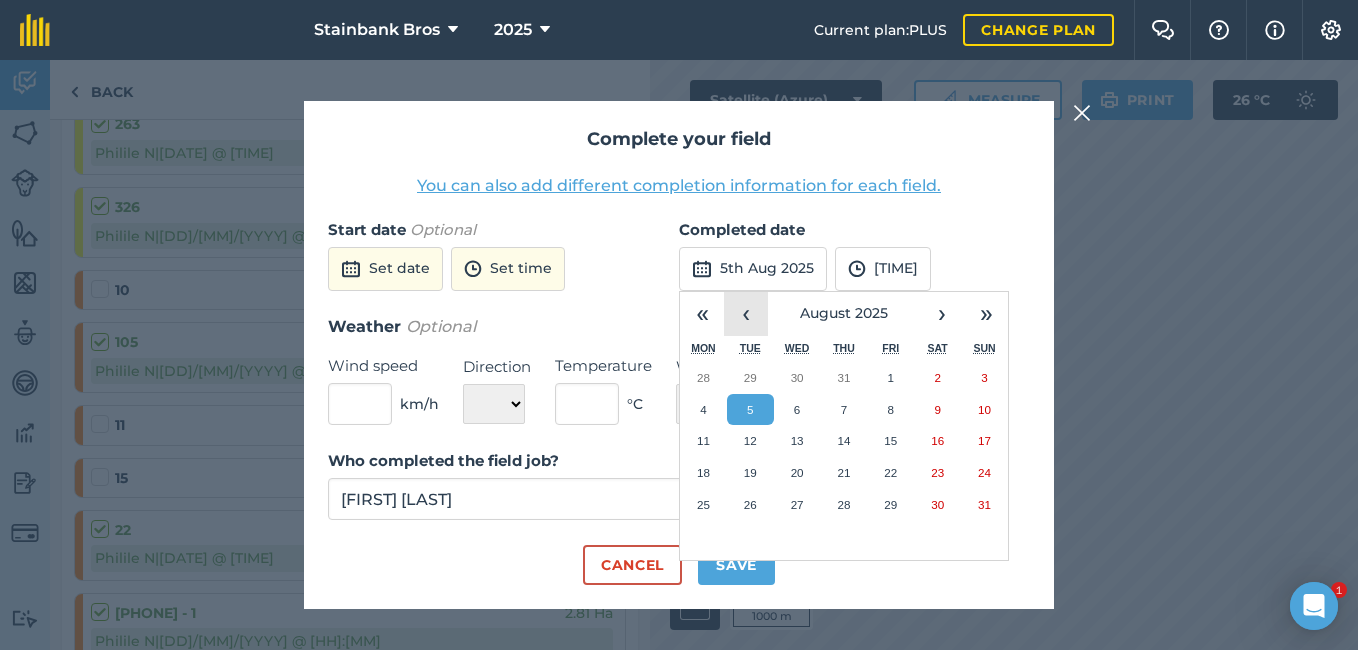 click on "‹" at bounding box center [746, 314] 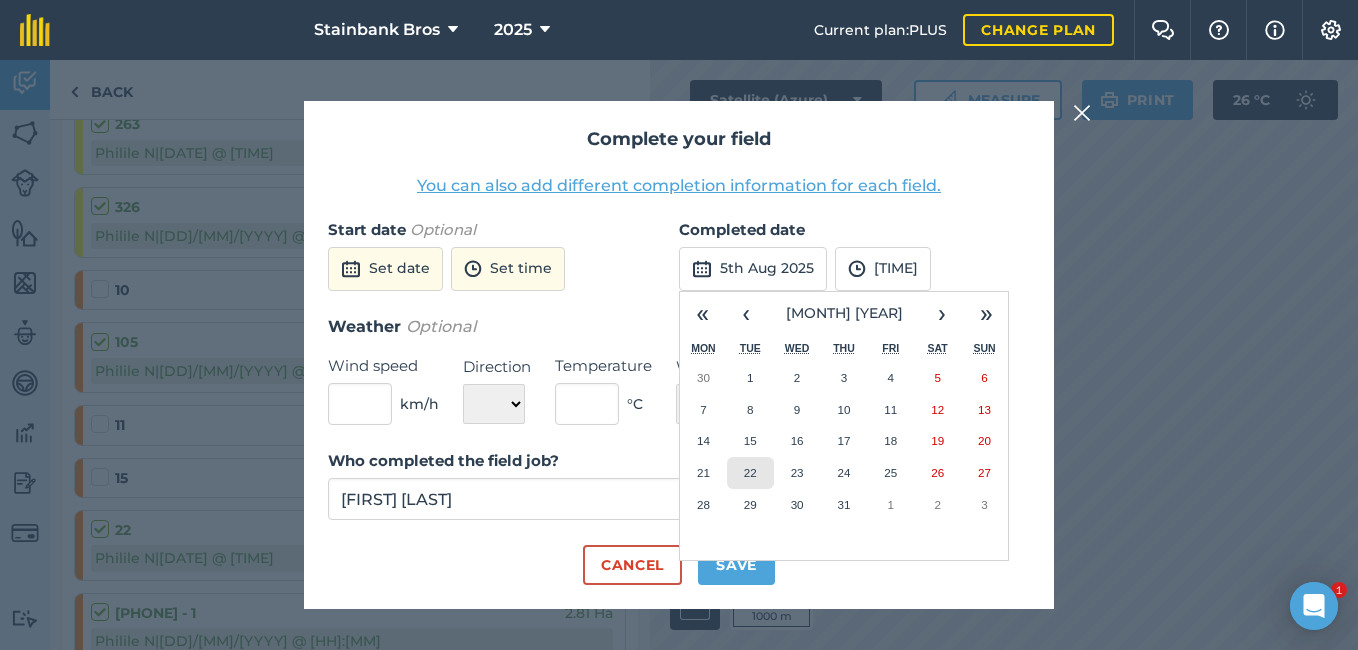 click on "22" at bounding box center [750, 473] 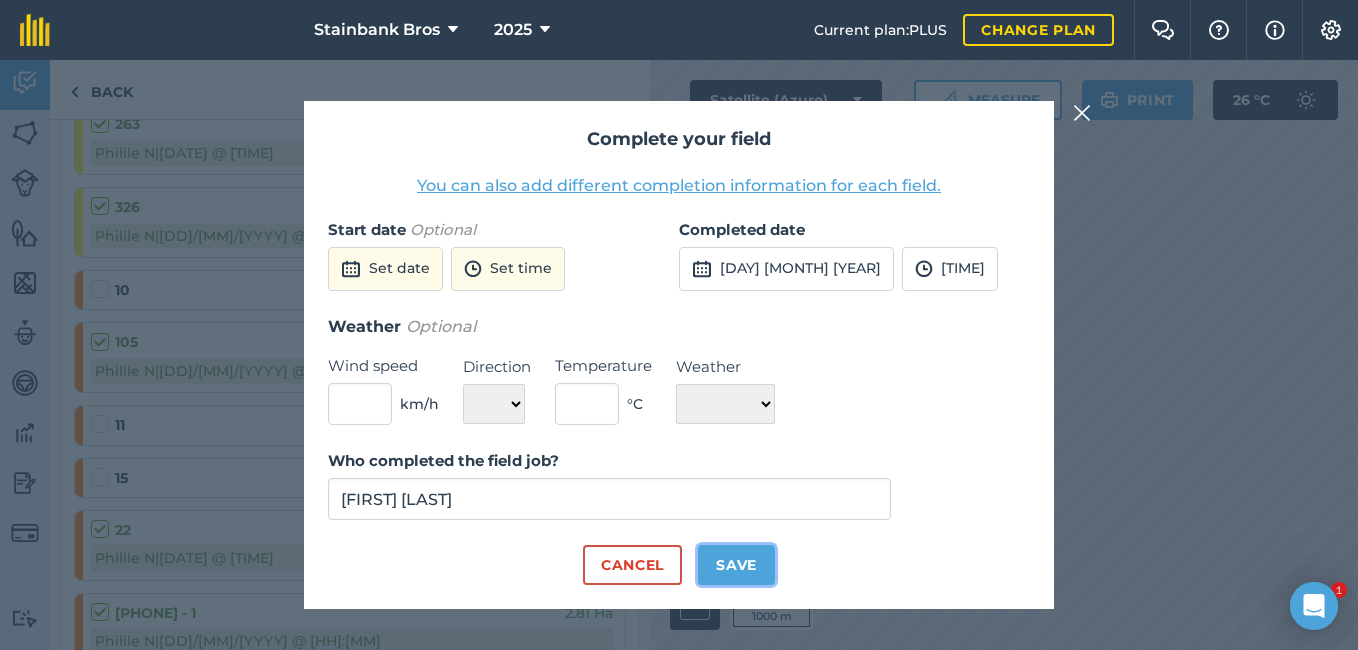 click on "Save" at bounding box center (736, 565) 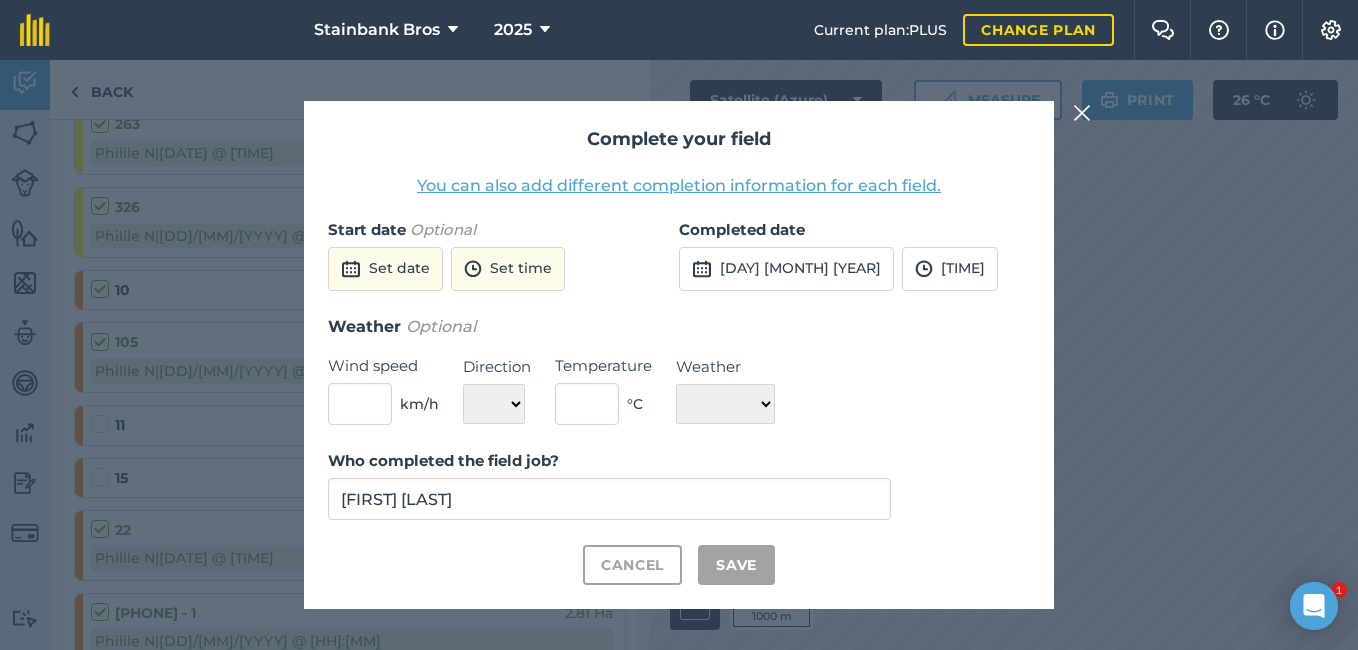 checkbox on "true" 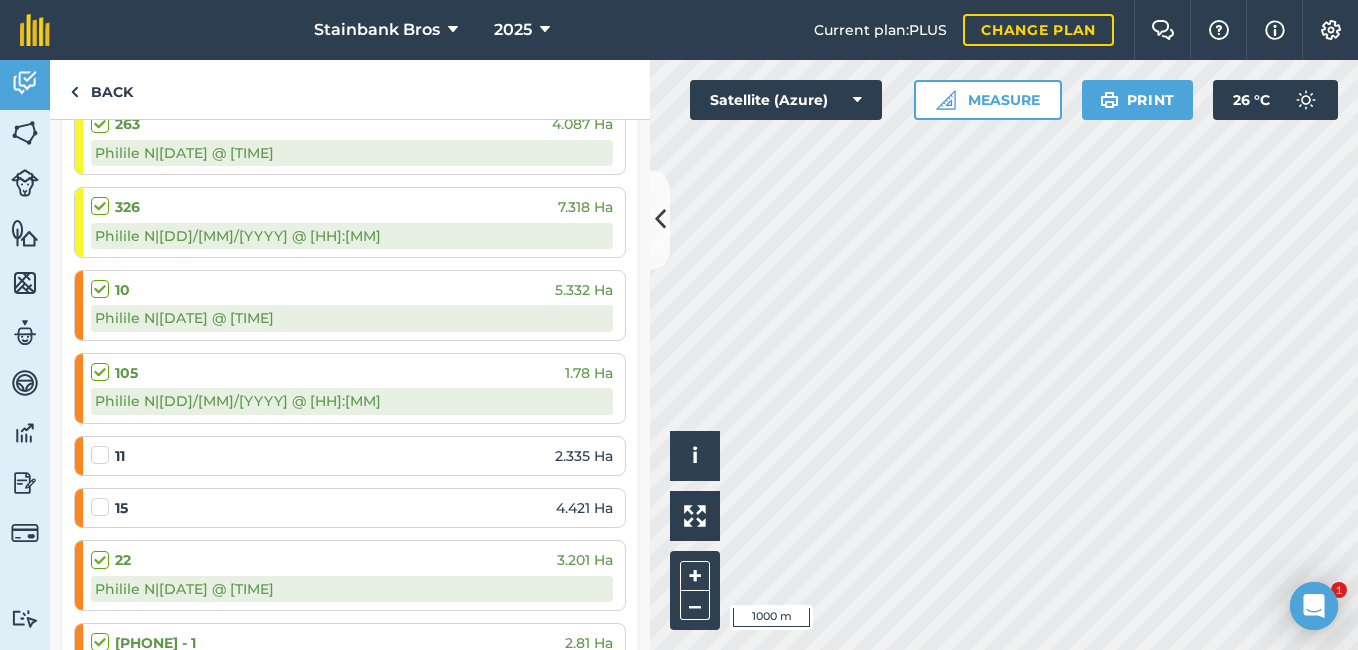 click at bounding box center (103, 445) 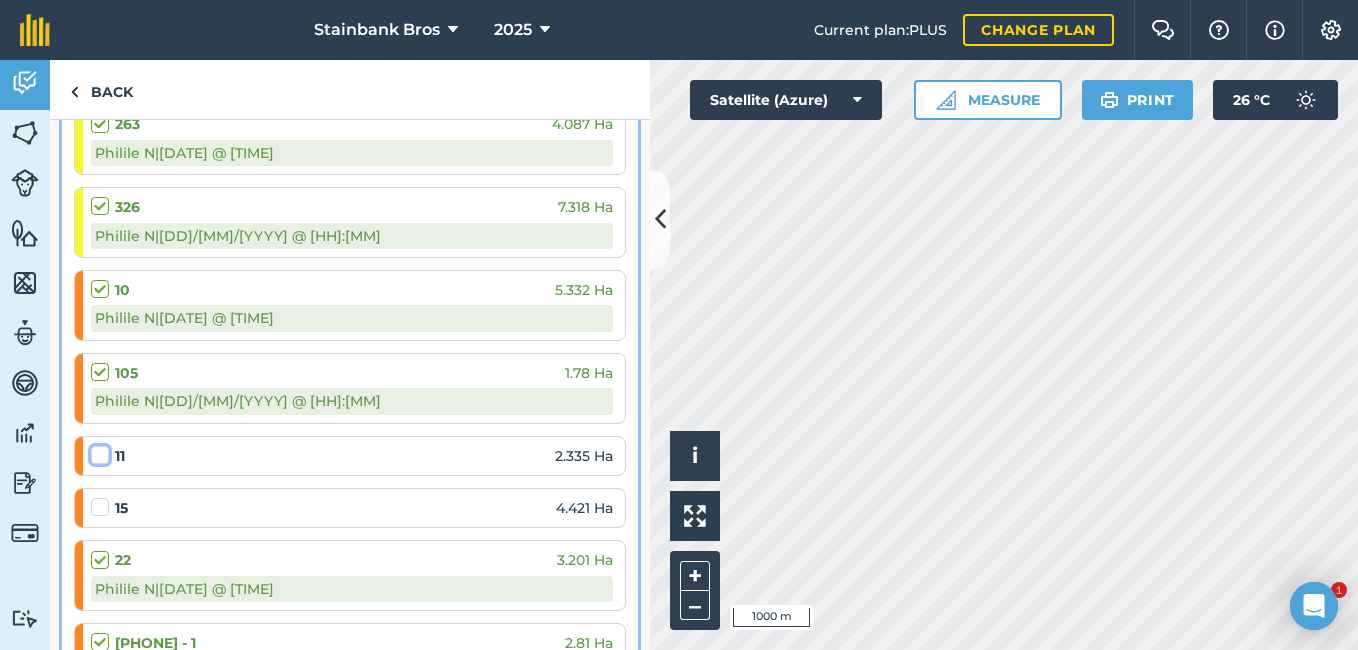 click at bounding box center [97, 451] 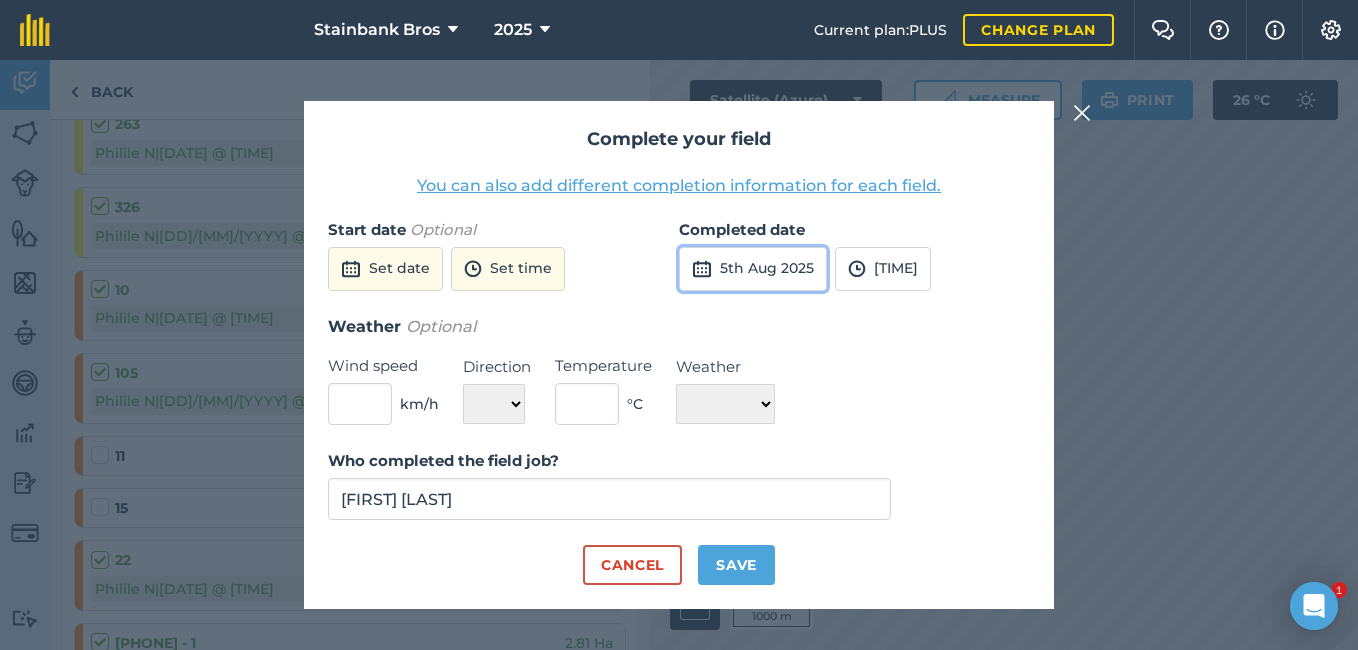 click on "5th Aug 2025" at bounding box center (753, 269) 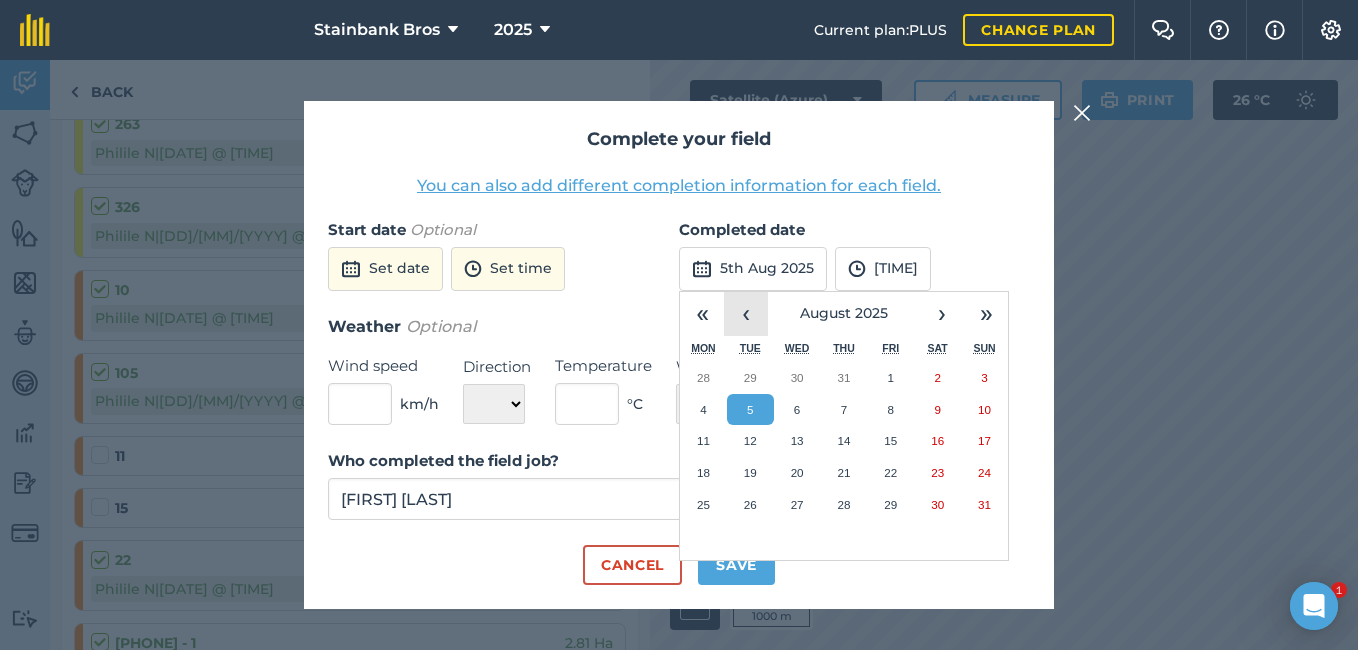 click on "‹" at bounding box center [746, 314] 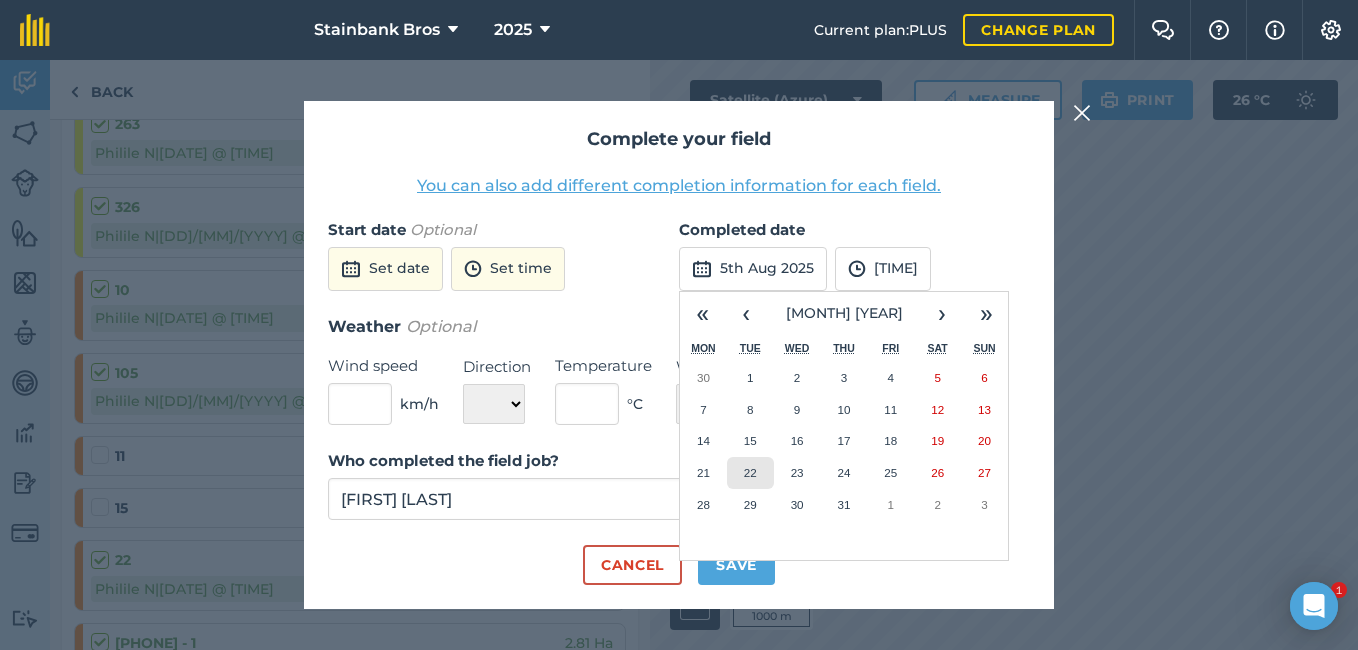 click on "22" at bounding box center (750, 473) 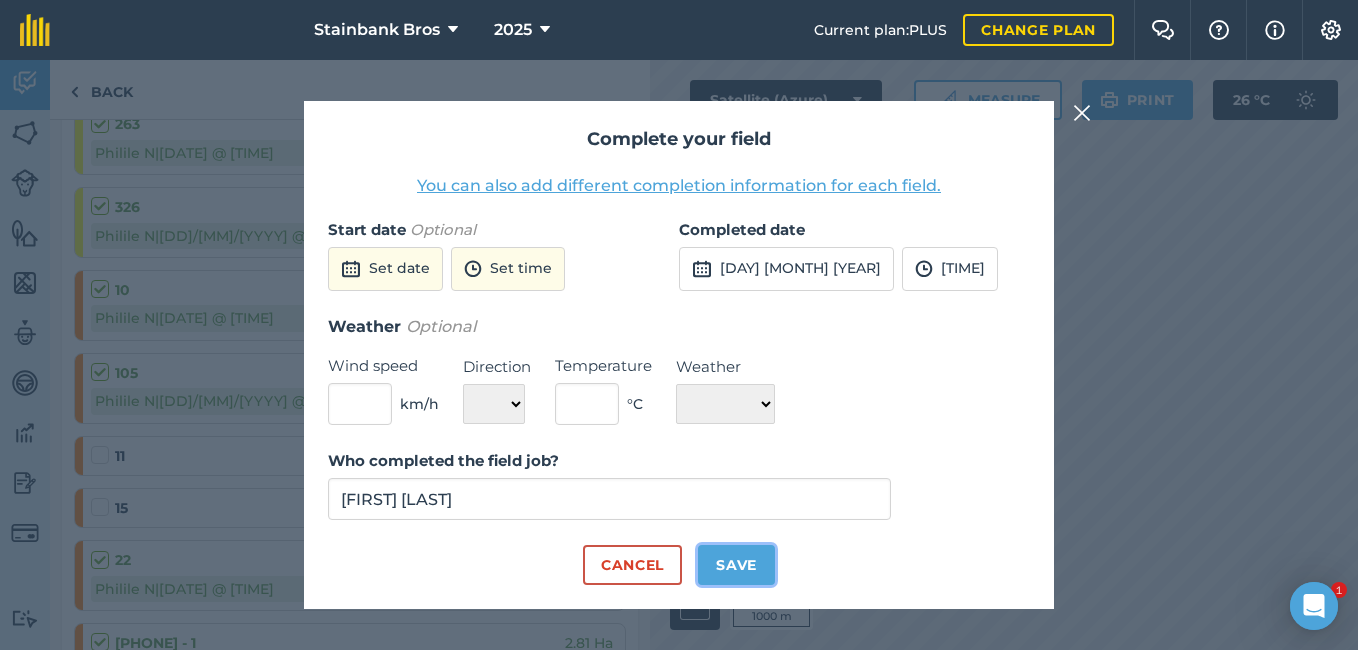 click on "Save" at bounding box center [736, 565] 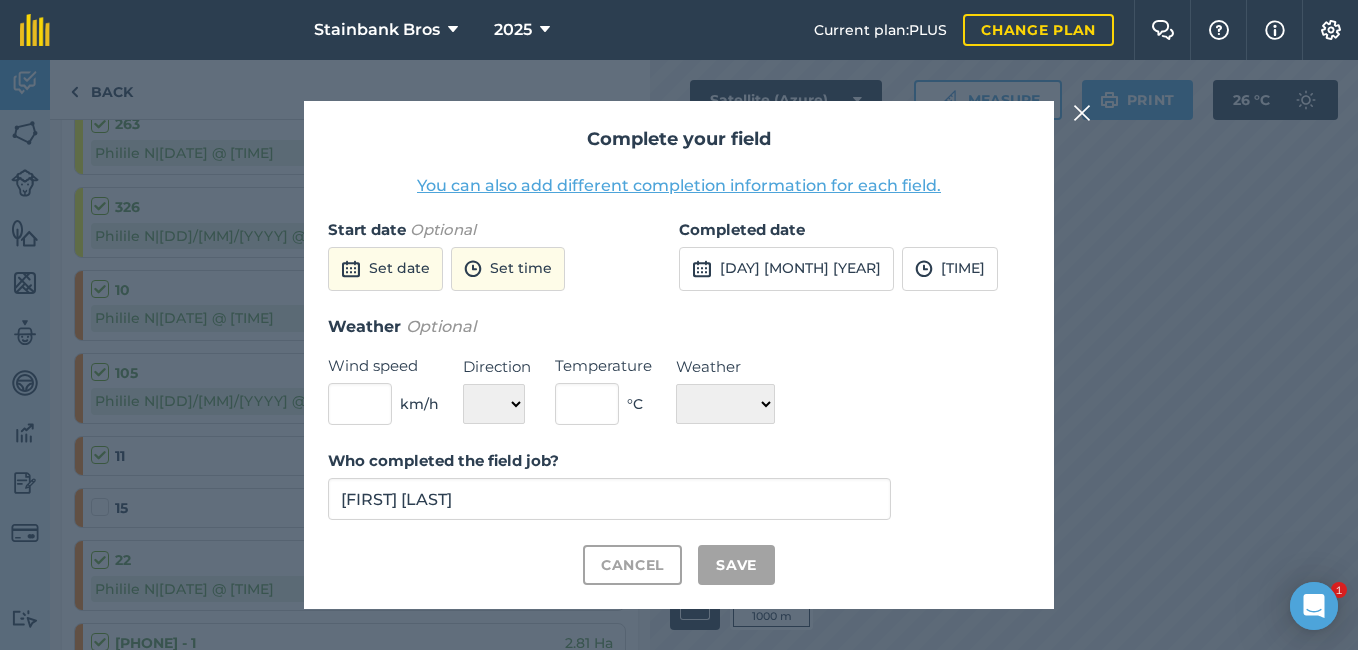 checkbox on "true" 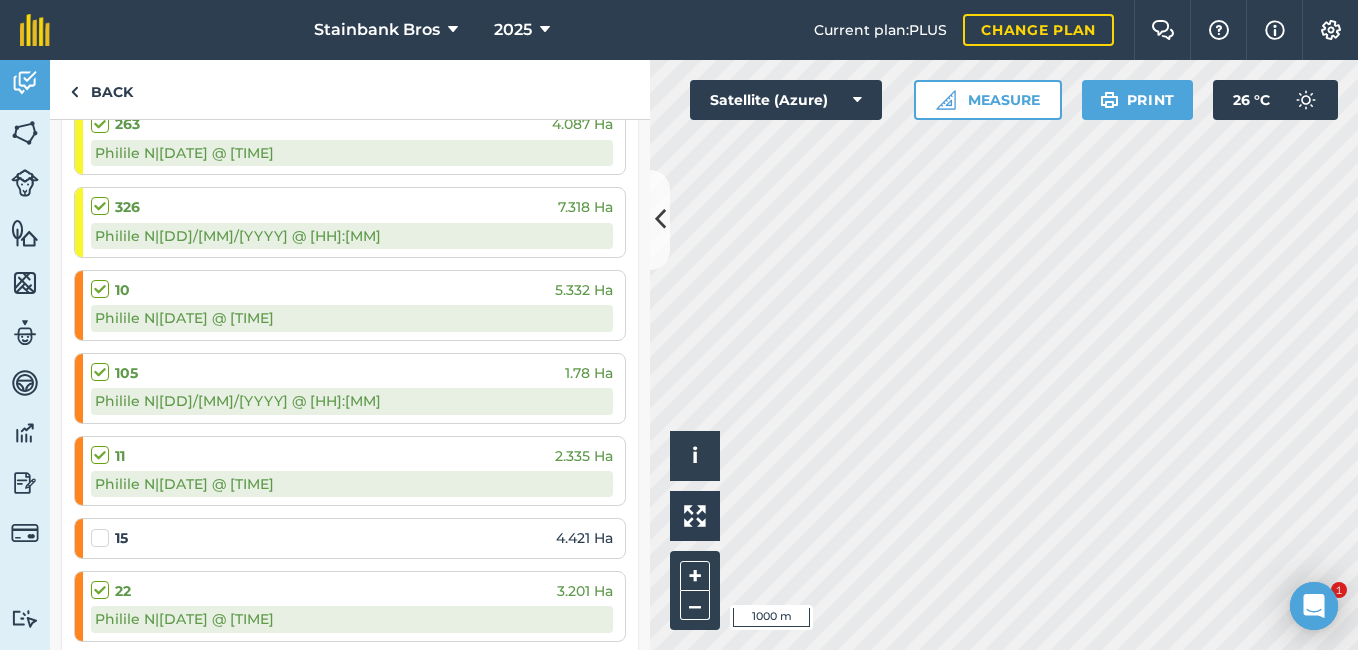click on "[NUMBER] [NUMBER]   Ha" at bounding box center [352, 538] 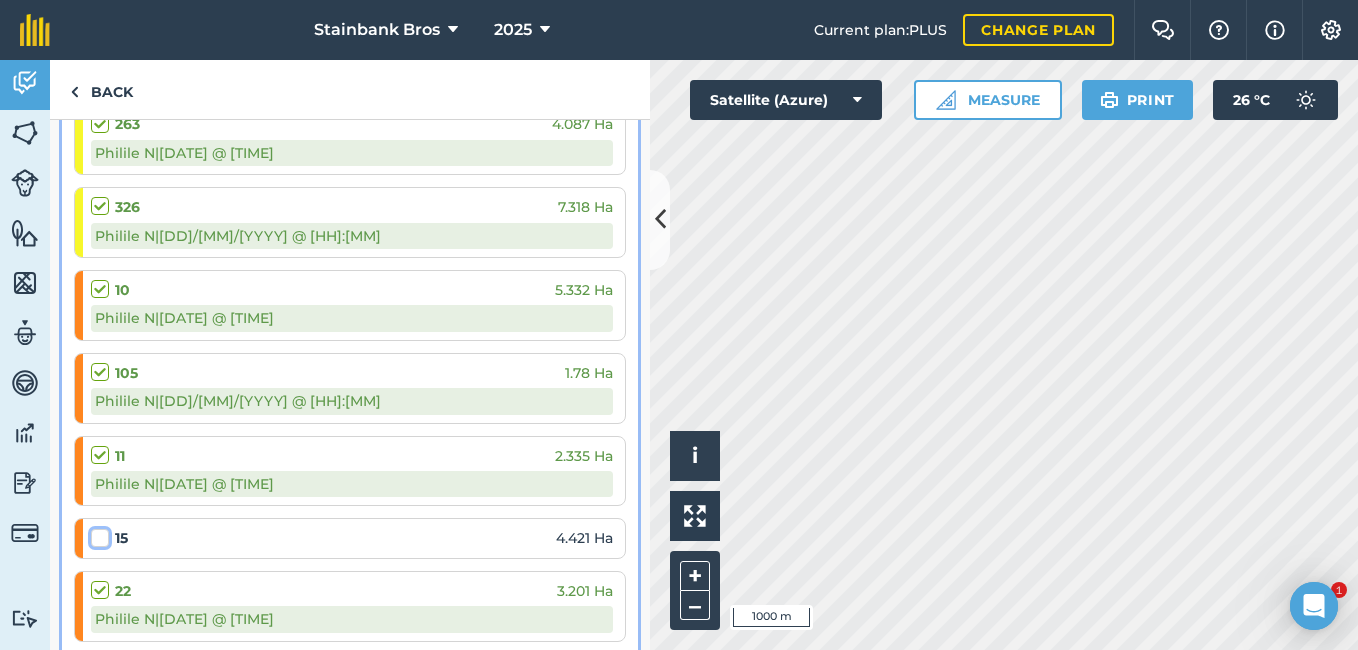 click at bounding box center (97, 534) 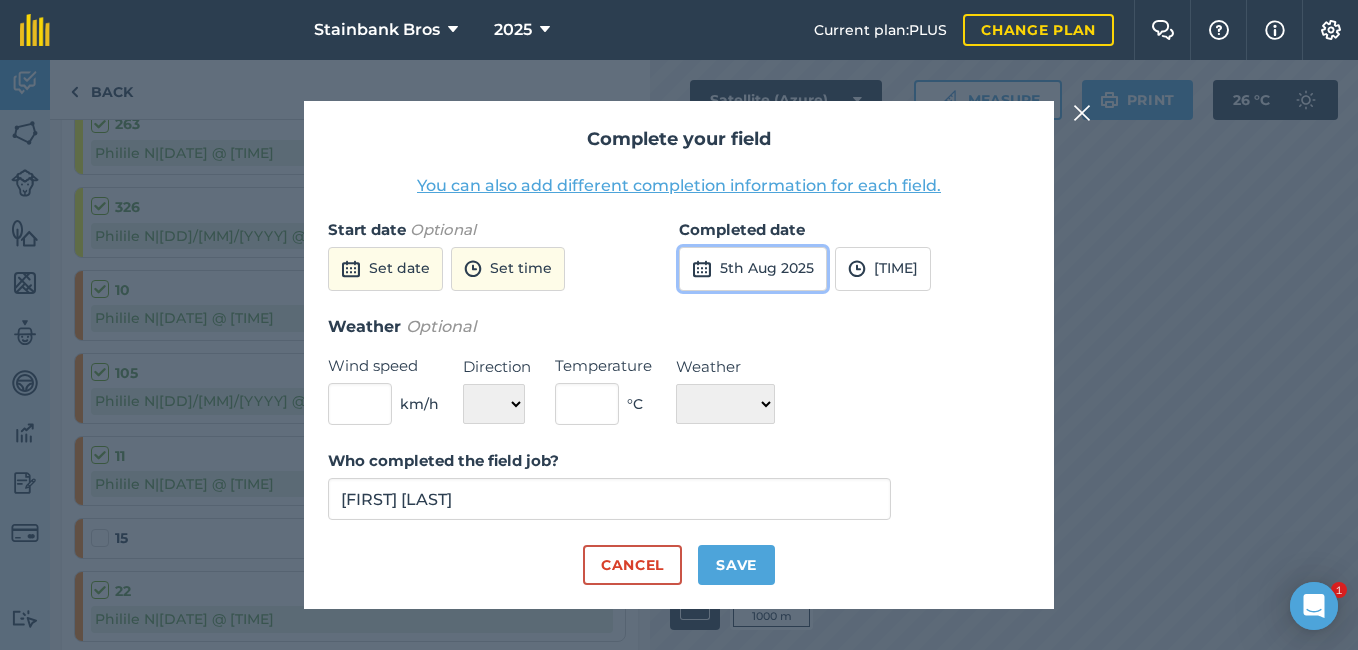 click on "5th Aug 2025" at bounding box center (753, 269) 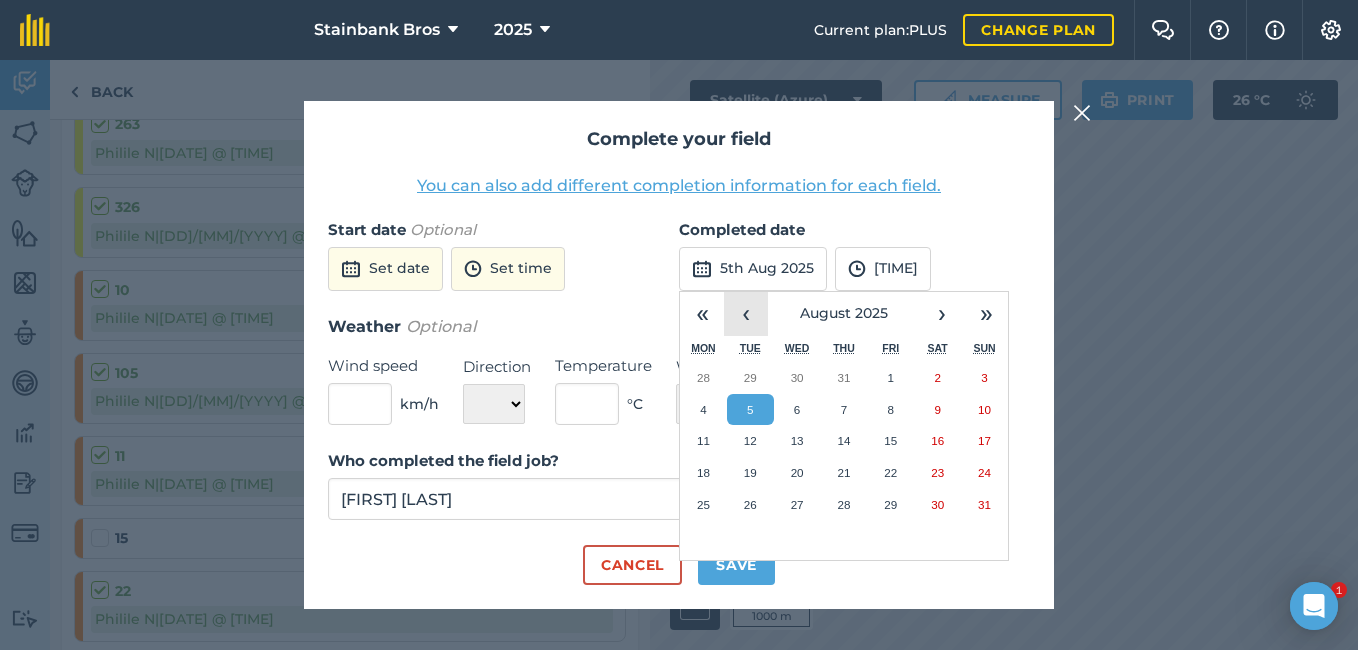 click on "‹" at bounding box center (746, 314) 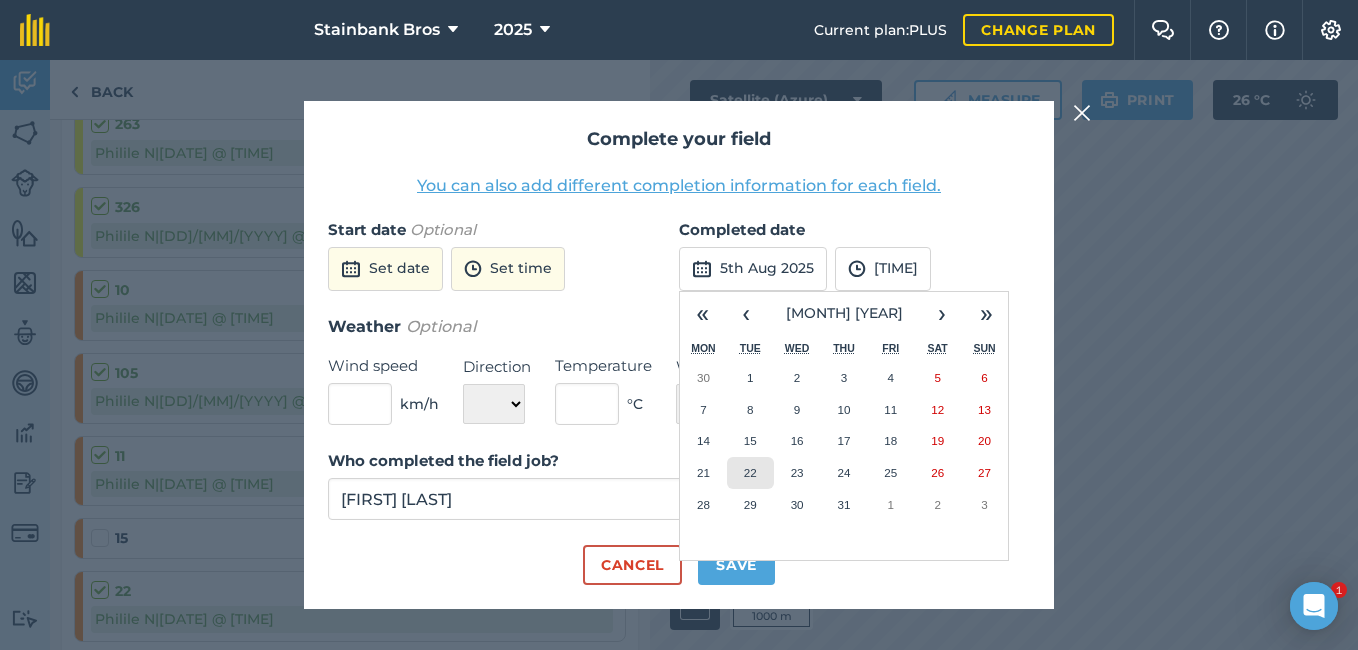 click on "22" at bounding box center (750, 472) 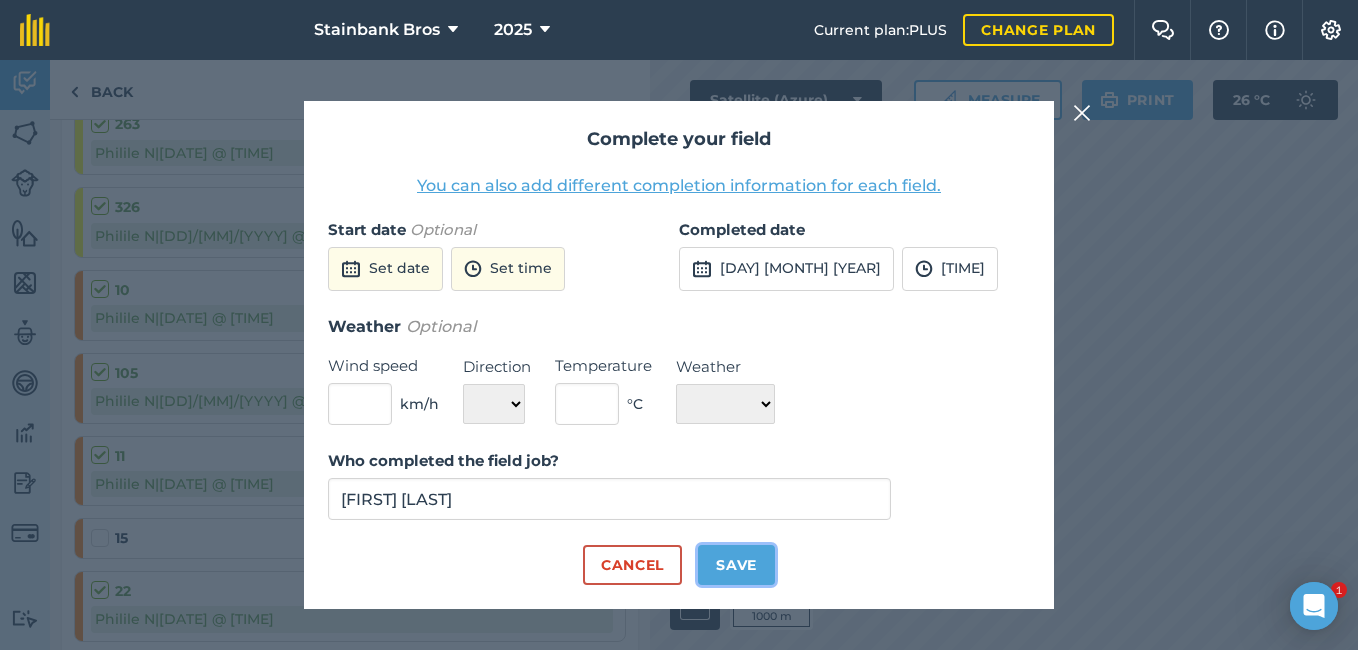 click on "Save" at bounding box center [736, 565] 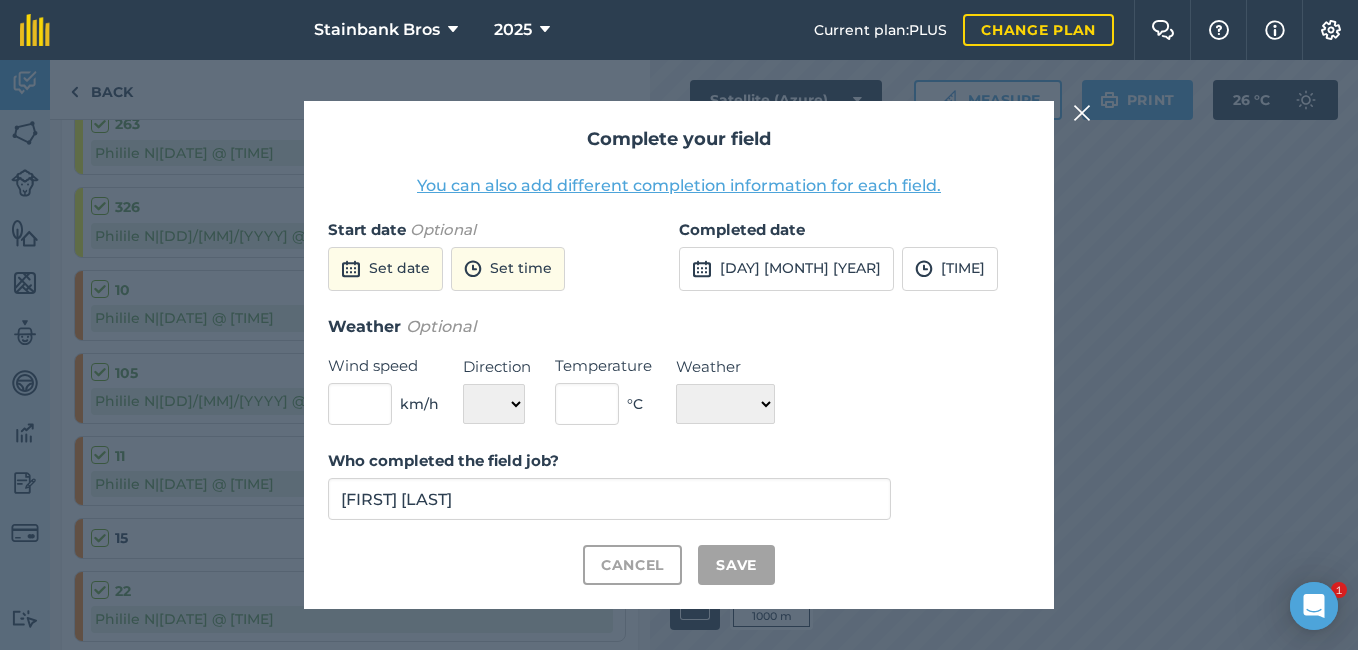 checkbox on "true" 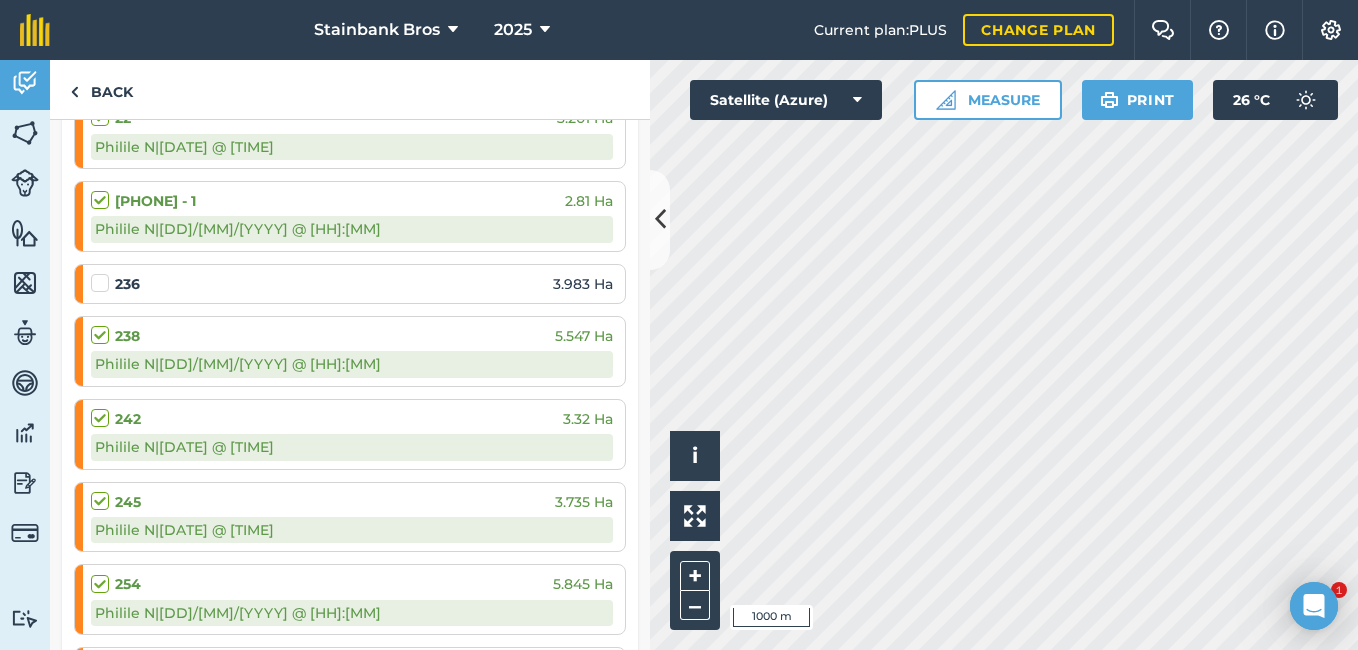 scroll, scrollTop: 1519, scrollLeft: 0, axis: vertical 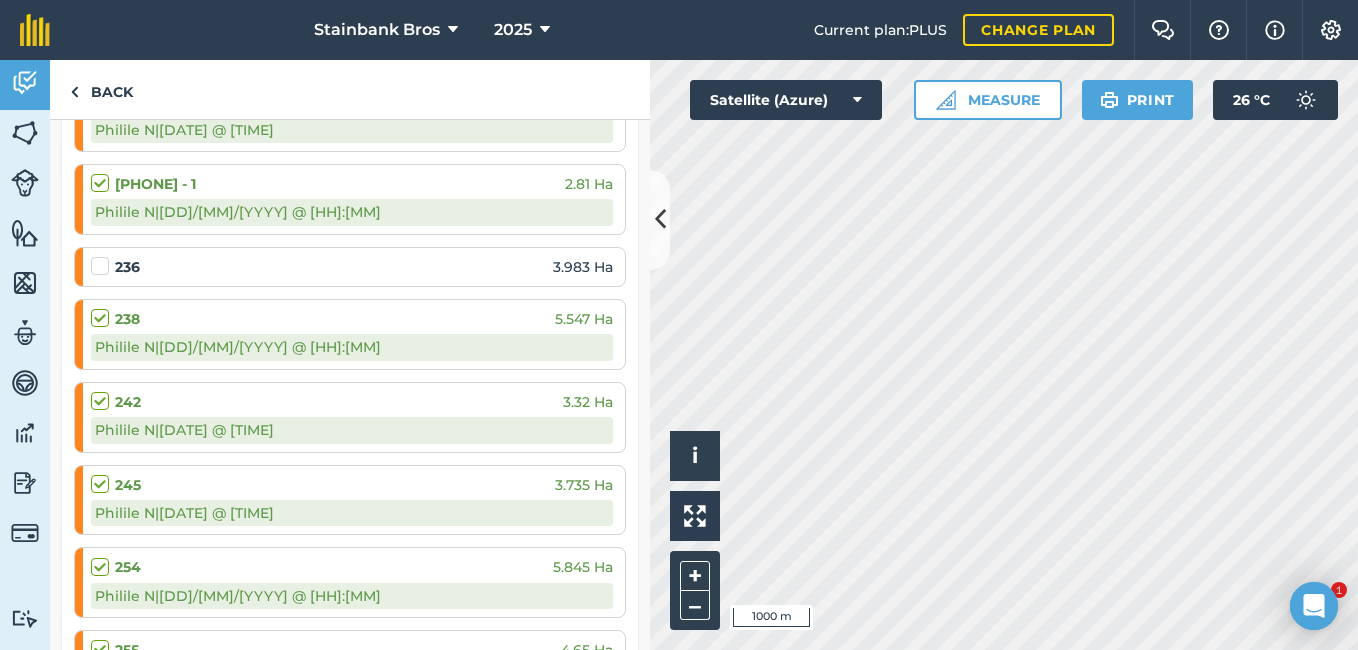 click at bounding box center [103, 256] 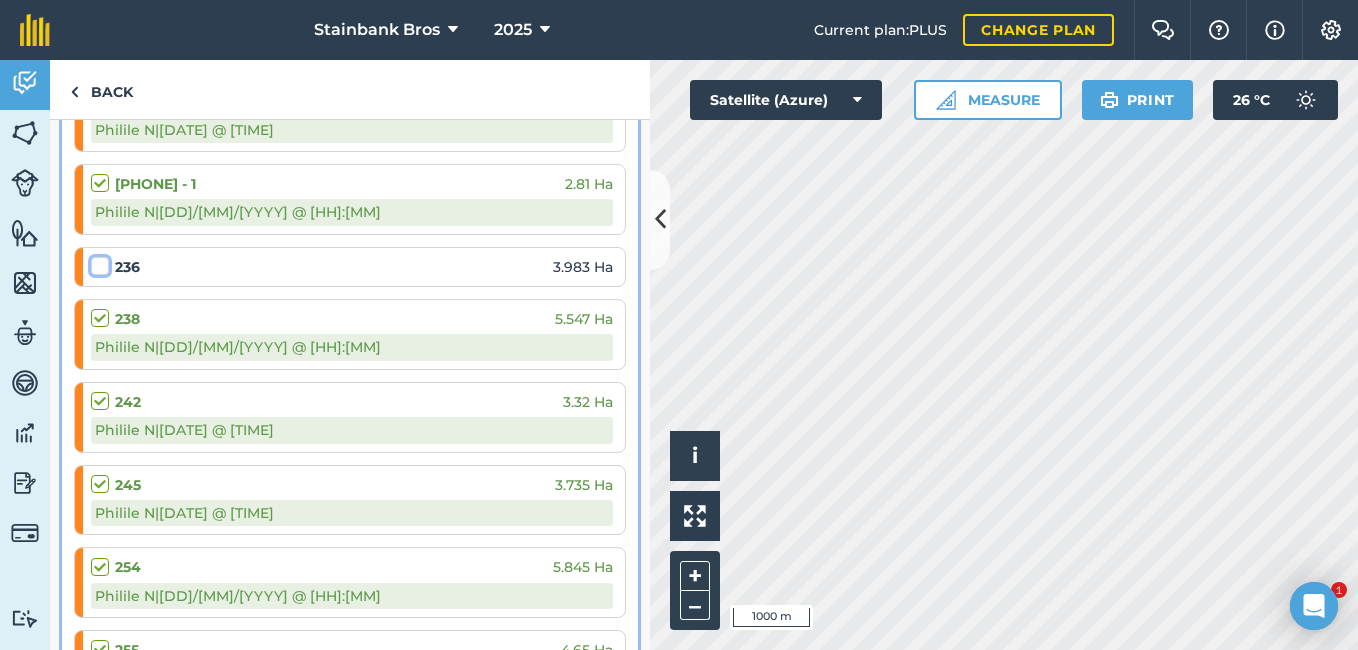 click at bounding box center (97, 262) 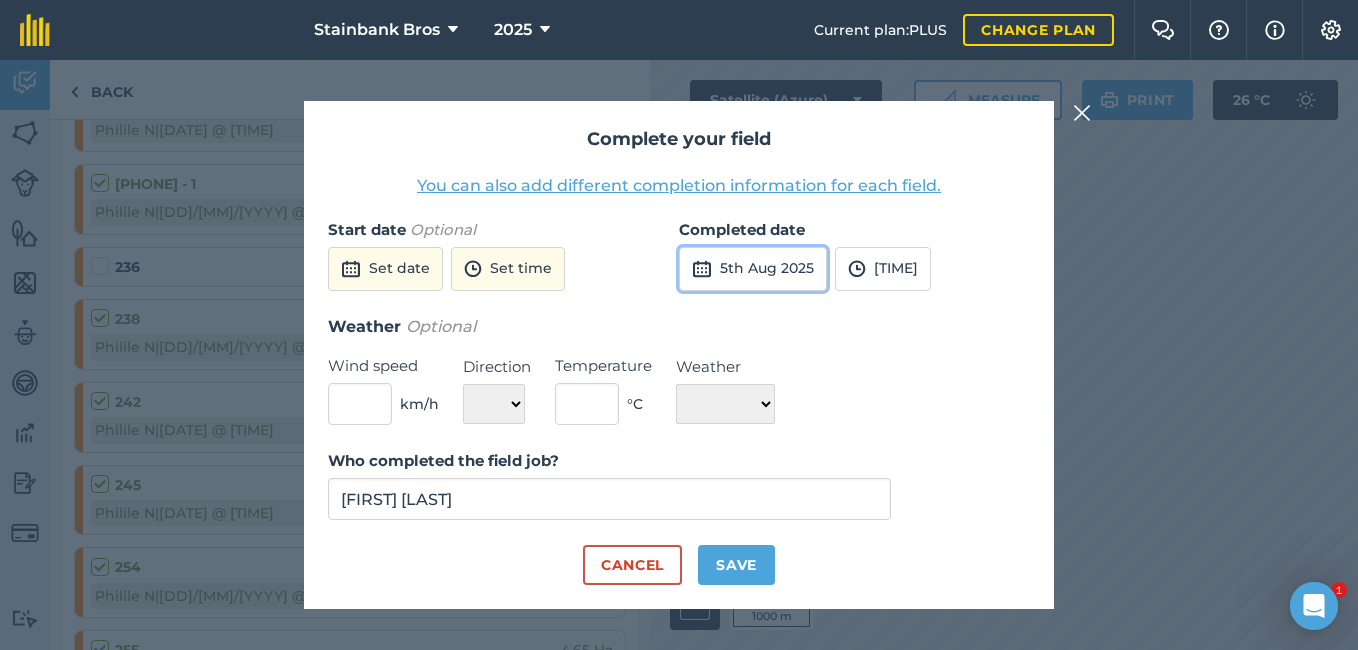 click on "5th Aug 2025" at bounding box center (753, 269) 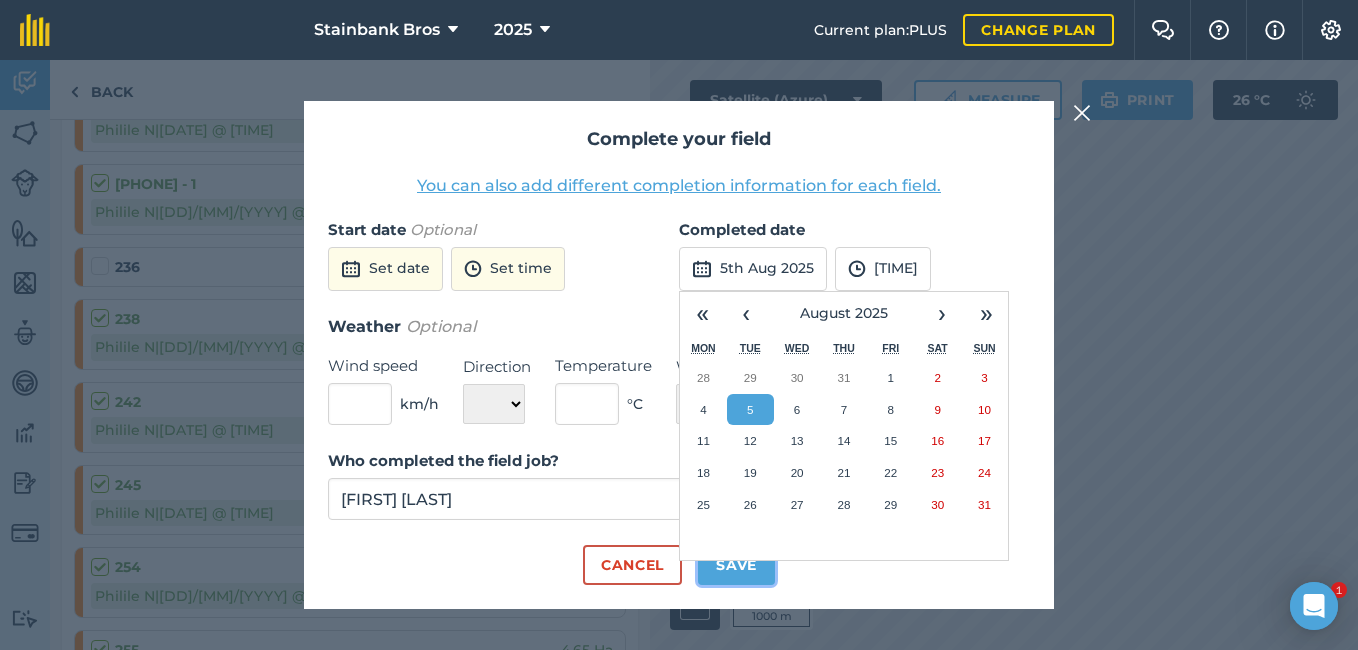 click on "Save" at bounding box center [736, 565] 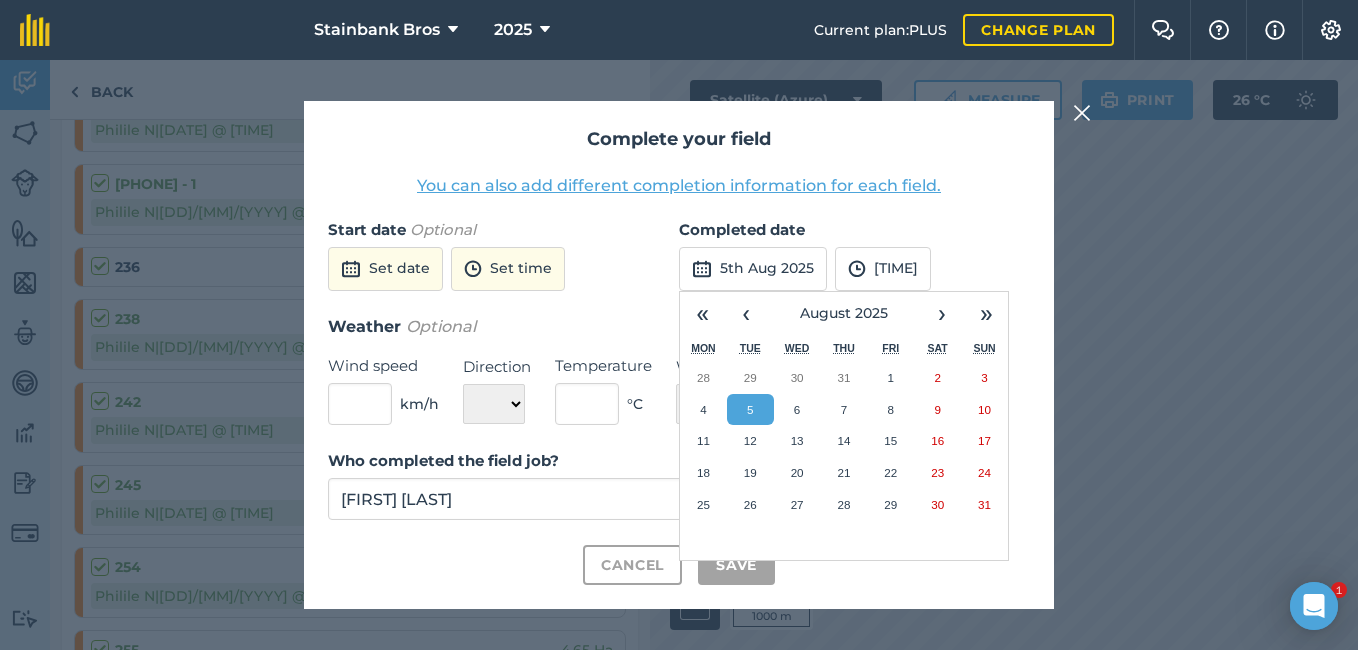 checkbox on "true" 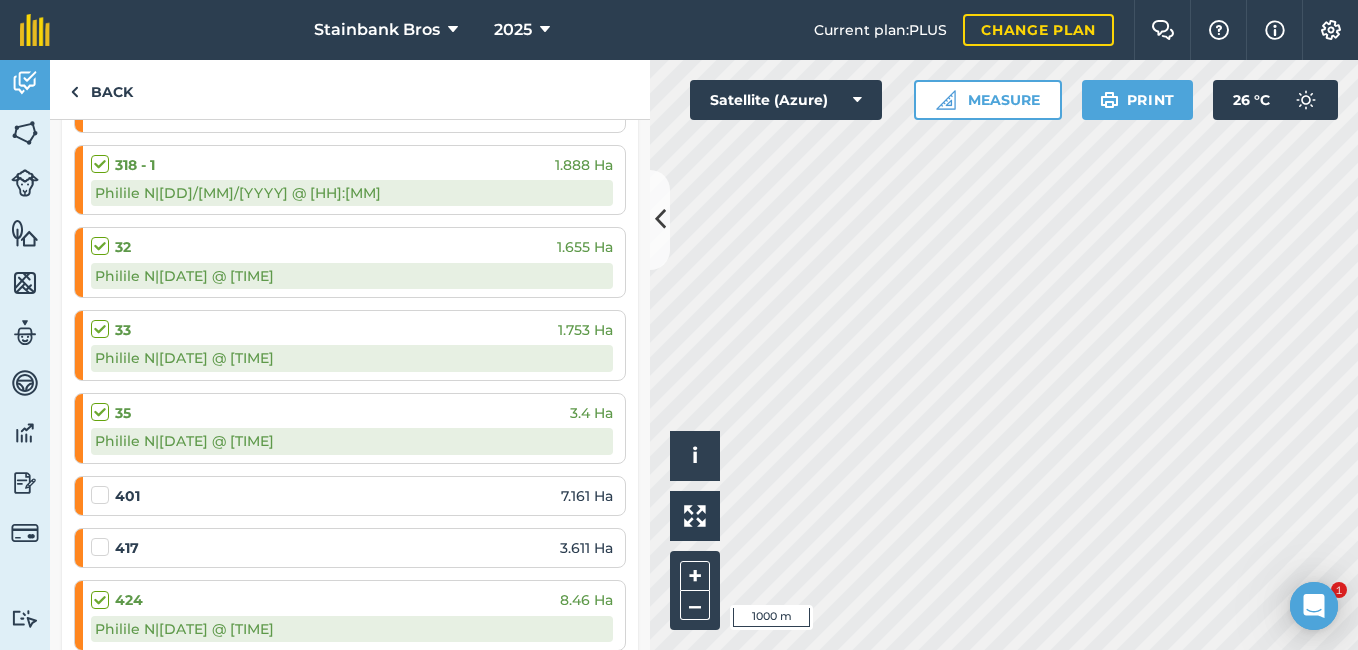 scroll, scrollTop: 2270, scrollLeft: 0, axis: vertical 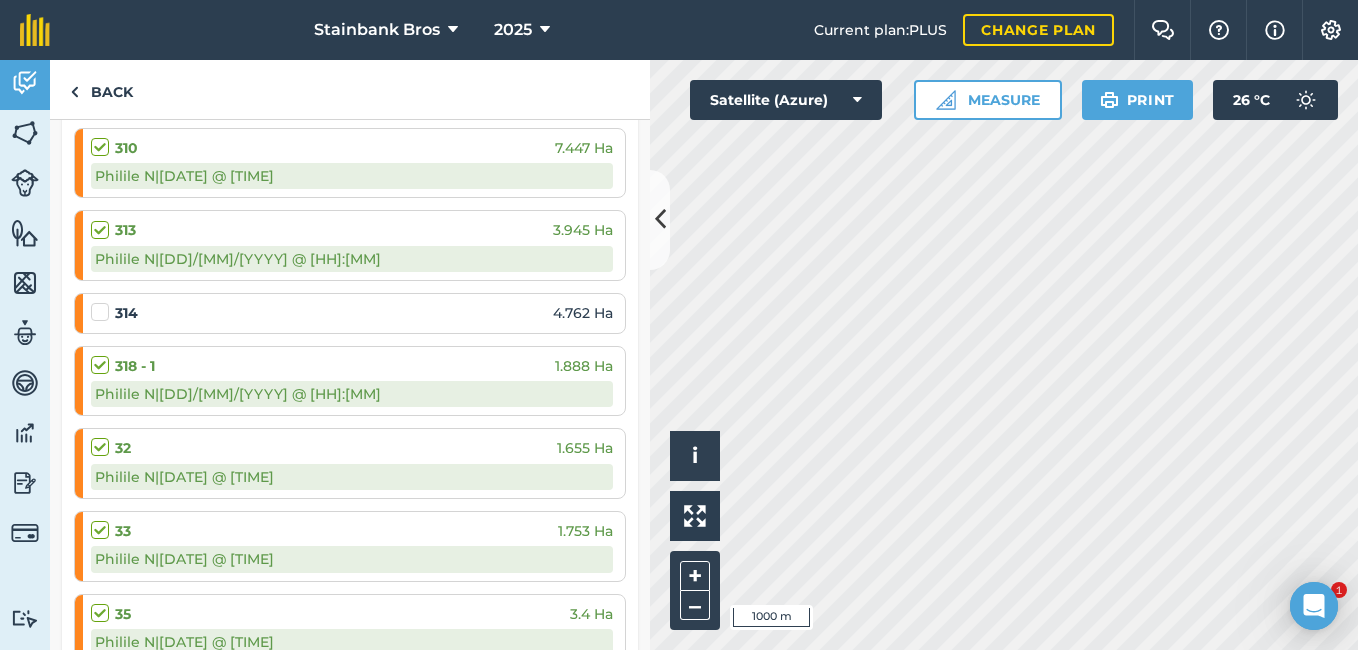click at bounding box center (103, 302) 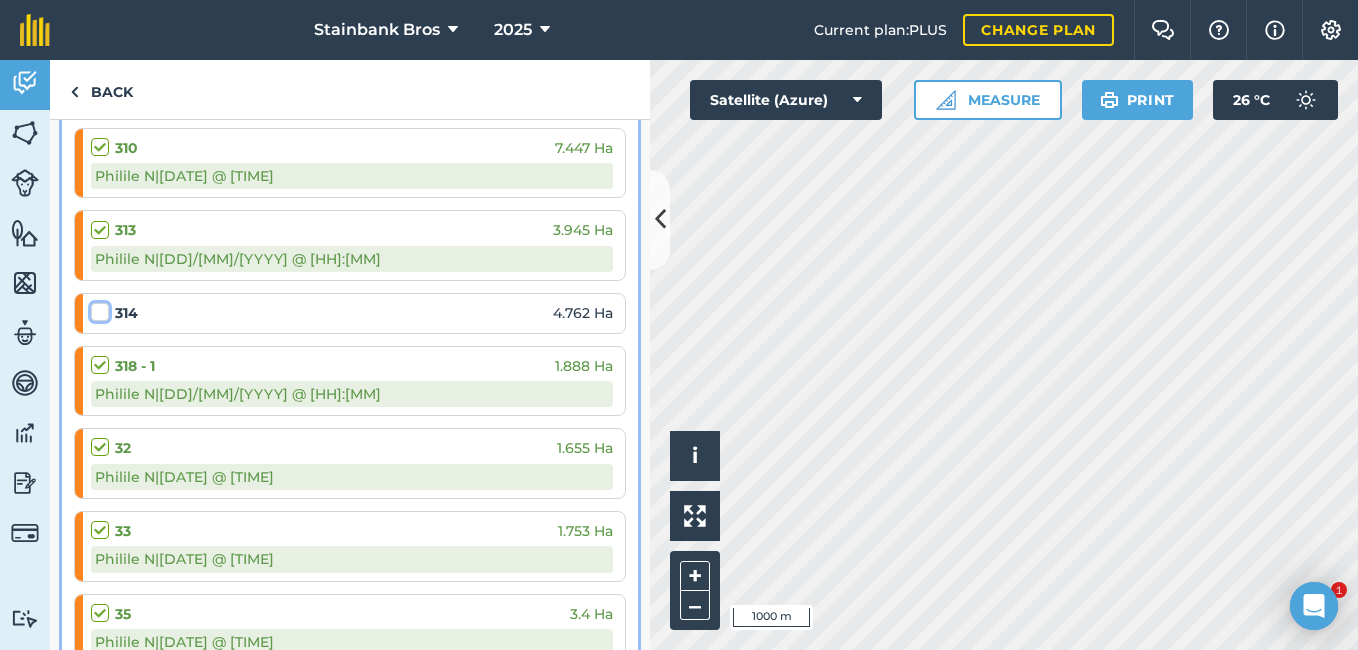 click at bounding box center (97, 308) 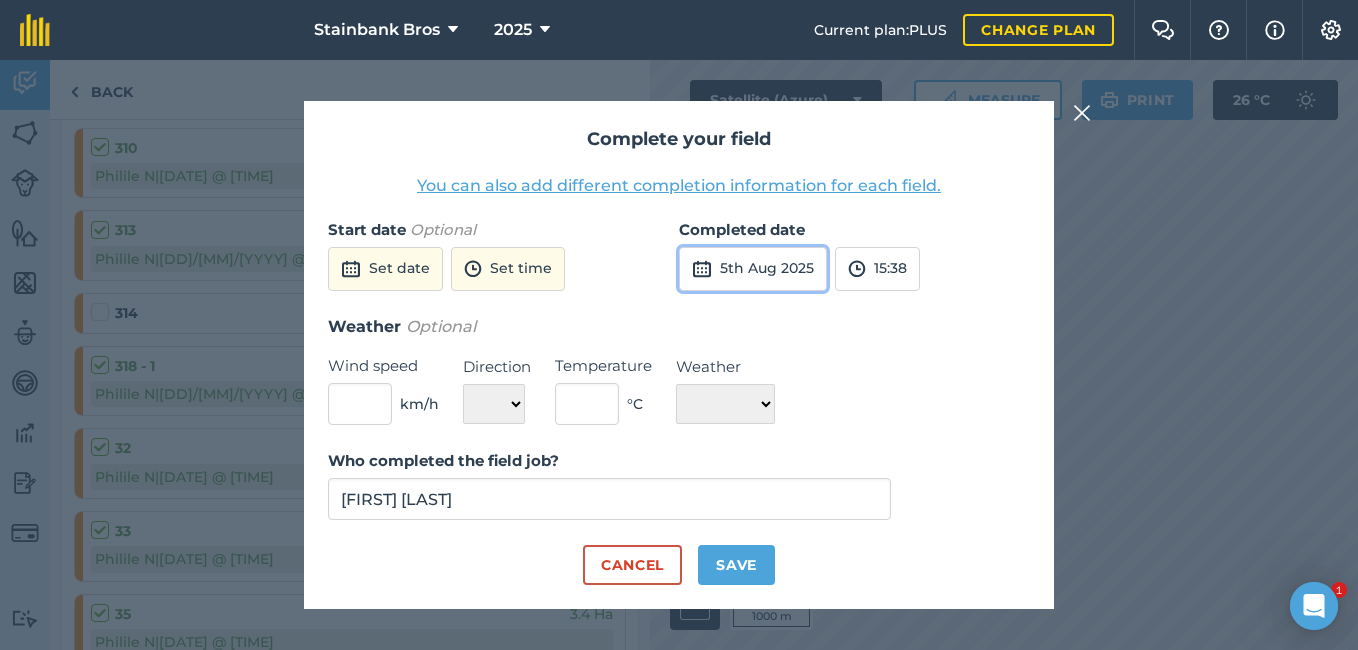 click on "5th Aug 2025" at bounding box center (753, 269) 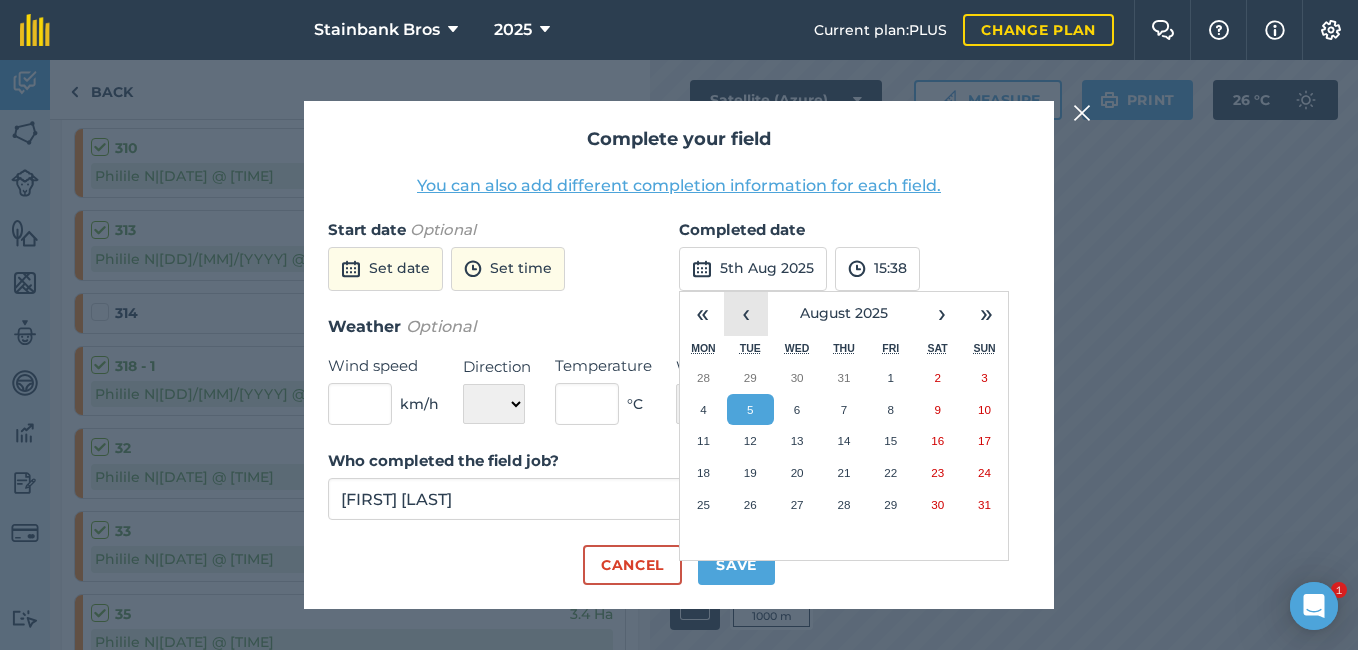 click on "‹" at bounding box center [746, 314] 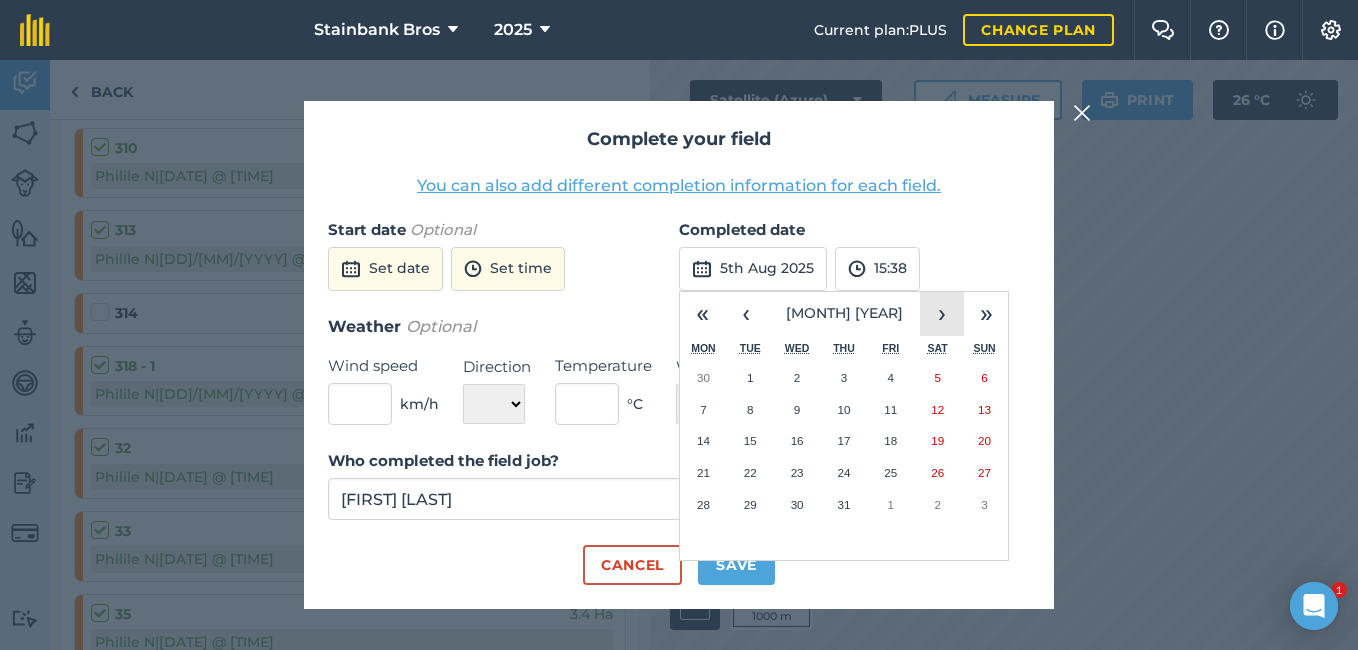 click on "›" at bounding box center (942, 314) 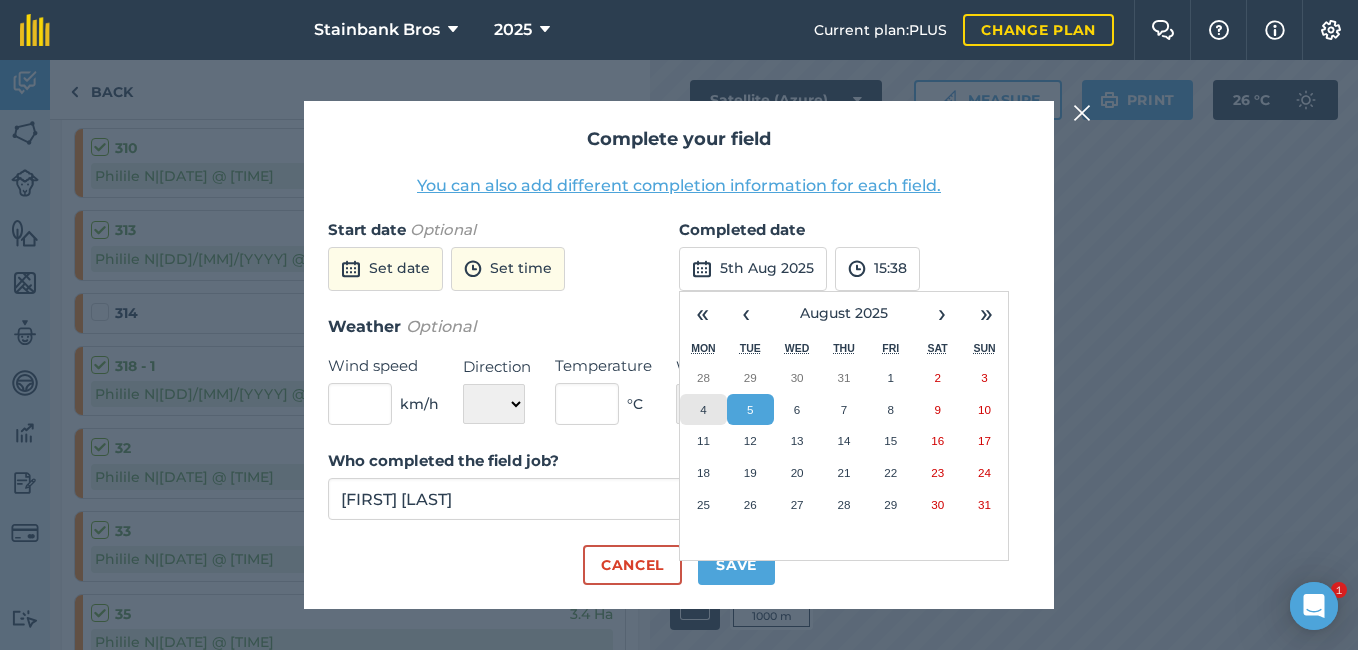 click on "4" at bounding box center (703, 409) 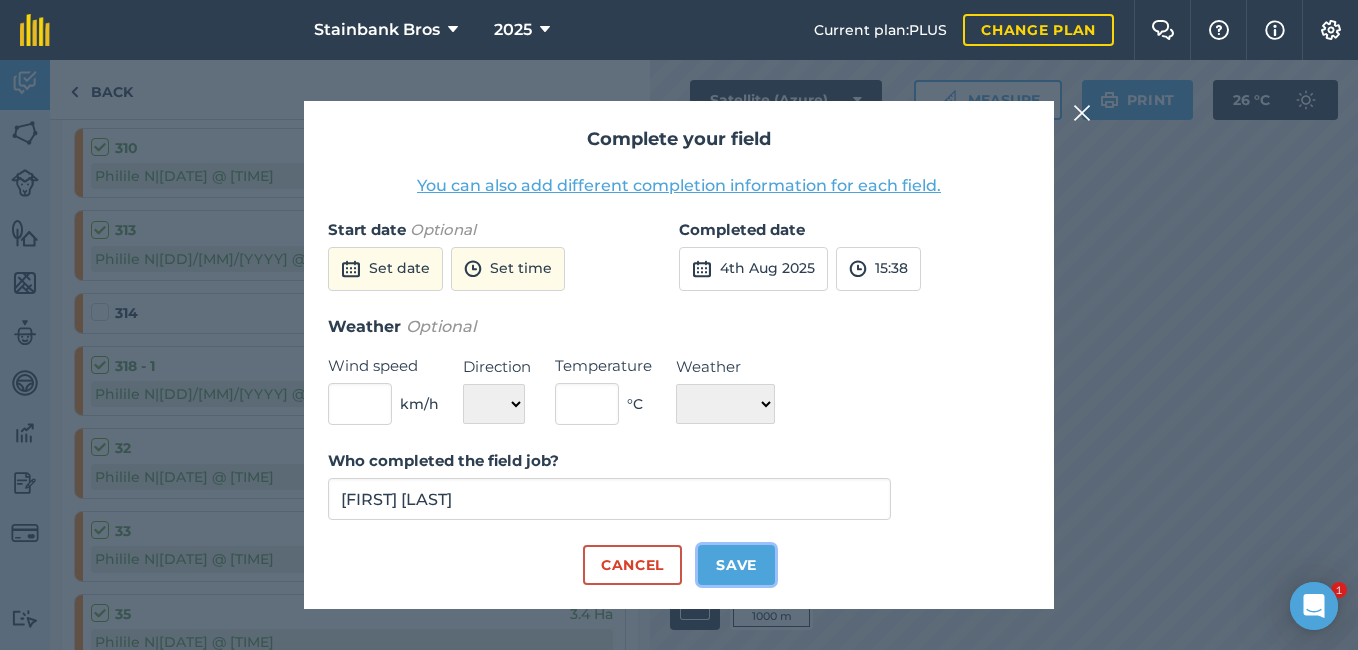 click on "Save" at bounding box center (736, 565) 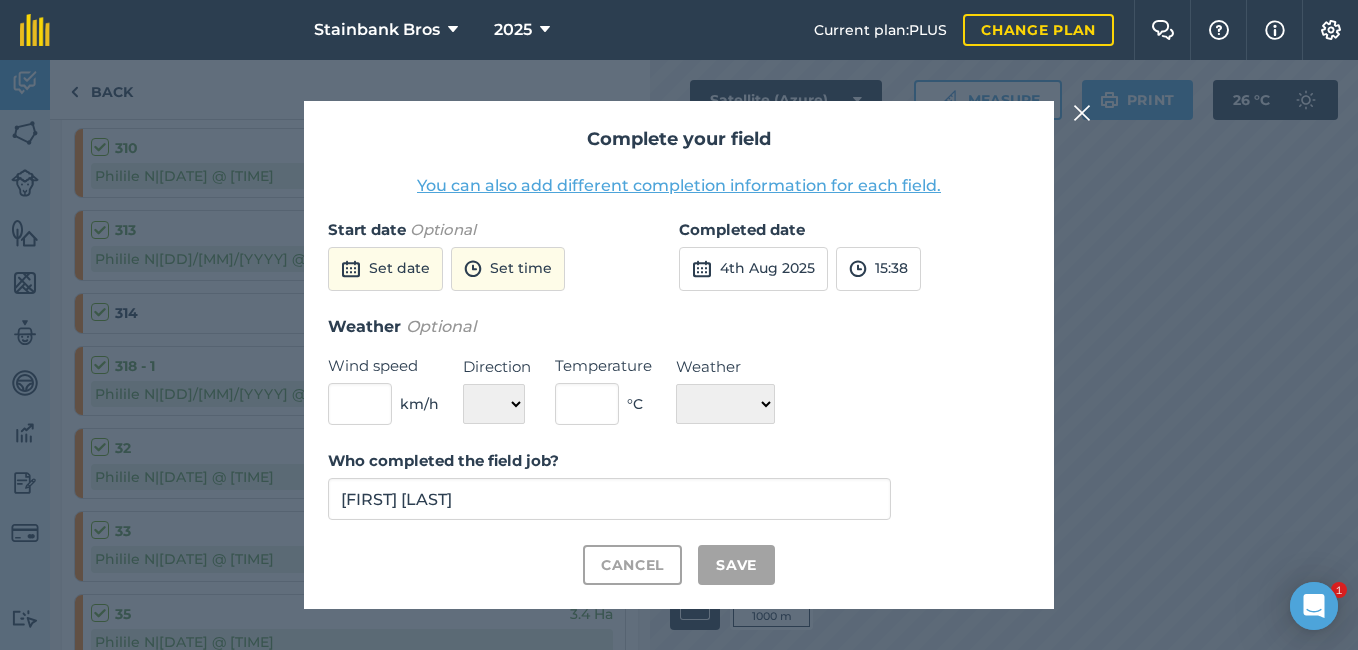 checkbox on "true" 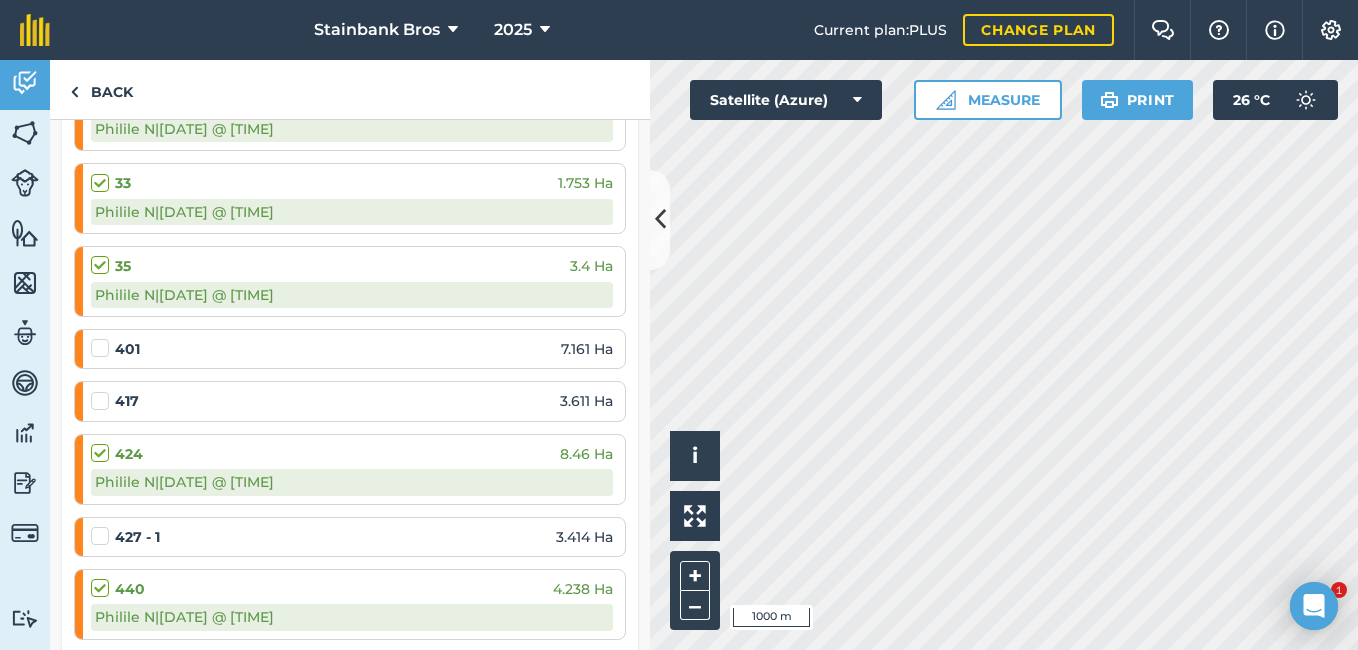 scroll, scrollTop: 2657, scrollLeft: 0, axis: vertical 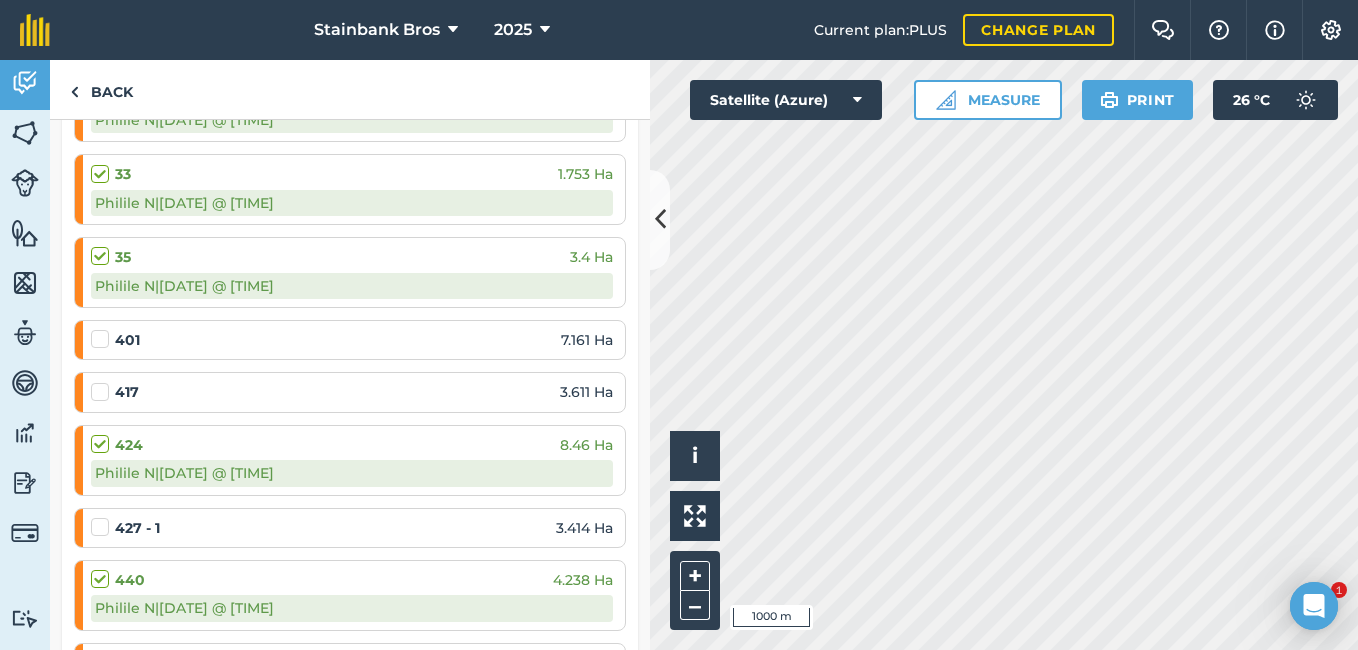 click at bounding box center [103, 329] 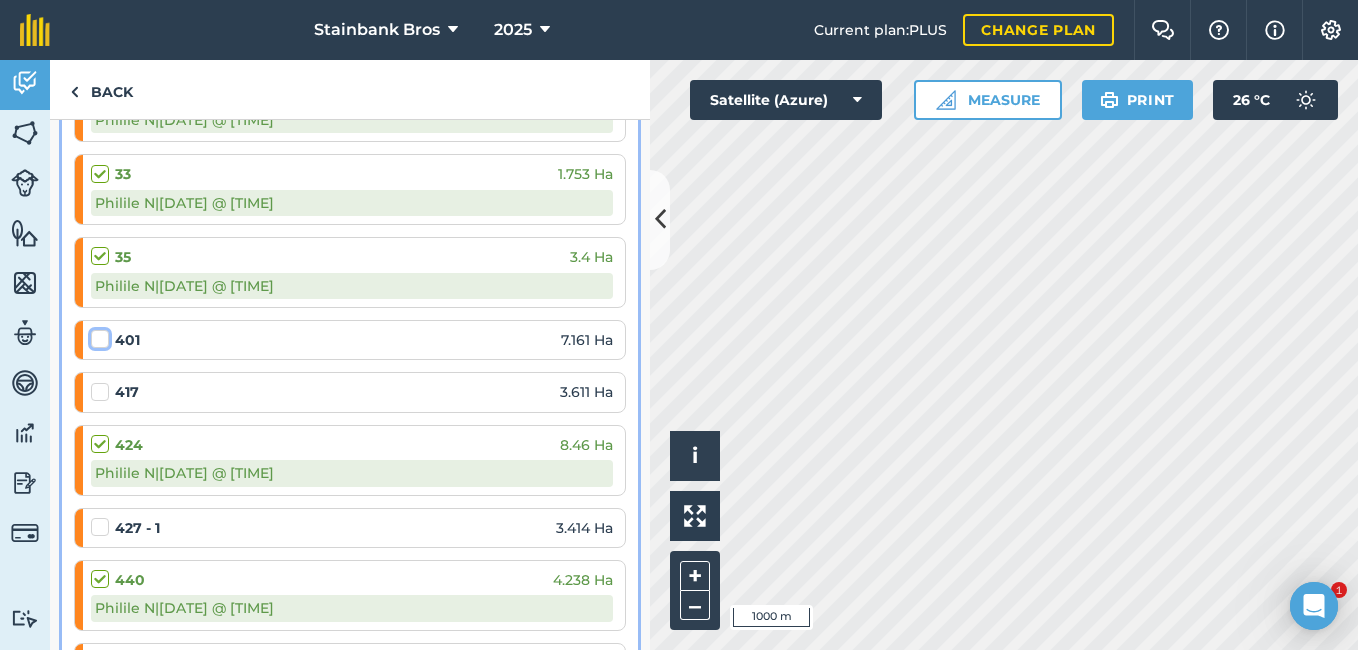 click at bounding box center (97, 335) 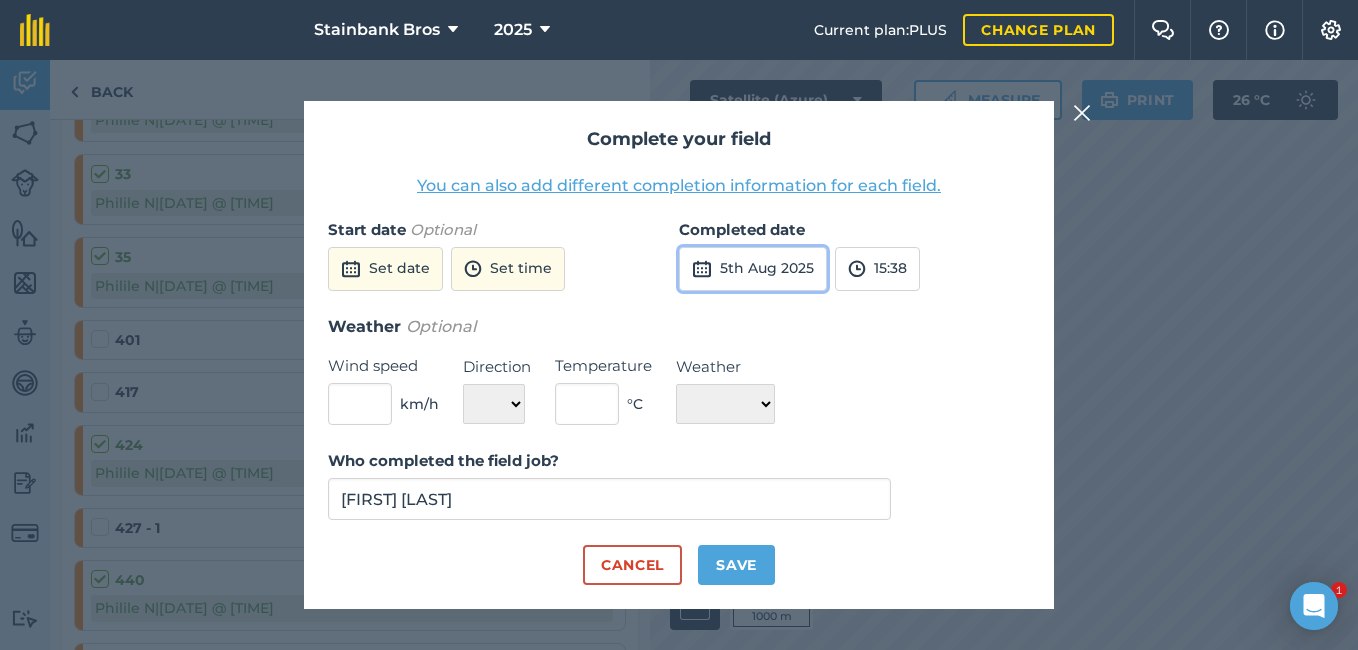 click on "5th Aug 2025" at bounding box center [753, 269] 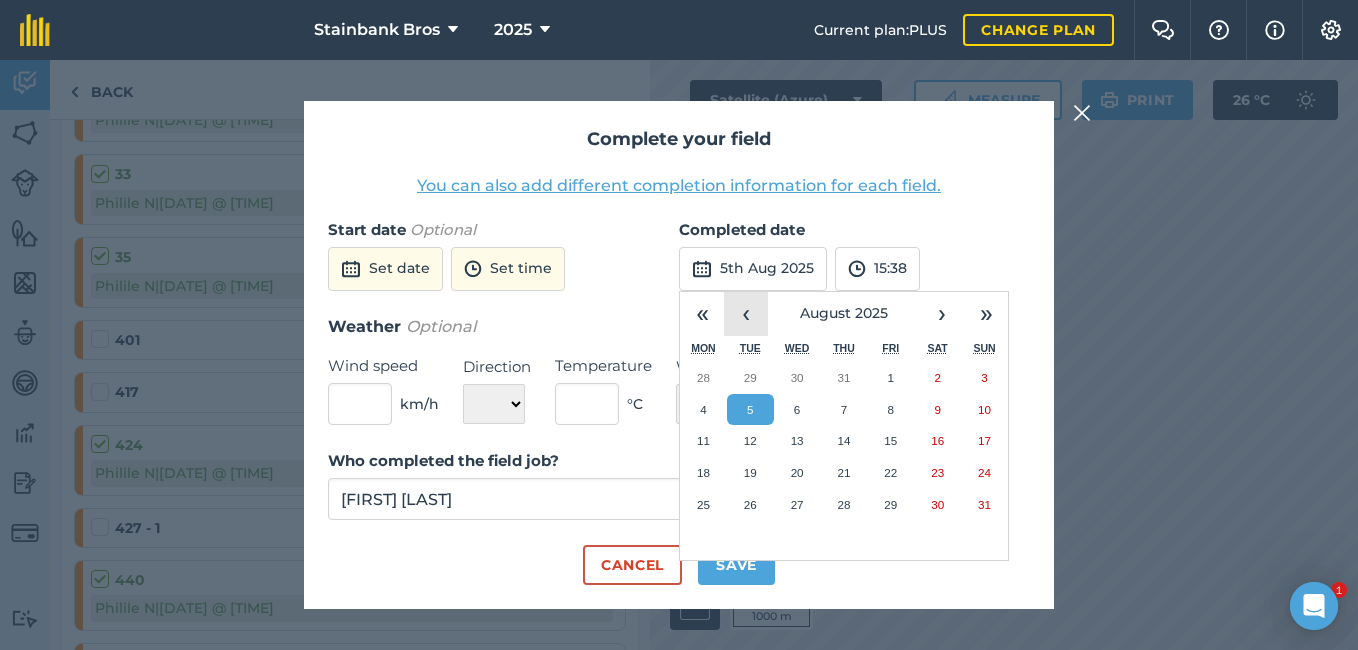 click on "‹" at bounding box center (746, 314) 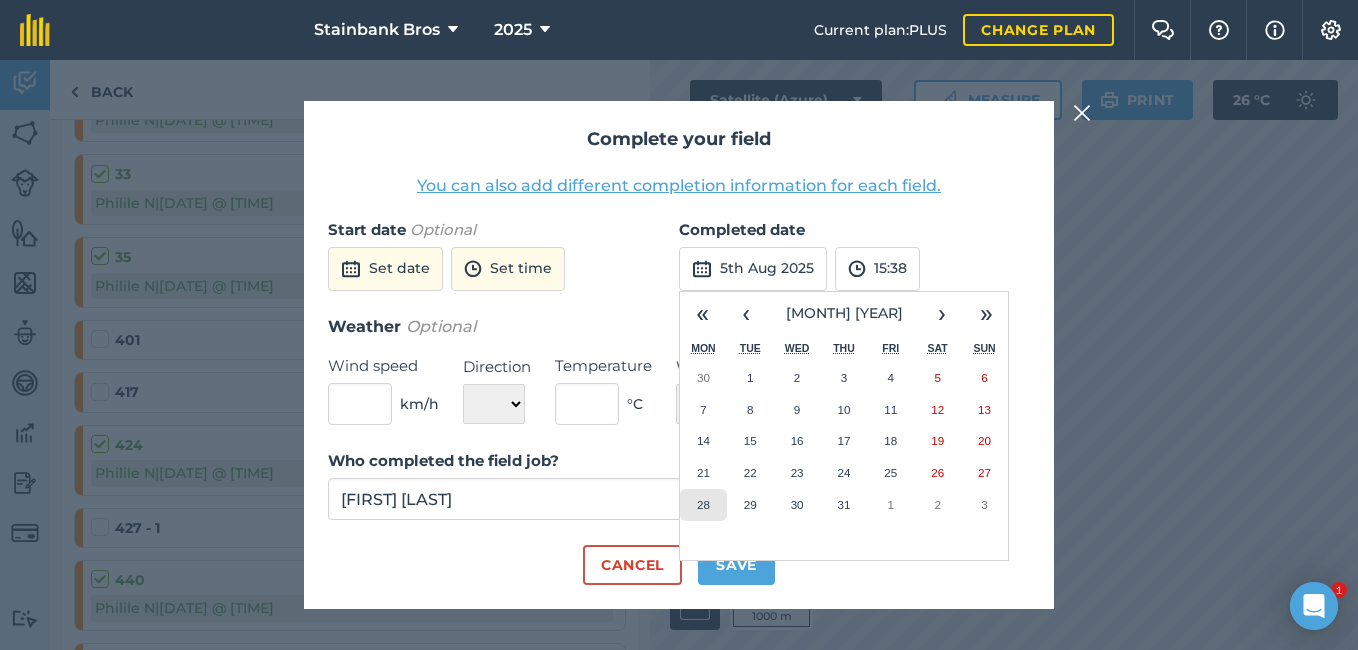 click on "28" at bounding box center (703, 504) 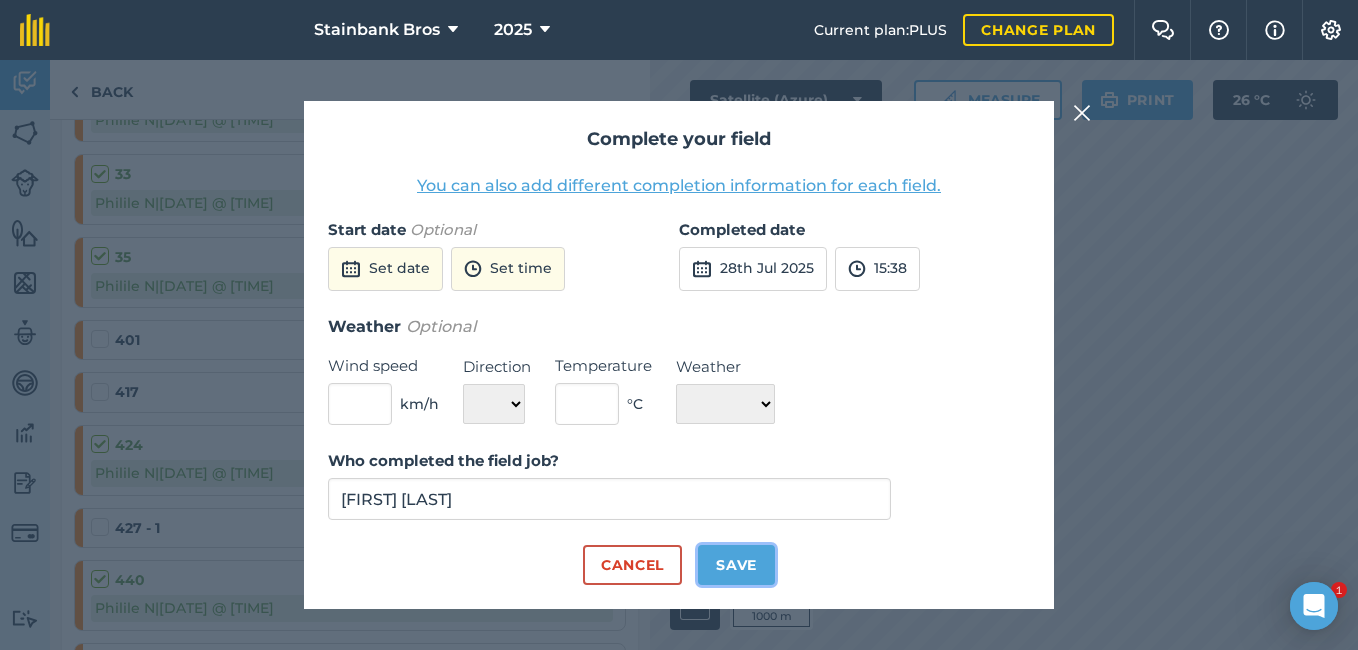 click on "Save" at bounding box center [736, 565] 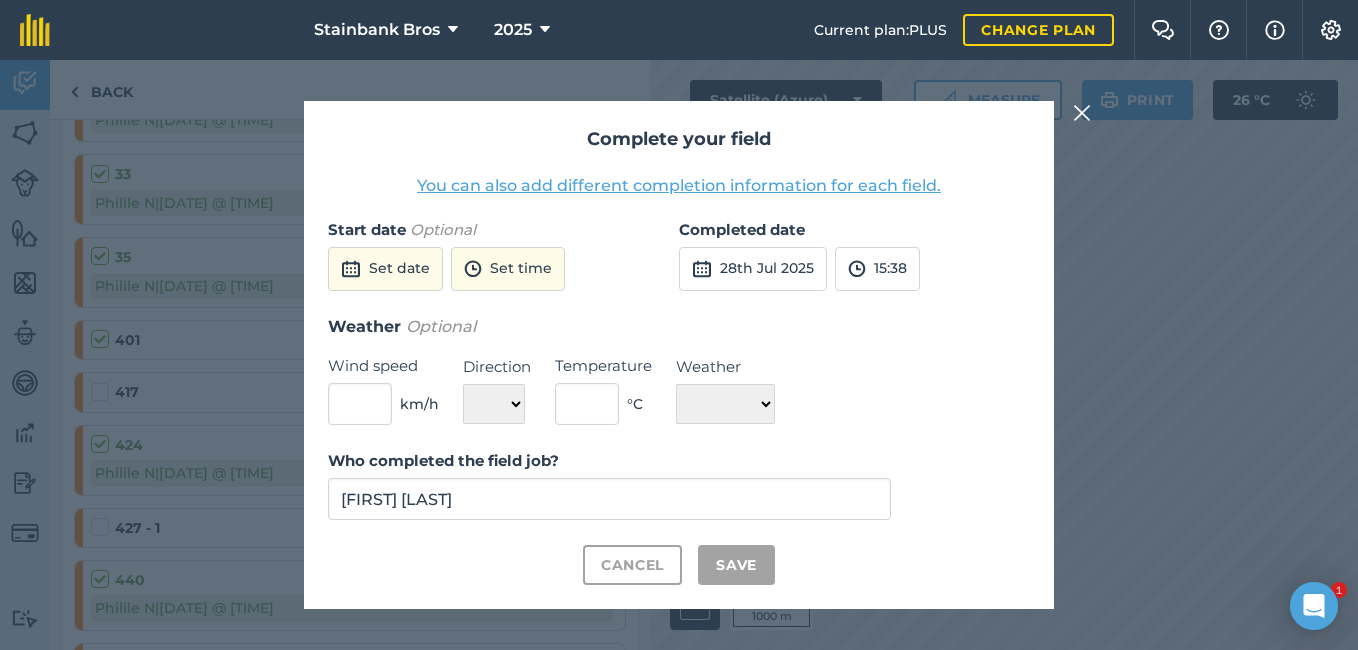checkbox on "true" 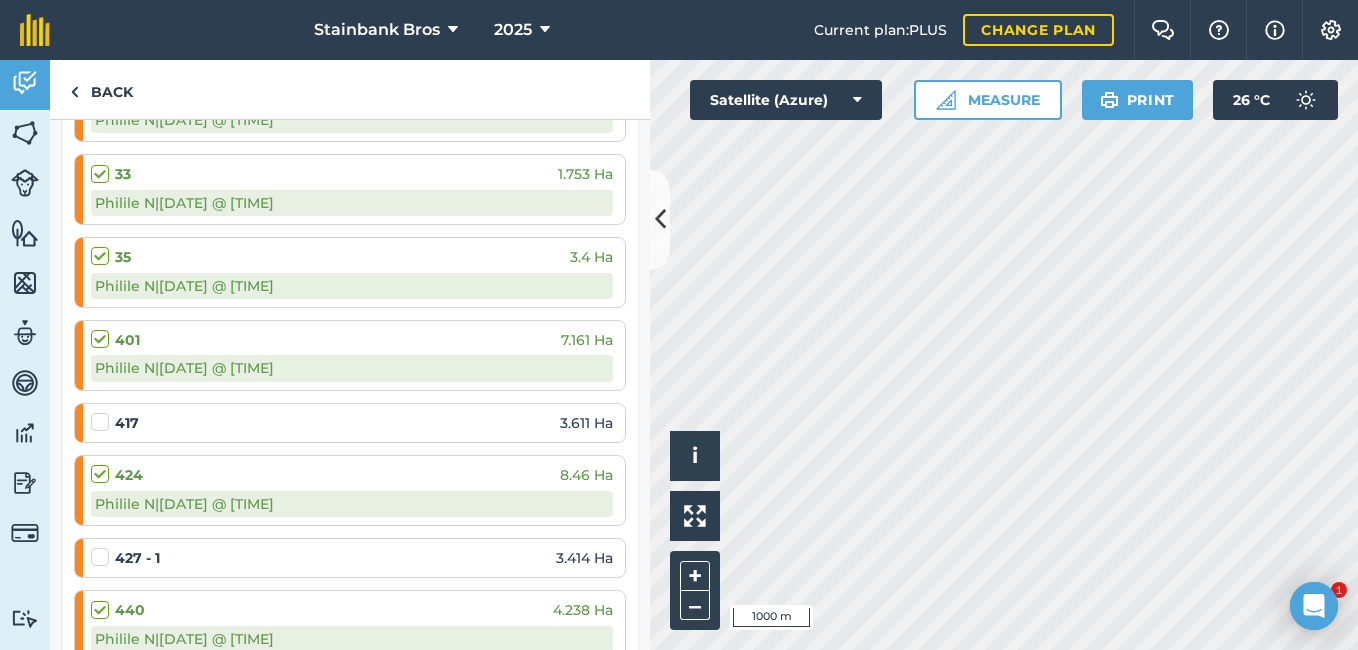 click at bounding box center (103, 412) 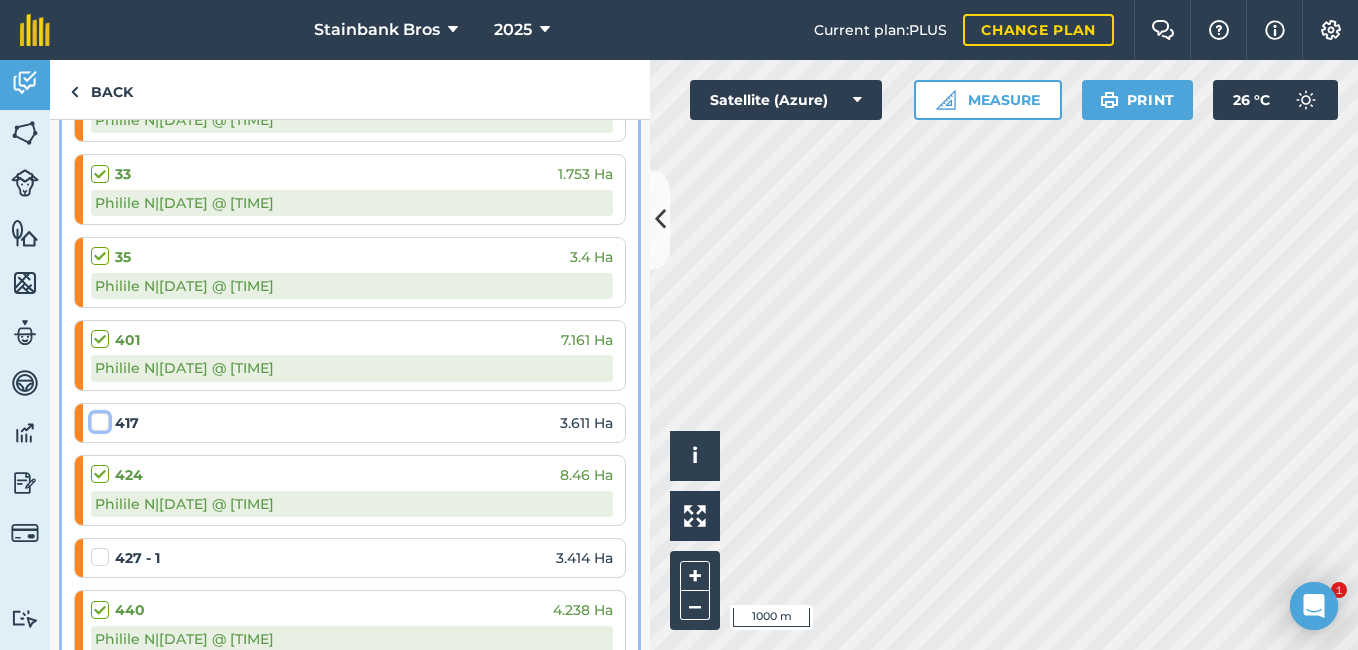 click at bounding box center (97, 418) 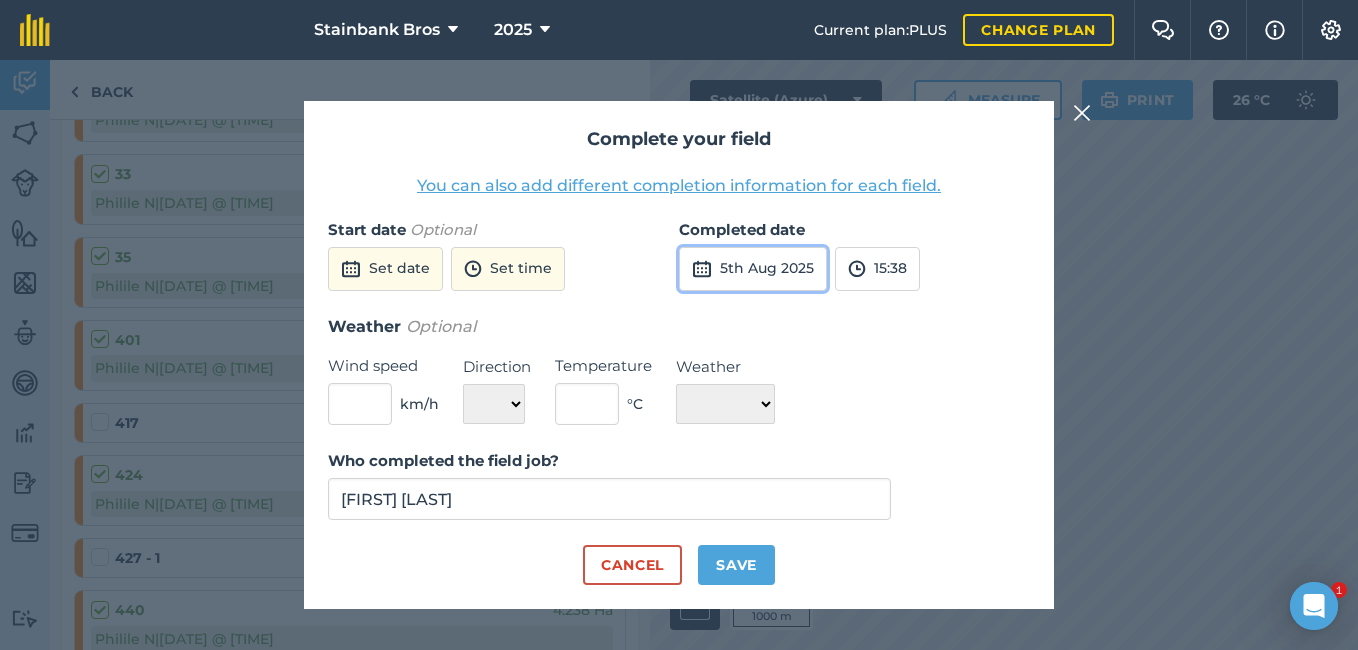 click on "5th Aug 2025" at bounding box center (753, 269) 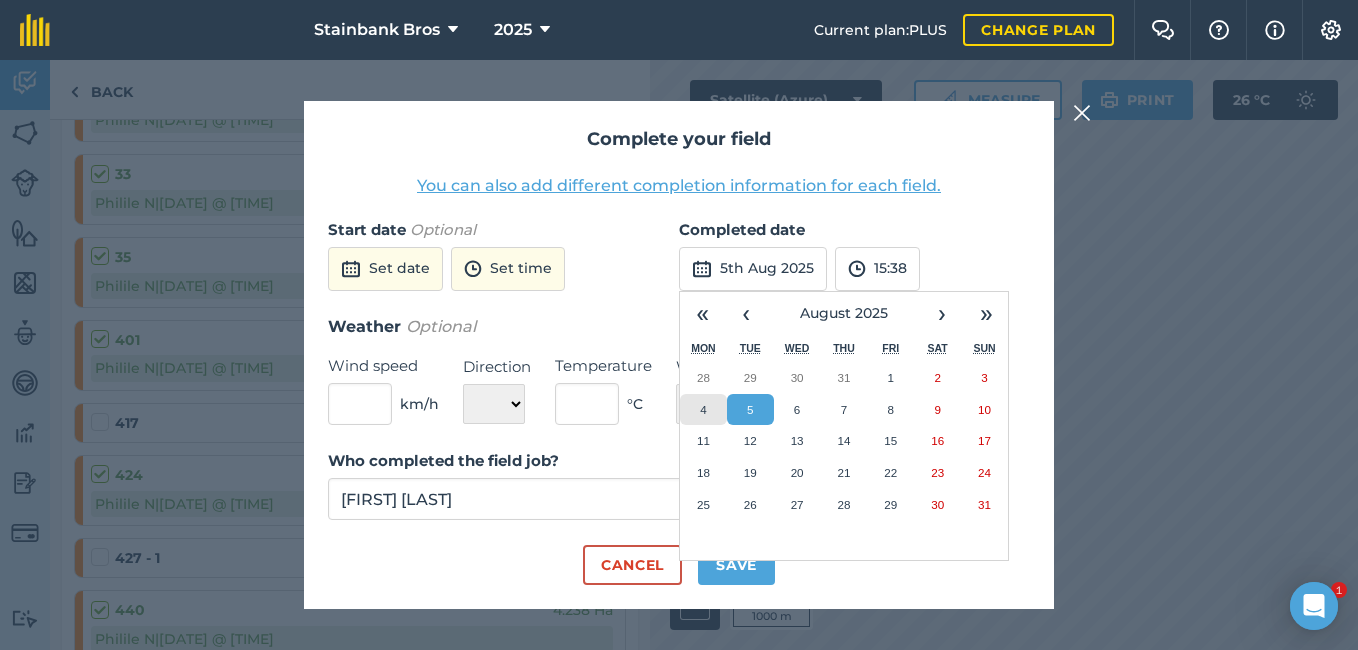 click on "4" at bounding box center (703, 410) 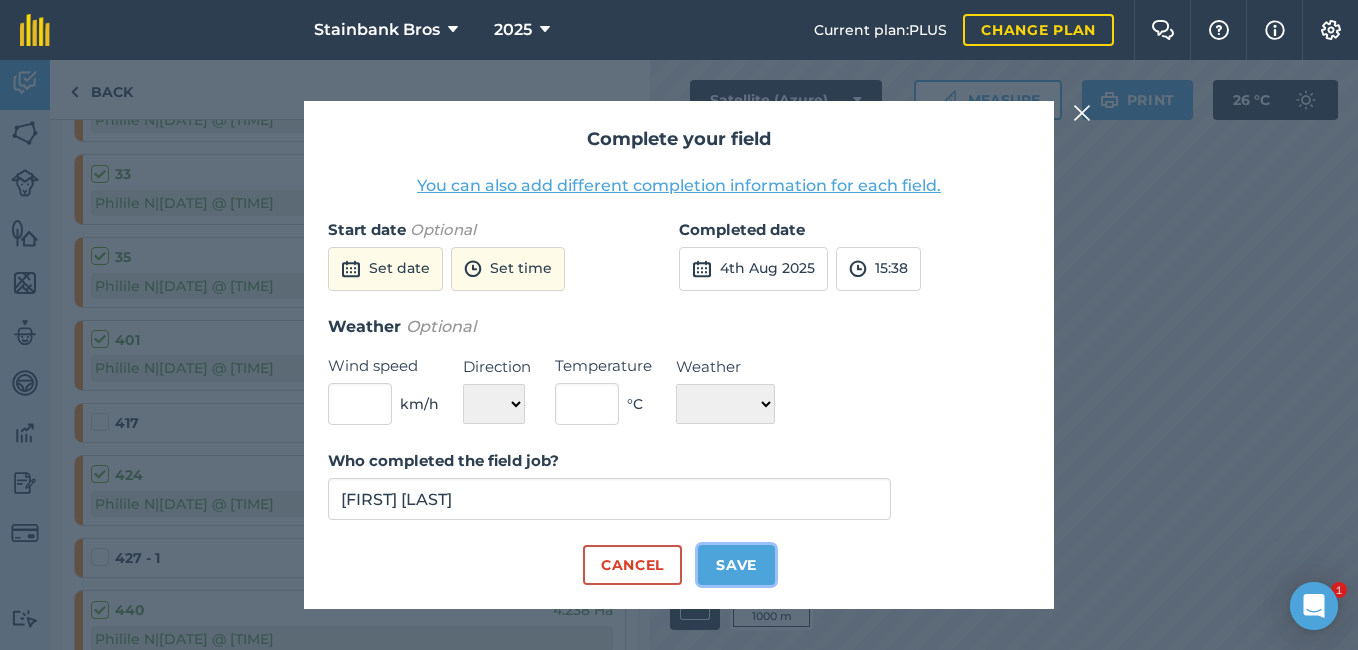 click on "Save" at bounding box center (736, 565) 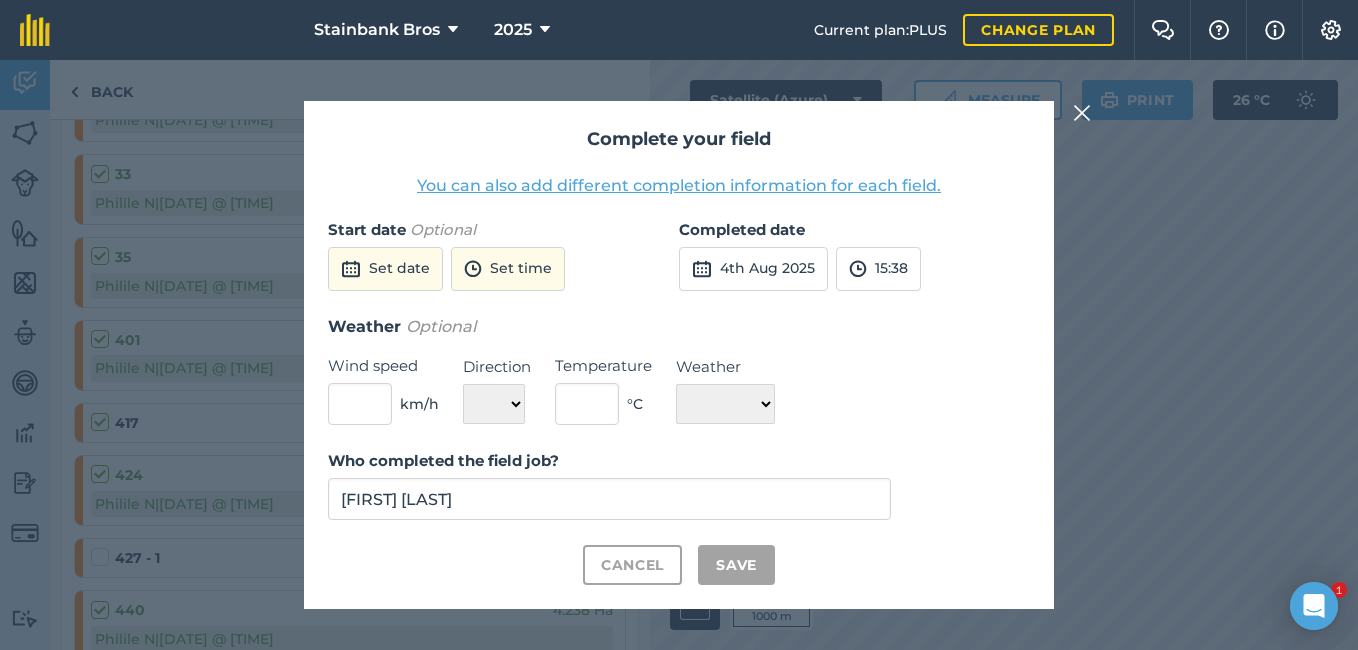 checkbox on "true" 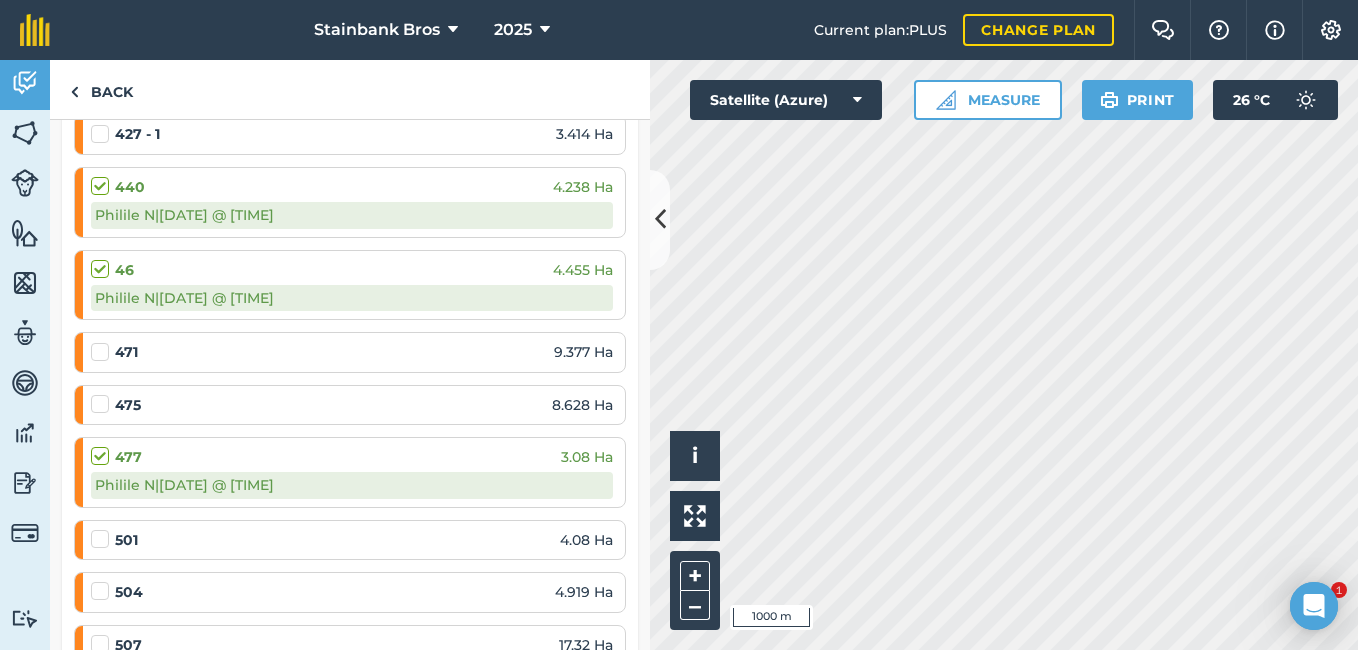 scroll, scrollTop: 3120, scrollLeft: 0, axis: vertical 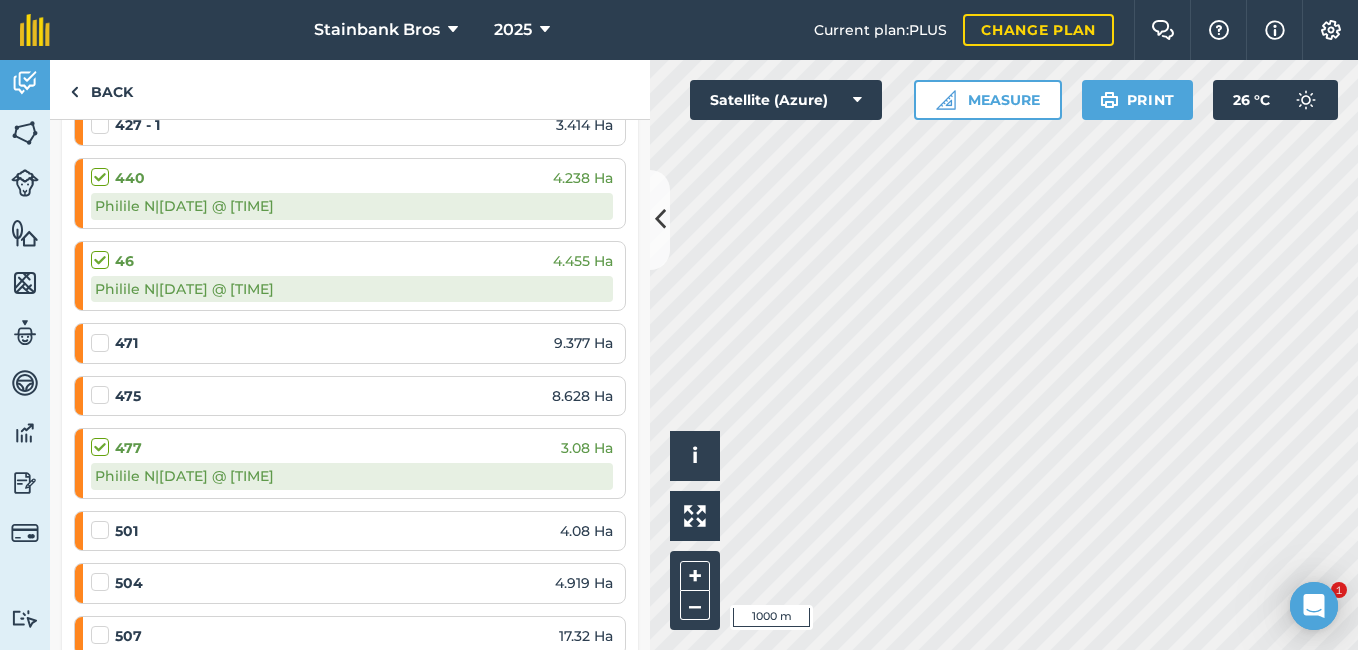 click at bounding box center (103, 115) 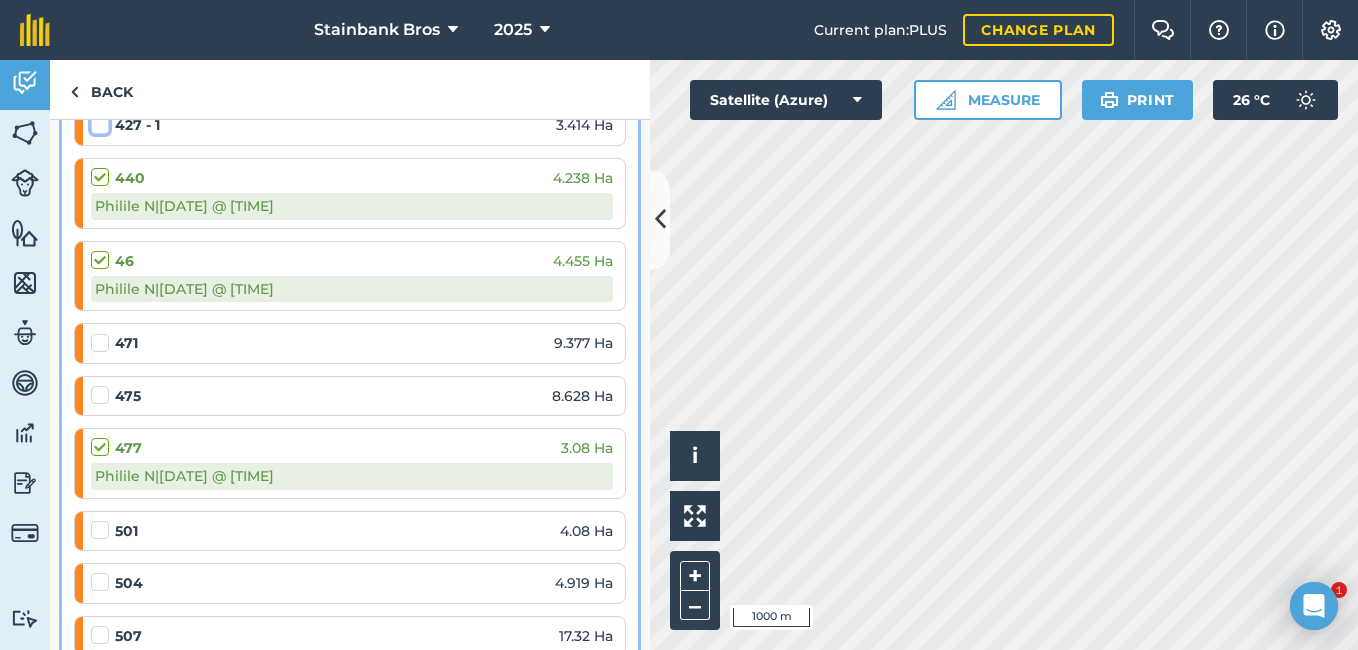 click at bounding box center [97, 121] 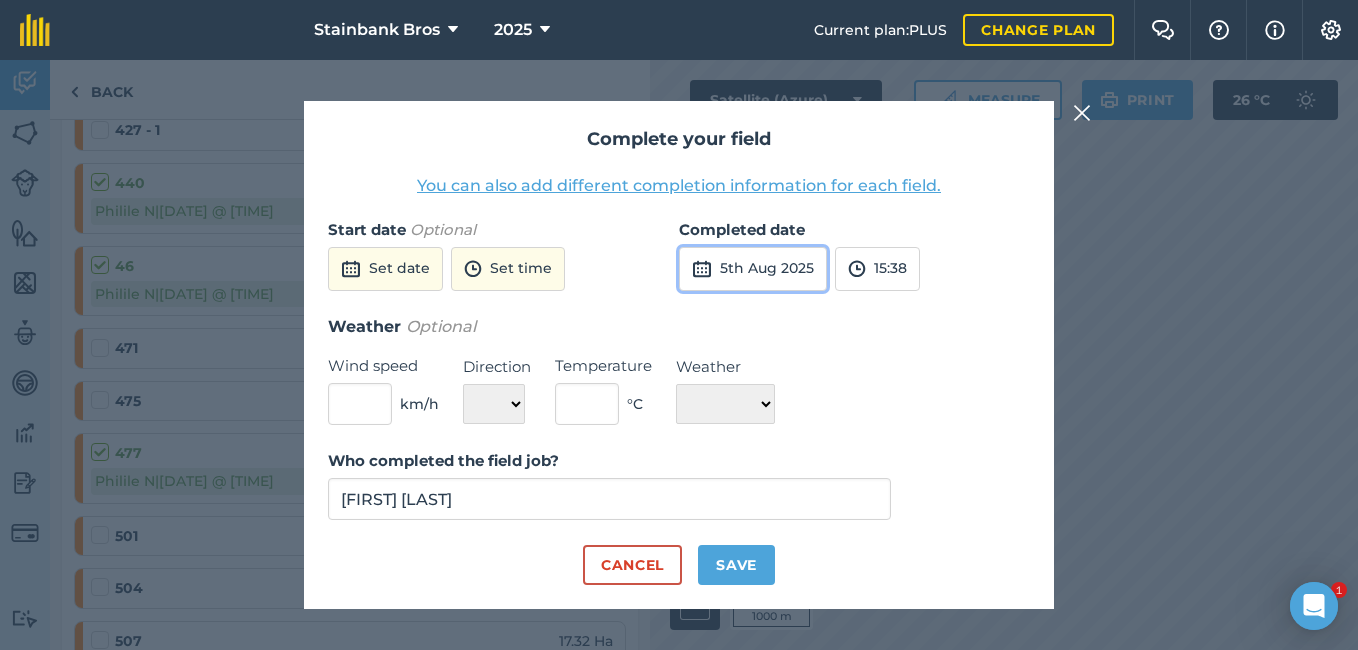 click on "5th Aug 2025" at bounding box center (753, 269) 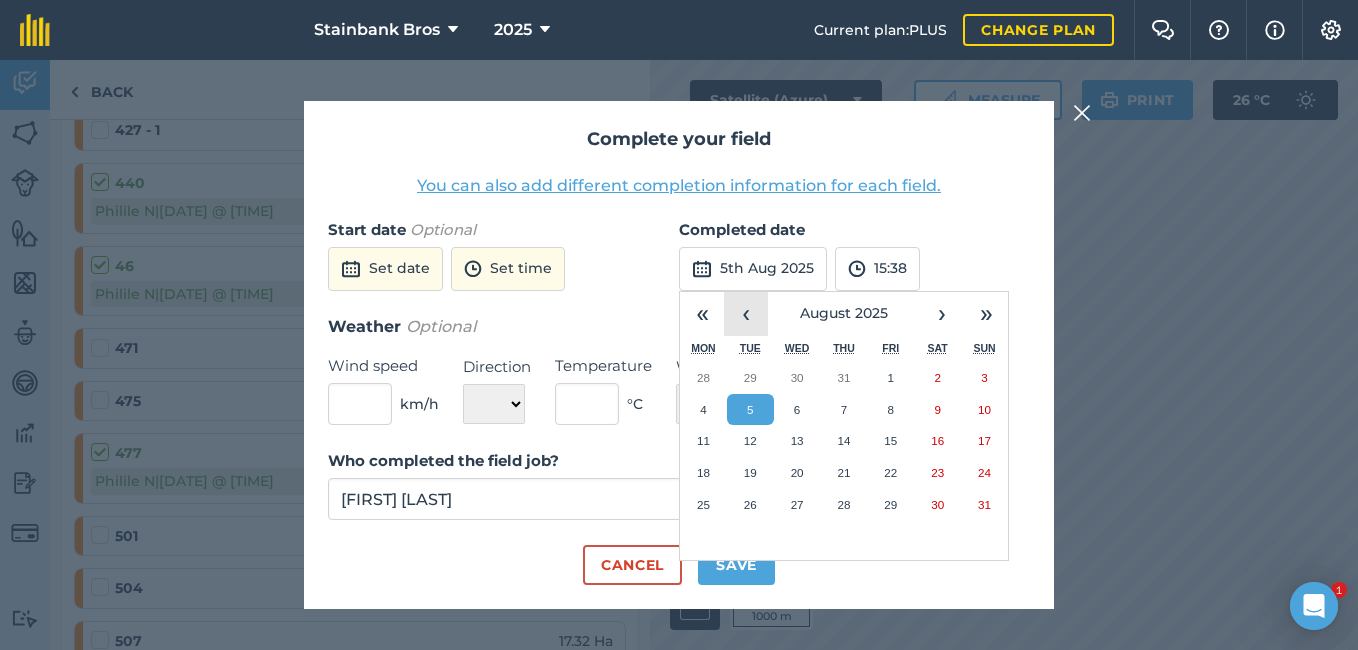 click on "‹" at bounding box center [746, 314] 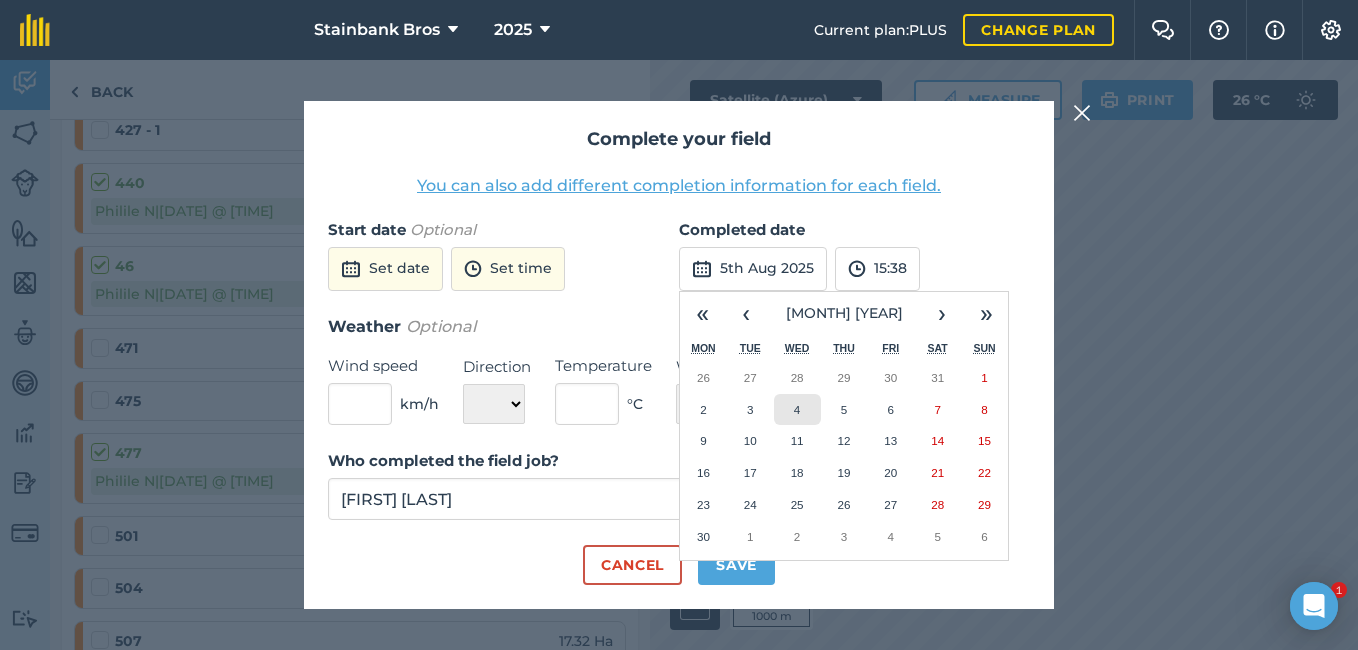 click on "4" at bounding box center [797, 409] 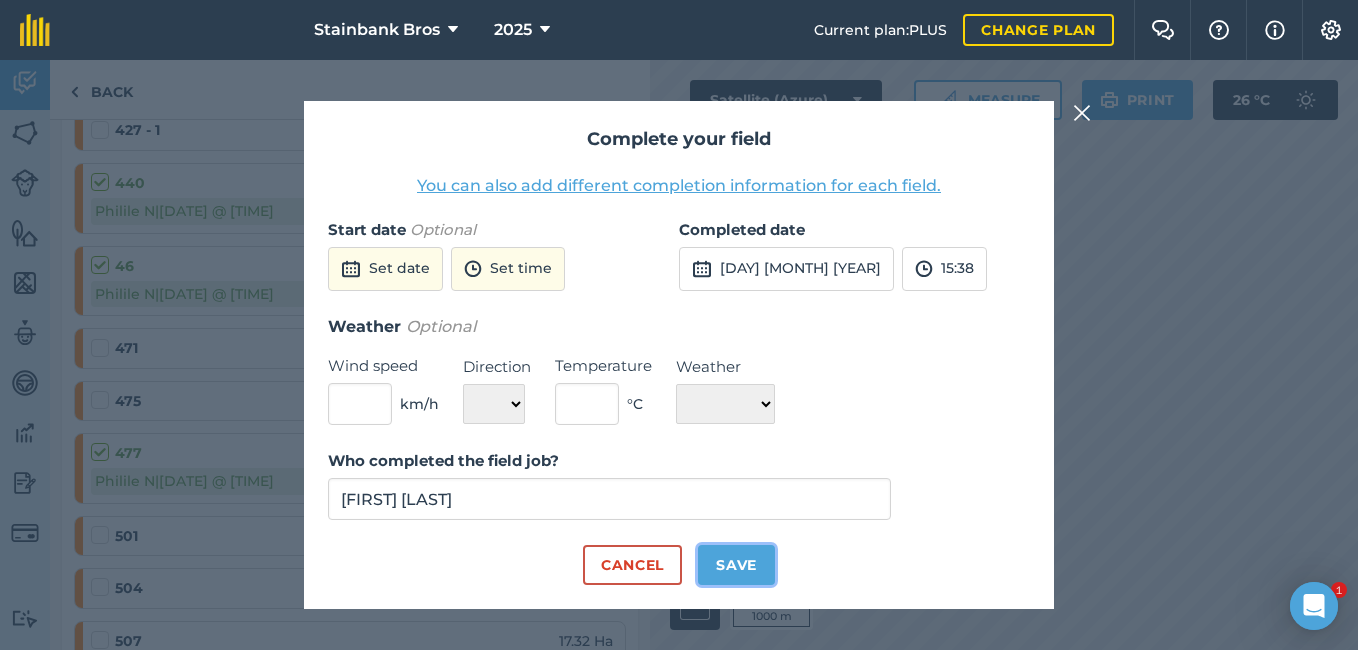 click on "Save" at bounding box center [736, 565] 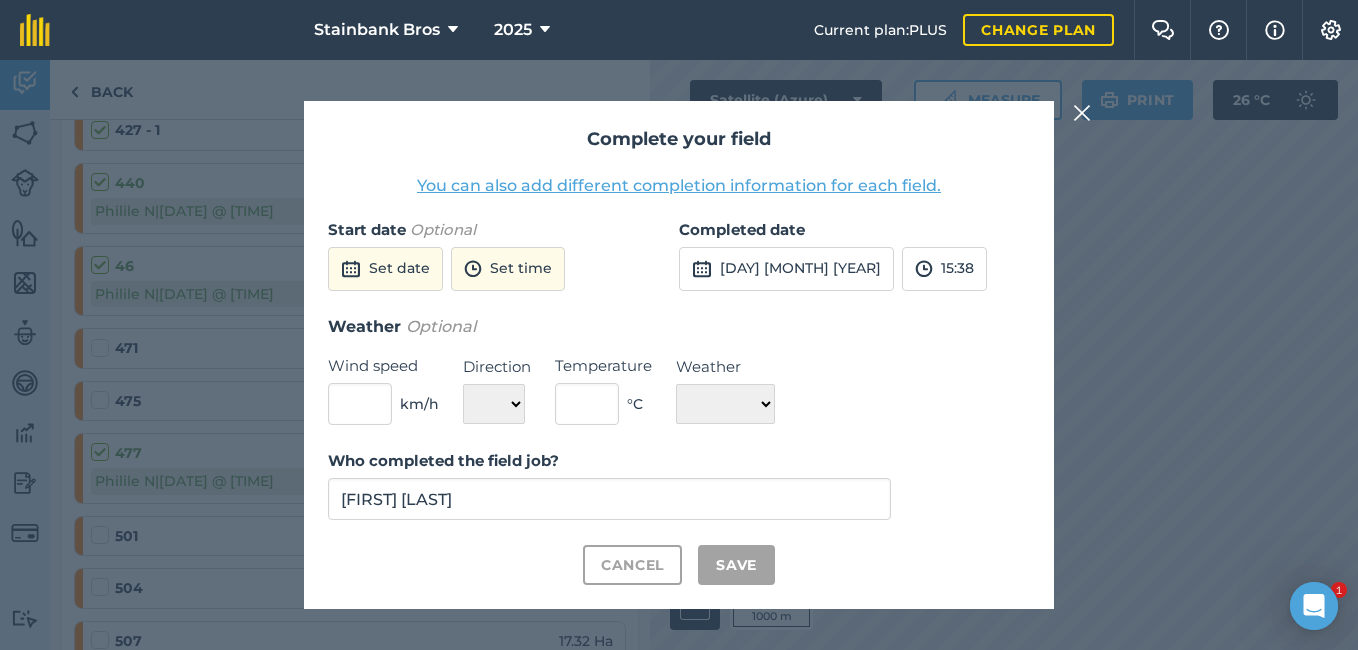 checkbox on "true" 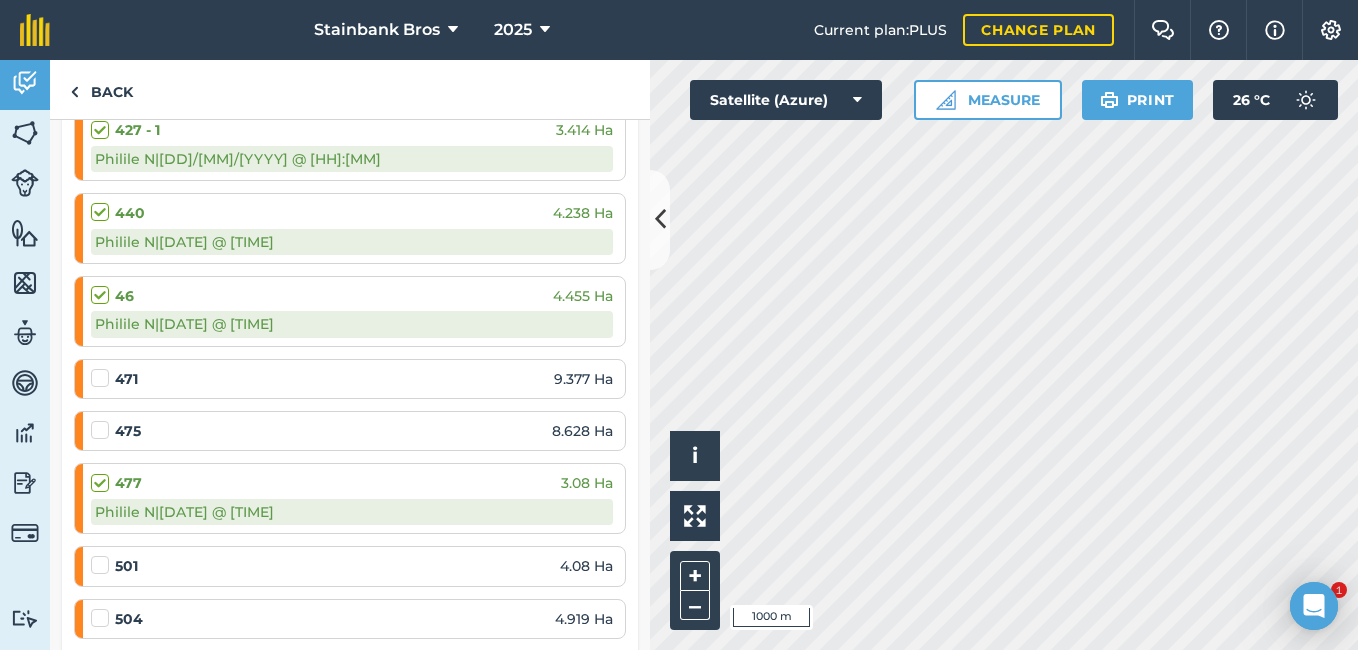 click at bounding box center [103, 368] 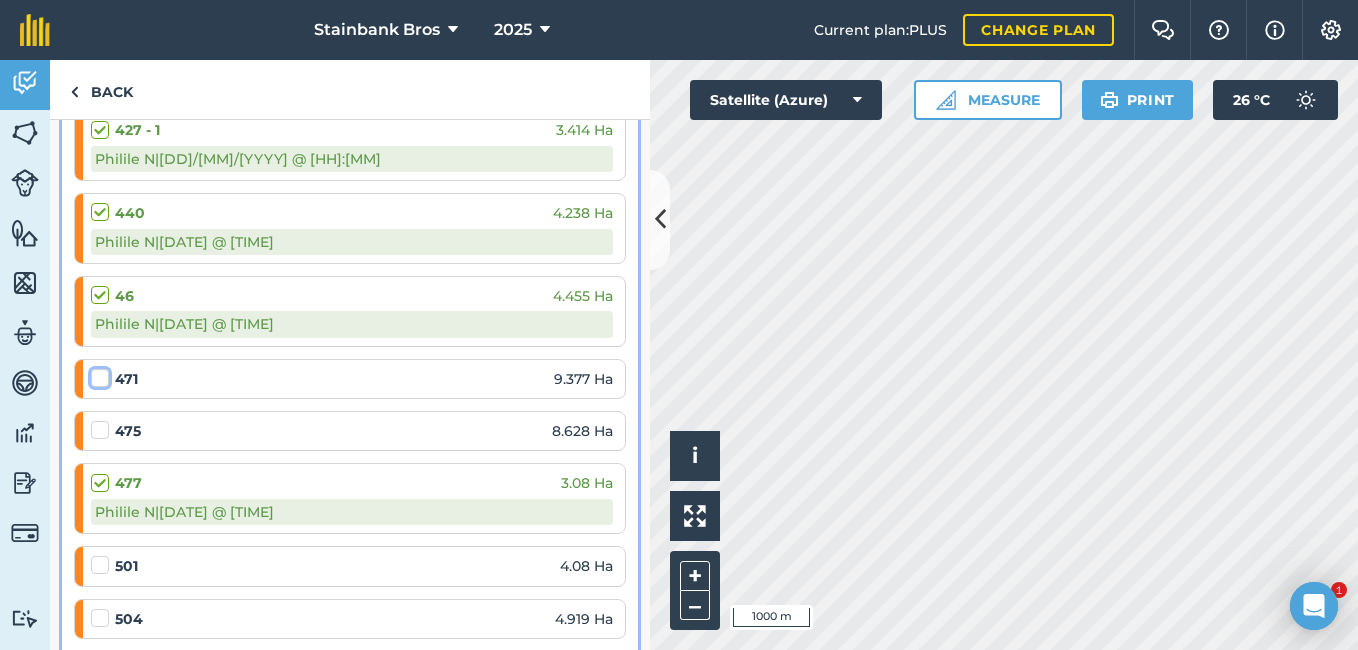 click at bounding box center [97, 374] 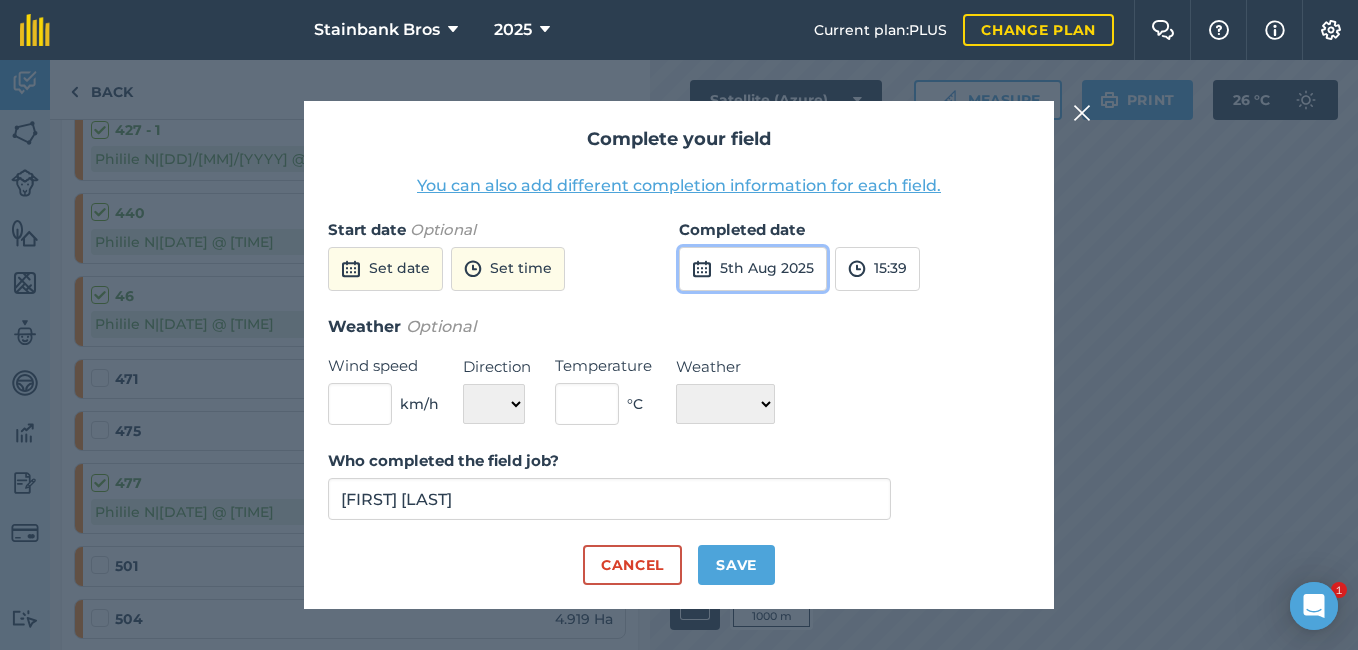 click on "5th Aug 2025" at bounding box center [753, 269] 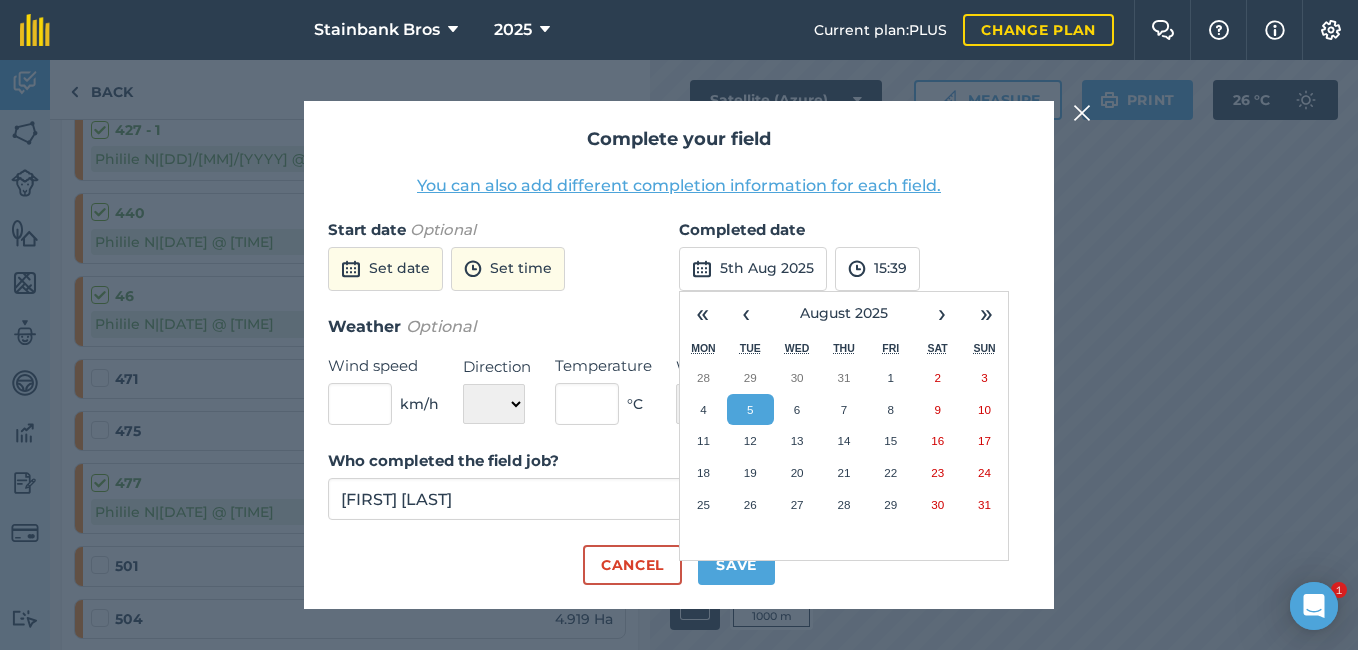 click at bounding box center (1082, 113) 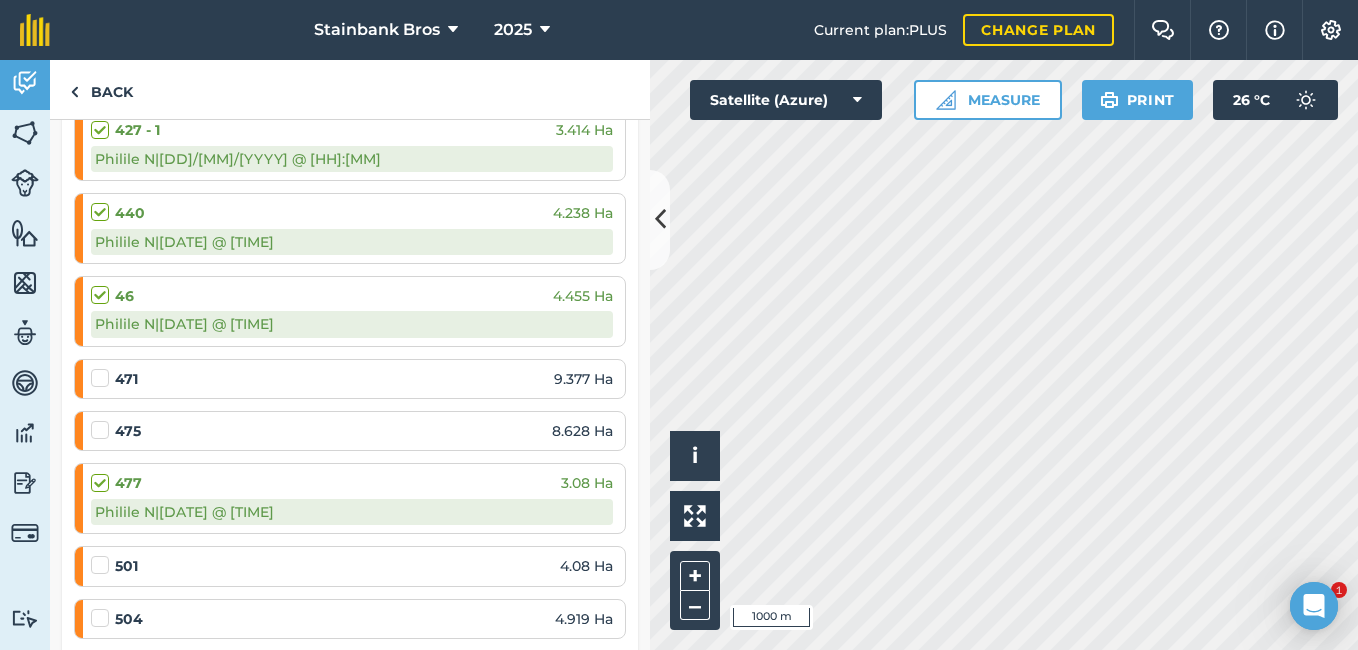 click at bounding box center [103, 420] 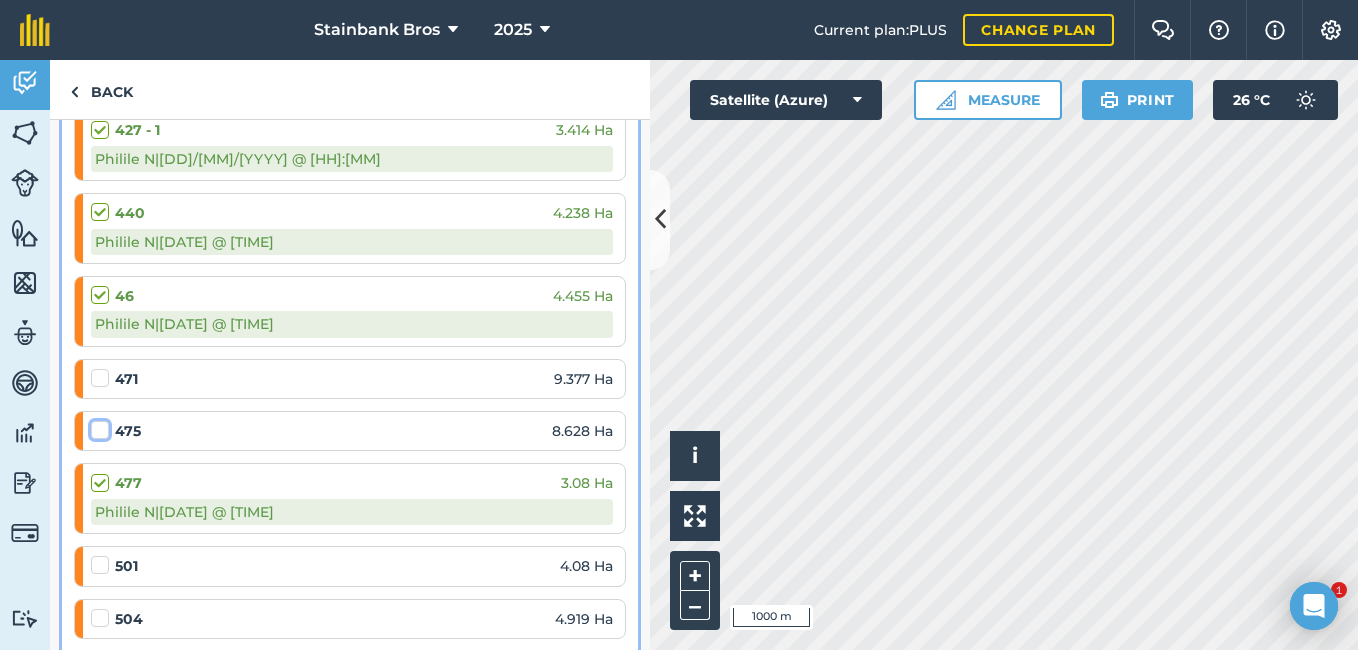 click at bounding box center [97, 426] 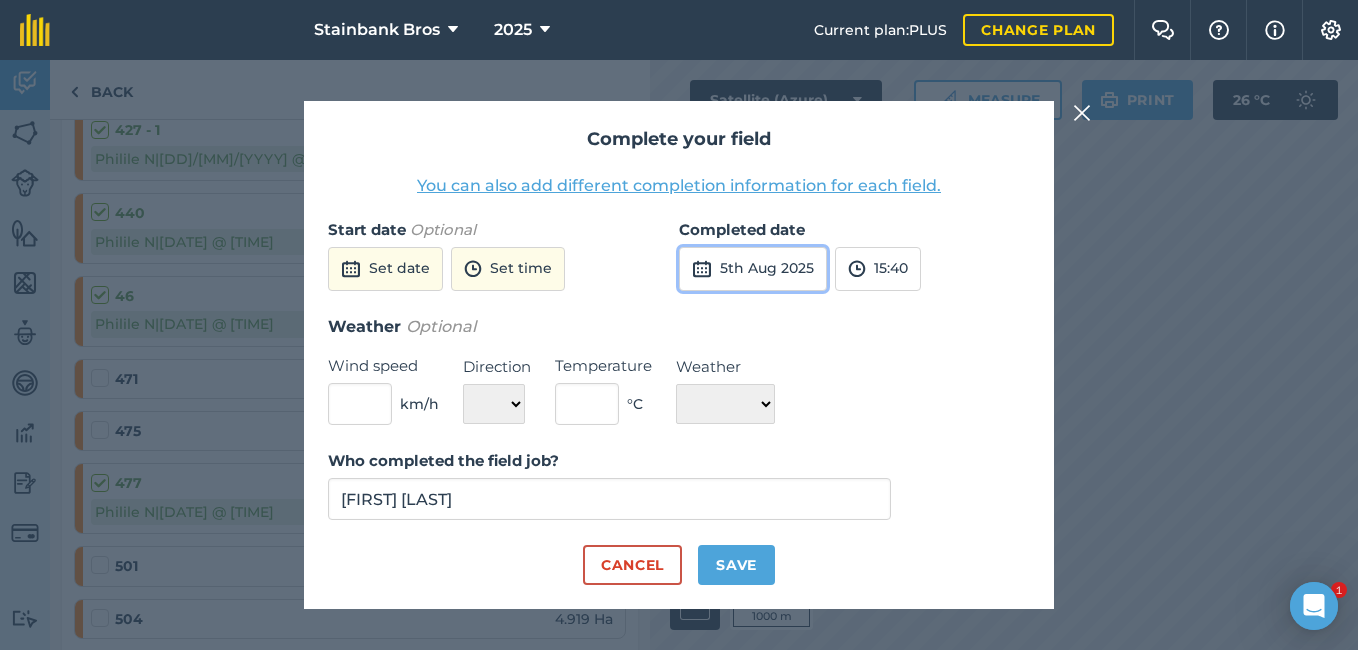 click on "5th Aug 2025" at bounding box center [753, 269] 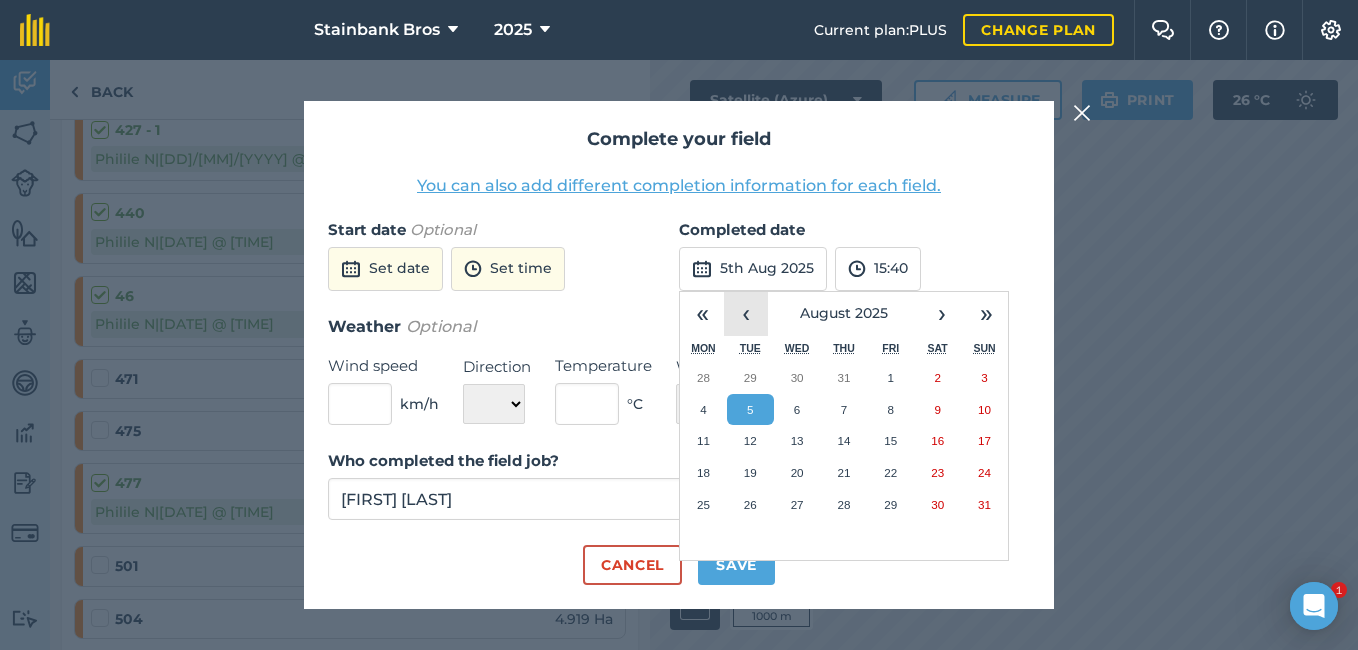 click on "‹" at bounding box center (746, 314) 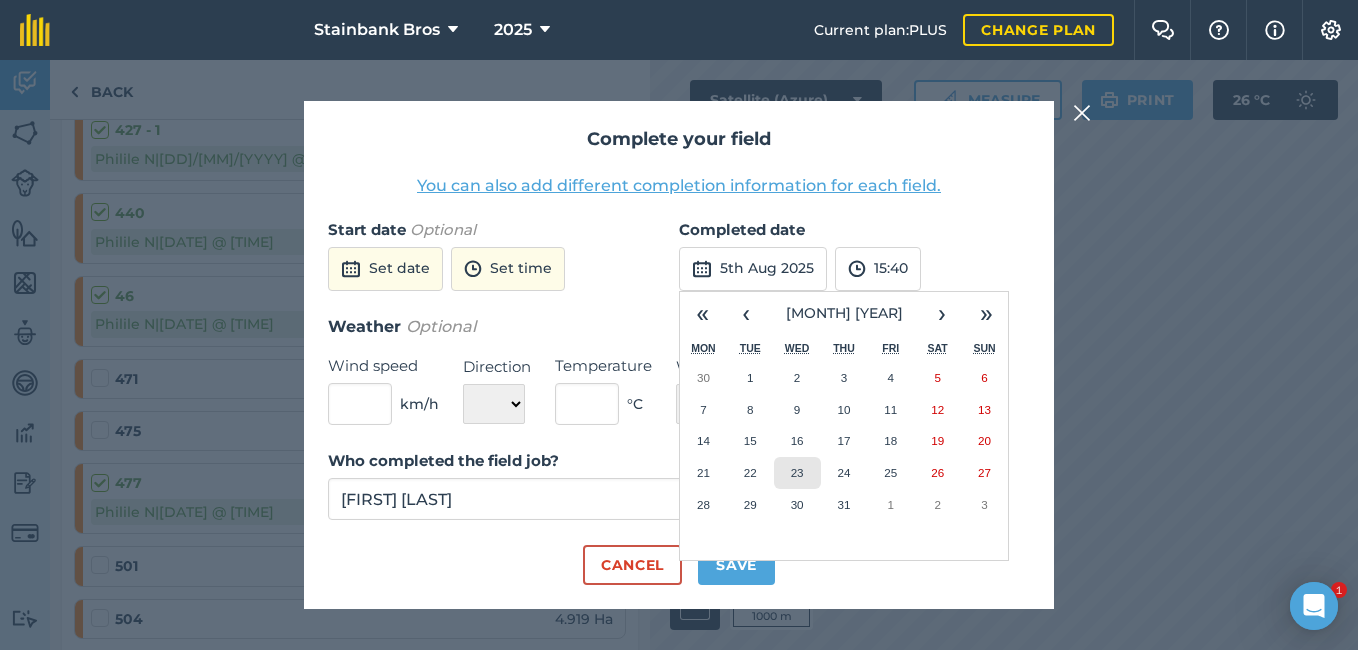 click on "23" at bounding box center [797, 473] 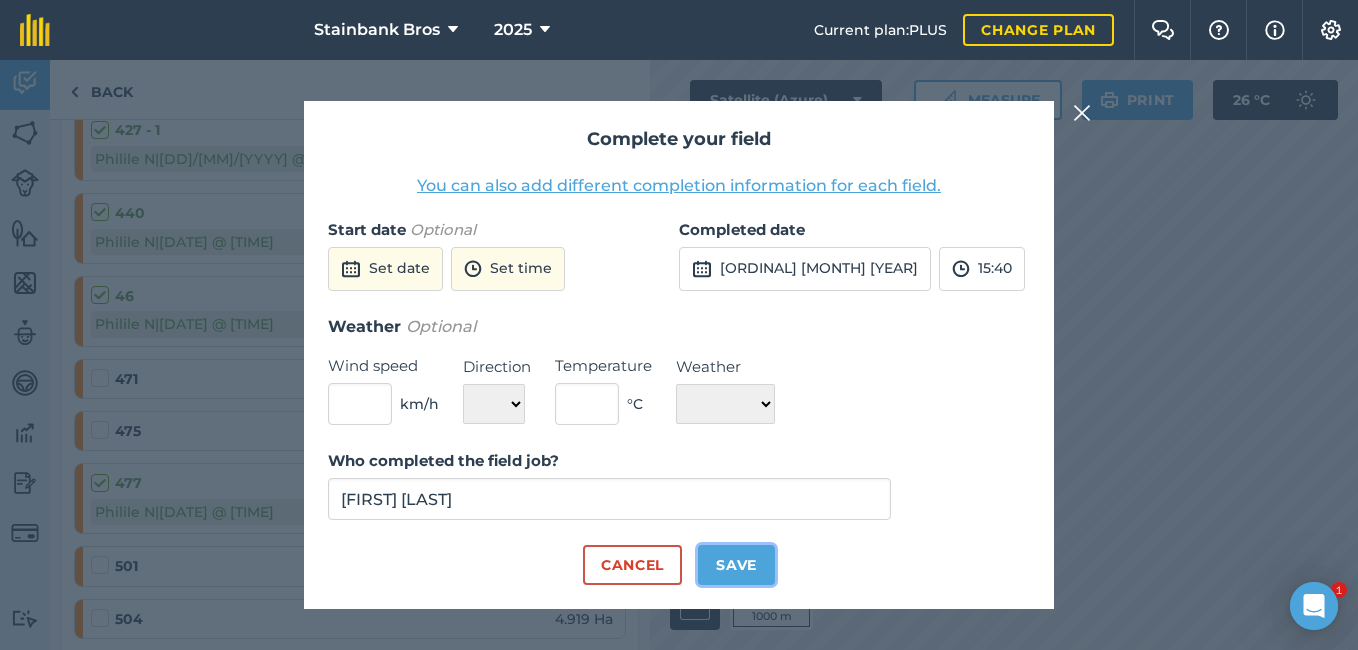 click on "Save" at bounding box center [736, 565] 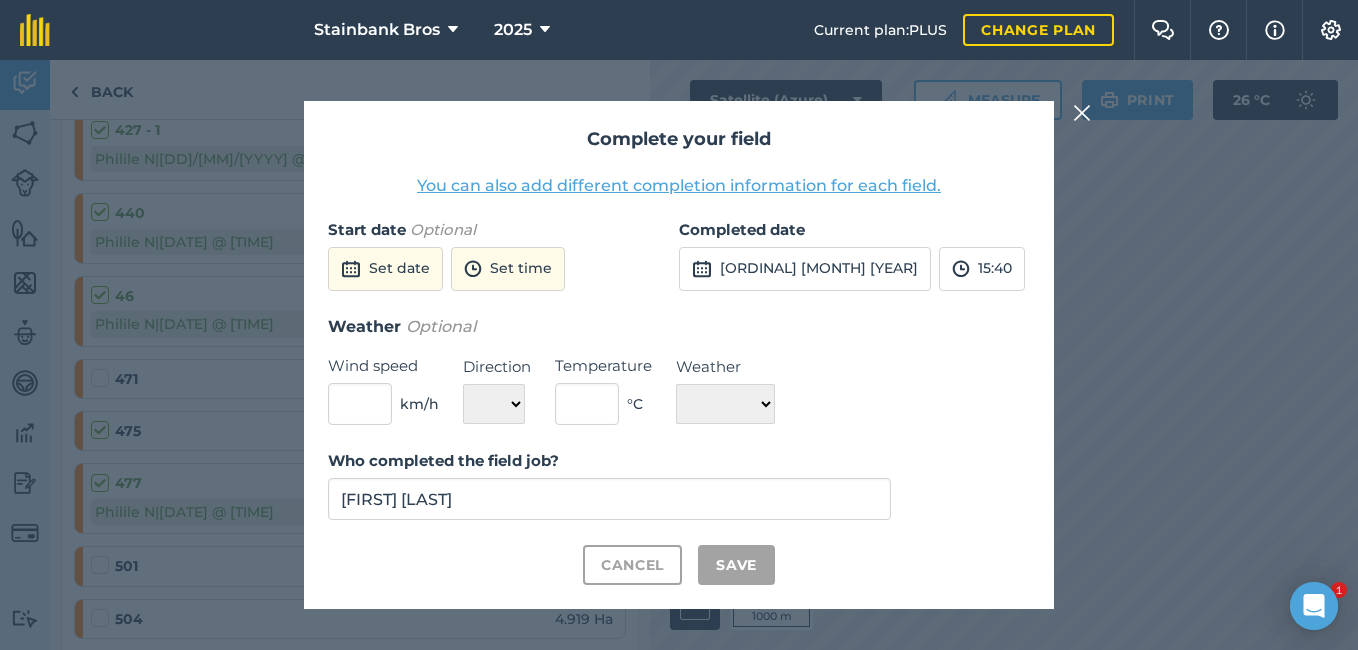 checkbox on "true" 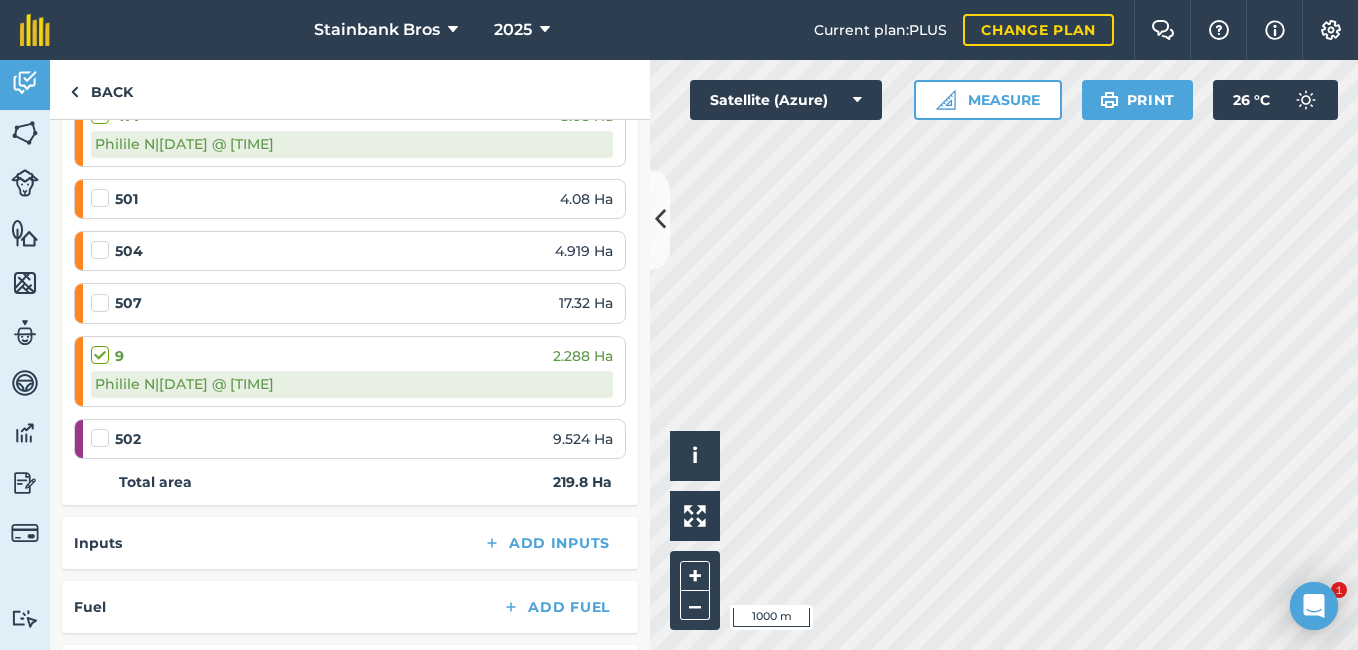 scroll, scrollTop: 3531, scrollLeft: 0, axis: vertical 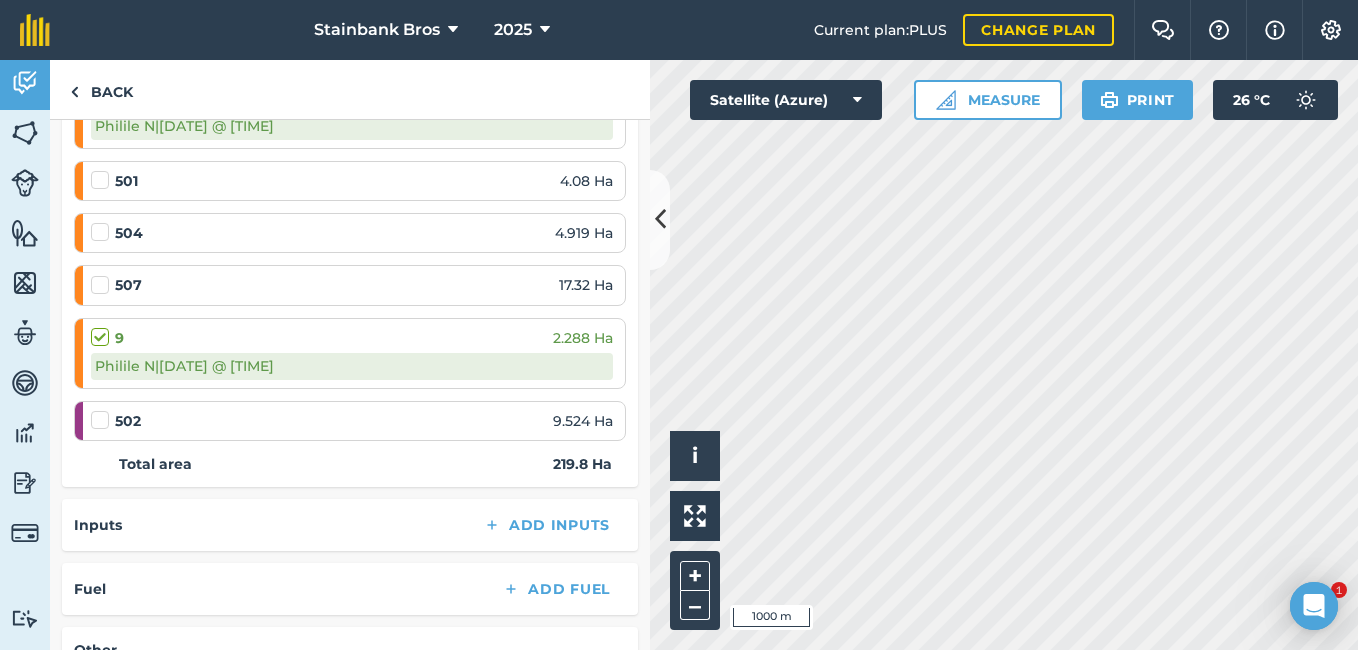 click at bounding box center (103, 170) 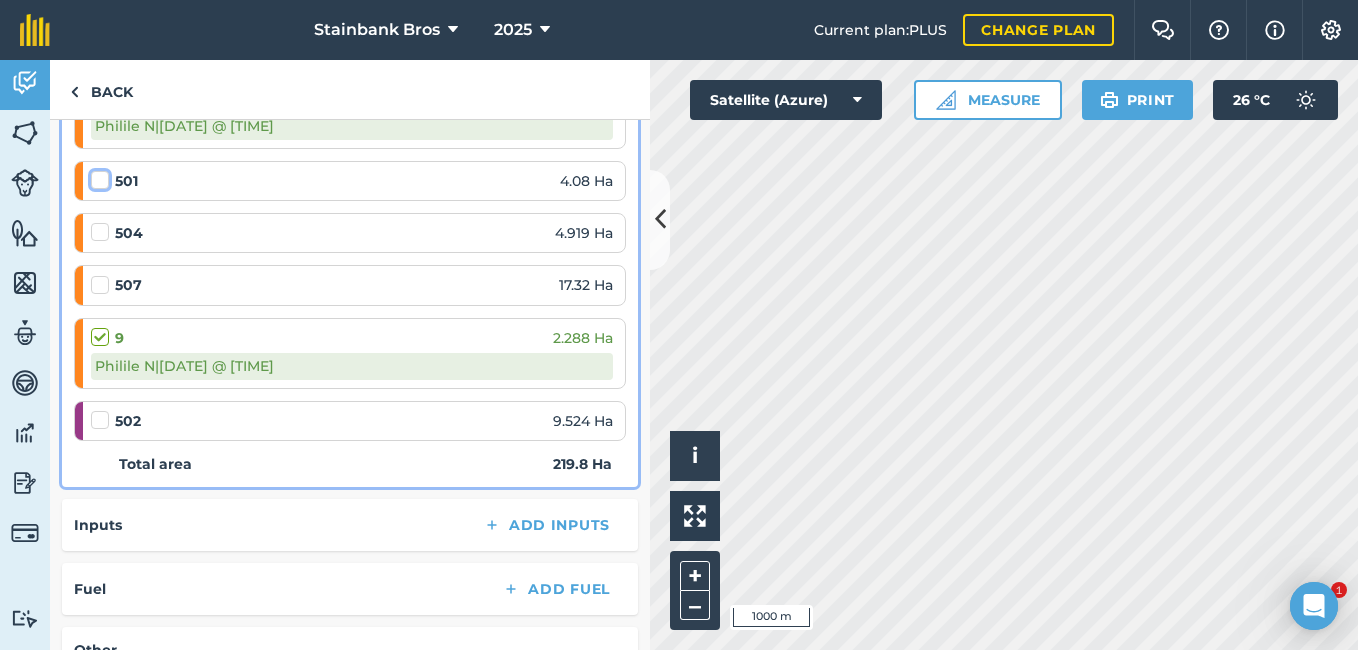 click at bounding box center (97, 176) 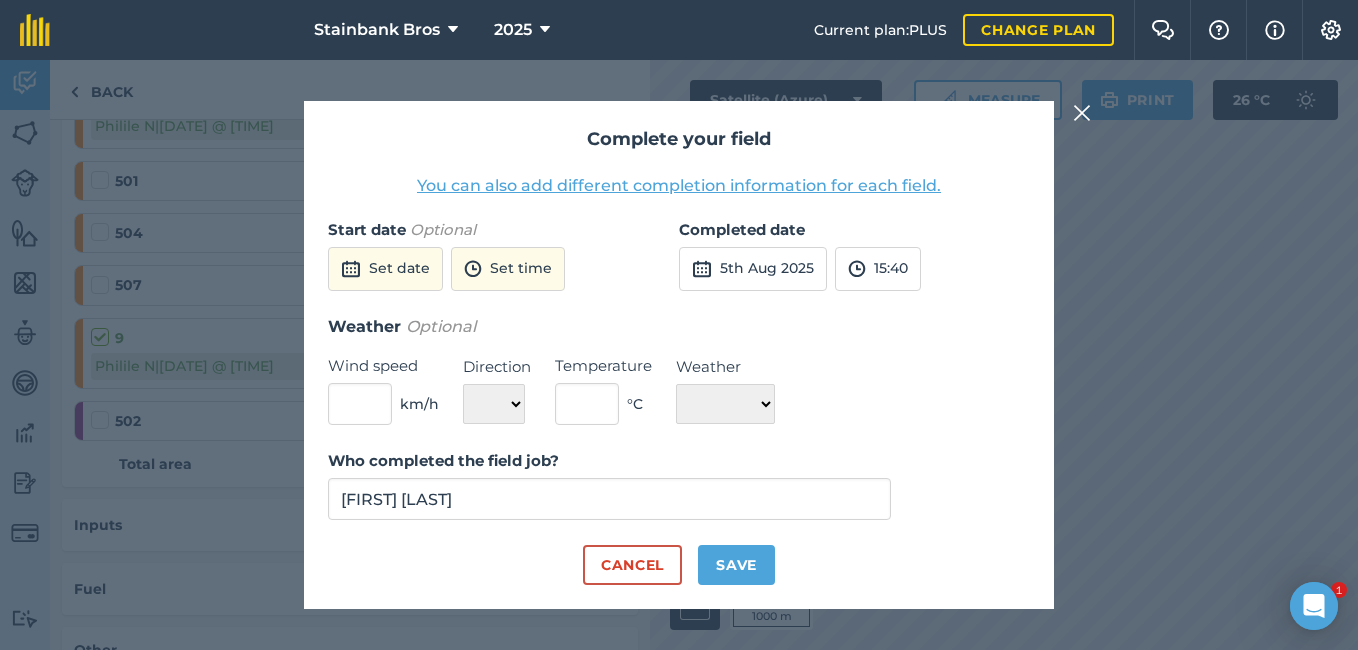 click on "Start date   Optional   Set date   Set time Completed date   [DAY] [MONTH] [YEAR]   [HH]:[MM] Weather   Optional Wind speed km/h Direction N NE E SE S SW W NW Temperature ° C Weather ☀️  Sunny 🌧  Rainy ⛅️  Cloudy 🌨  Snow ❄️  Icy Who completed the field job? [FIRST] [LAST] Cancel Save" at bounding box center [679, 355] 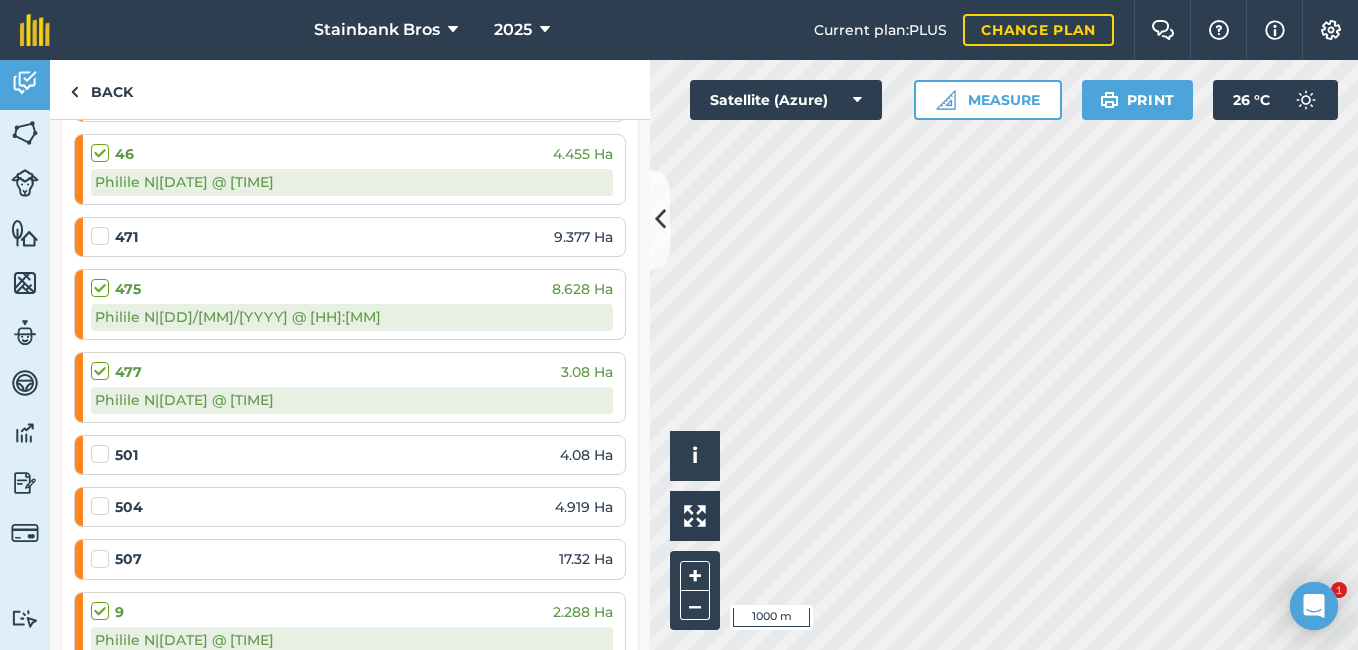 scroll, scrollTop: 3251, scrollLeft: 0, axis: vertical 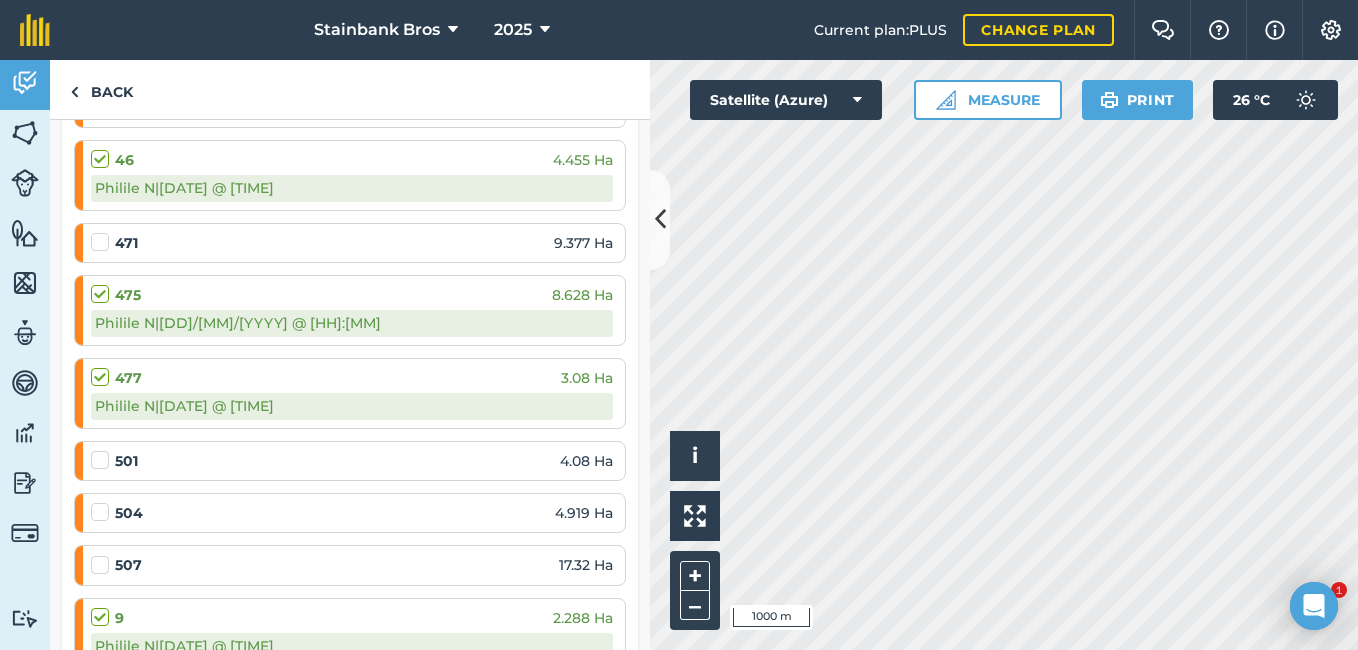 click at bounding box center [103, 232] 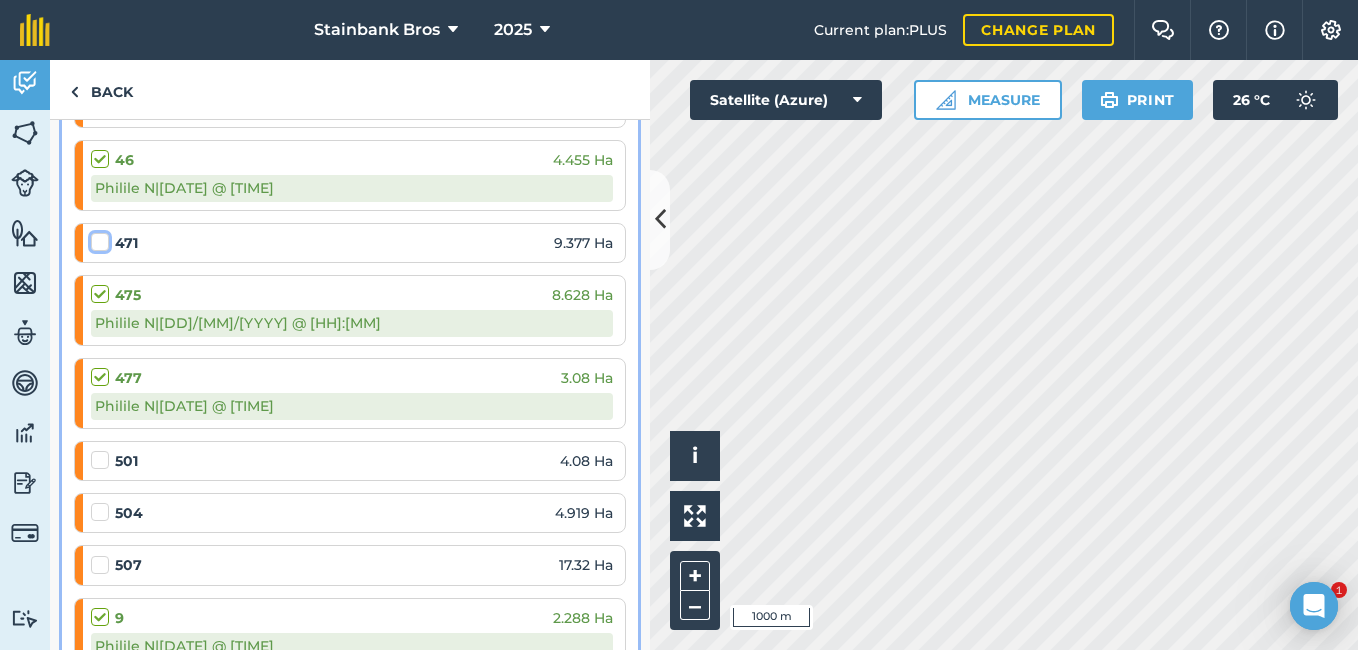 click at bounding box center (97, 238) 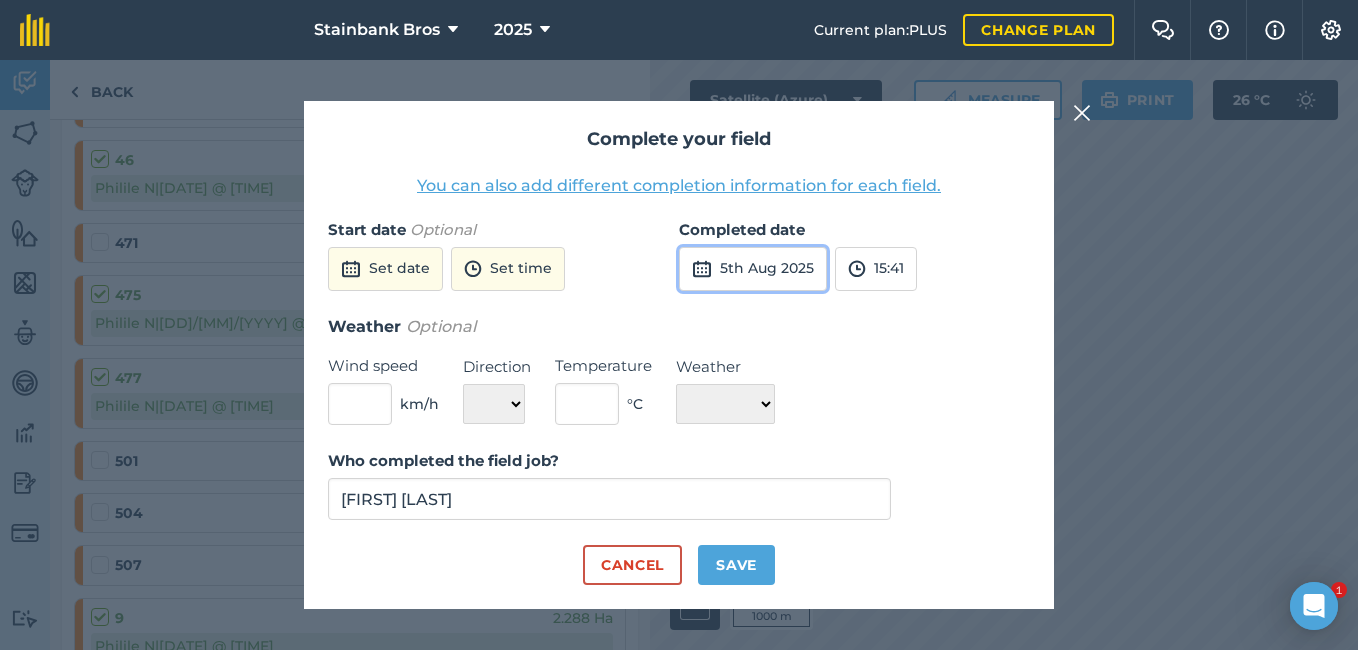 click on "5th Aug 2025" at bounding box center [753, 269] 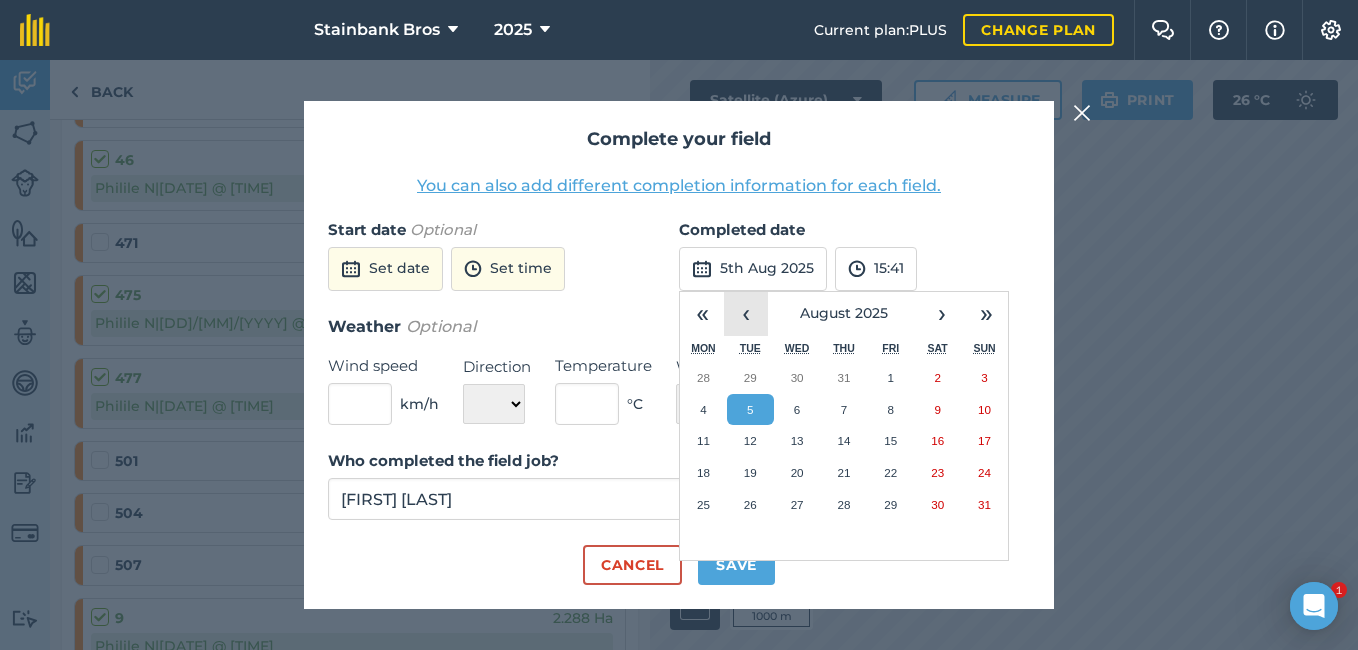 click on "‹" at bounding box center [746, 314] 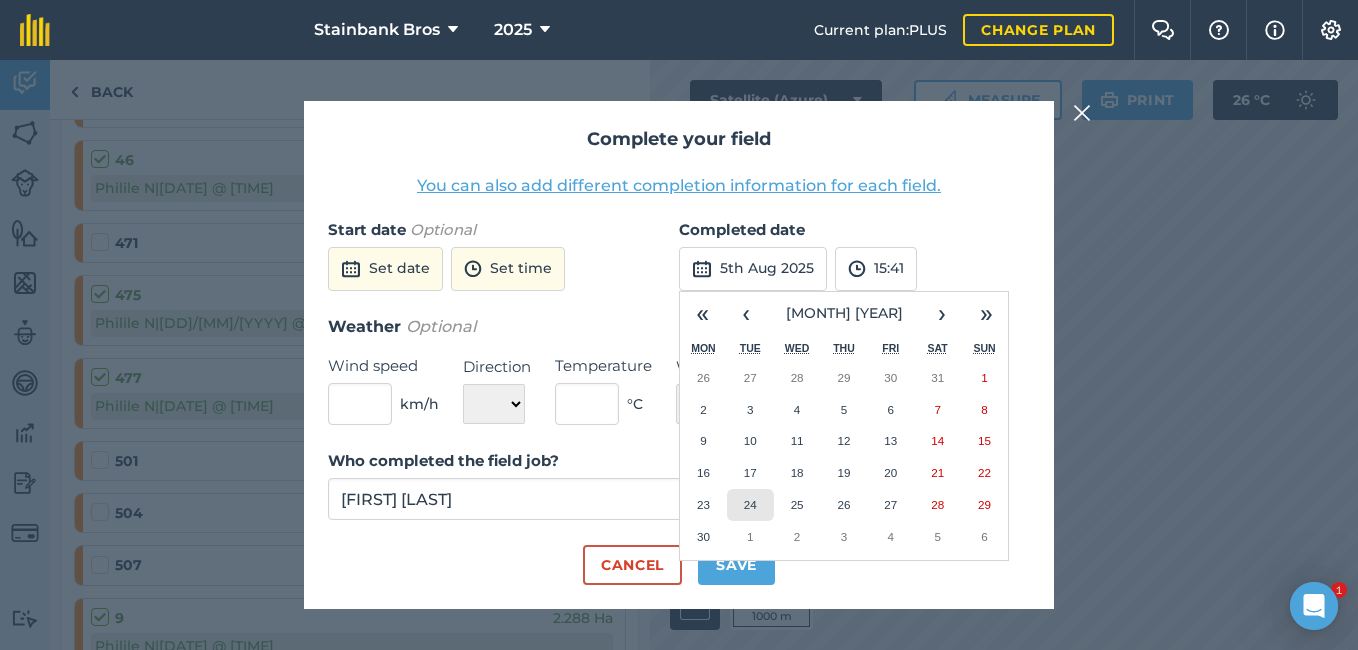 click on "24" at bounding box center [750, 504] 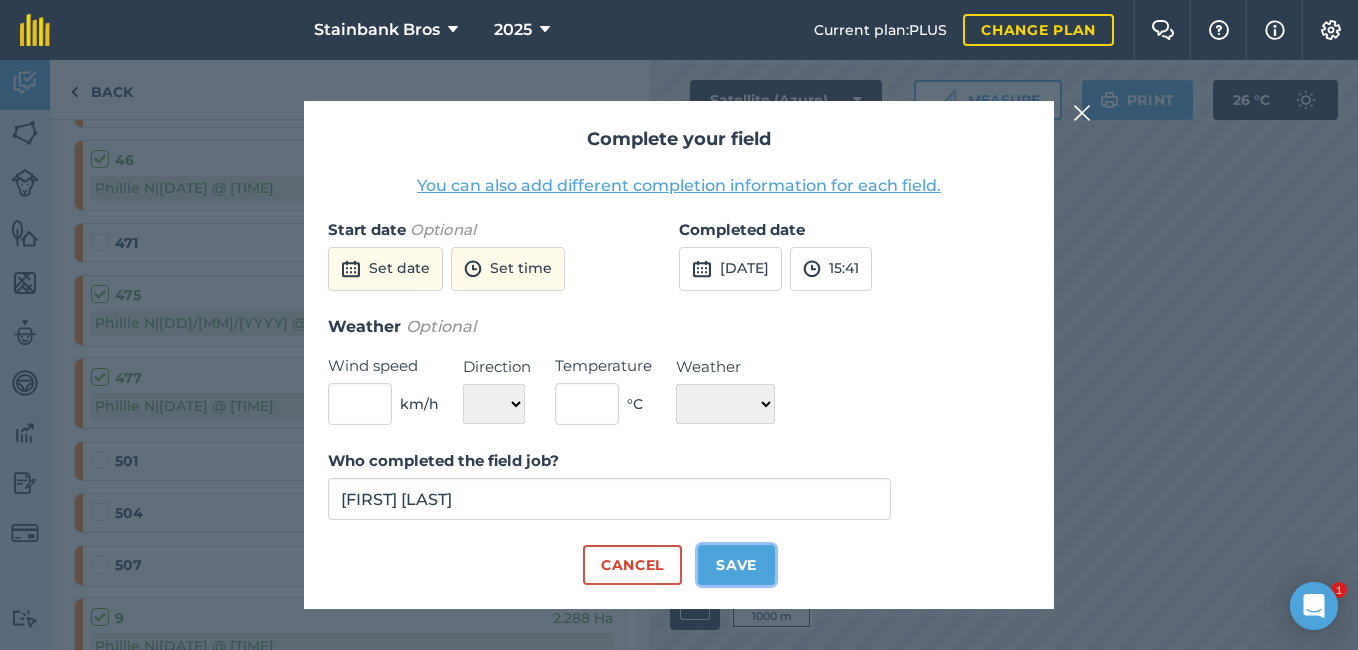 click on "Save" at bounding box center (736, 565) 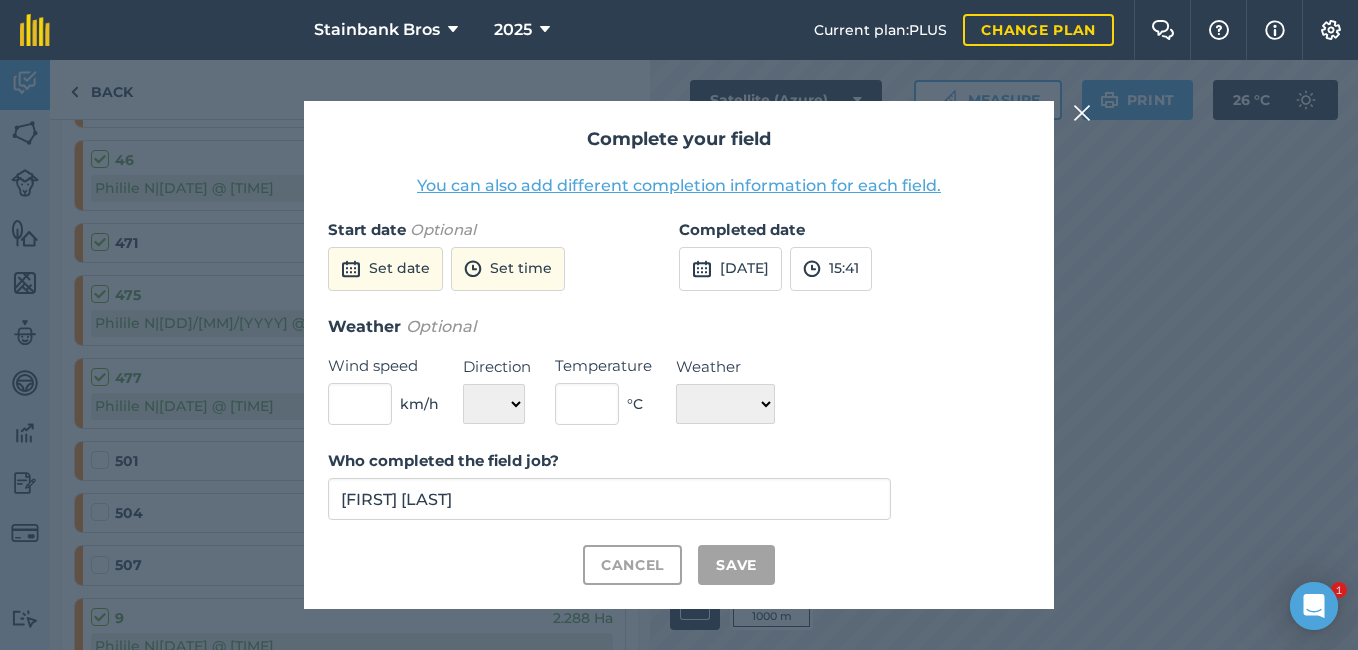 checkbox on "true" 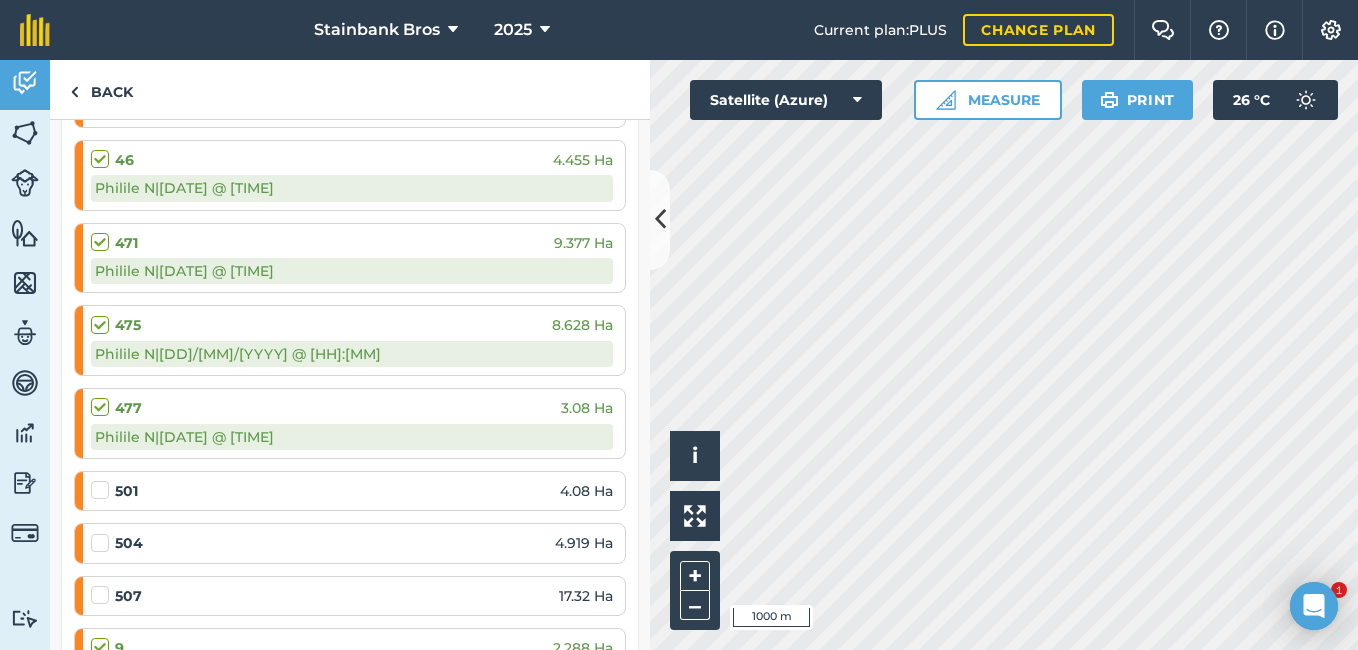 click at bounding box center [103, 480] 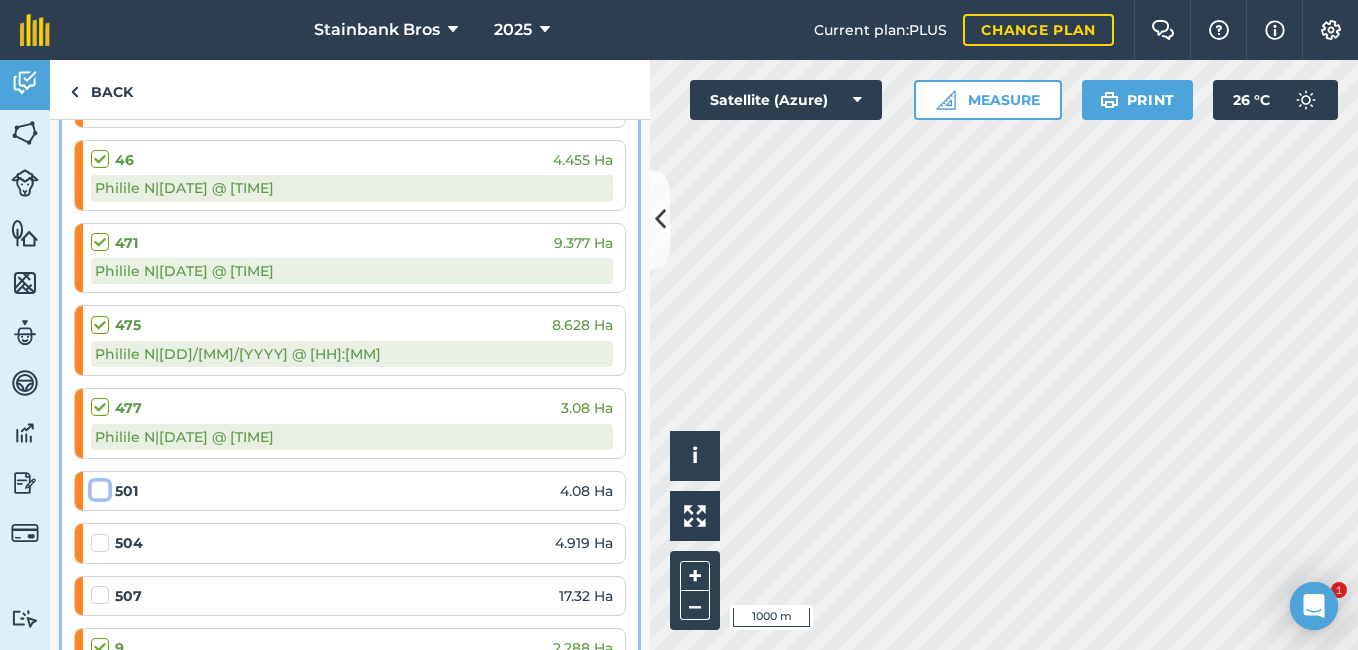 click at bounding box center (97, 486) 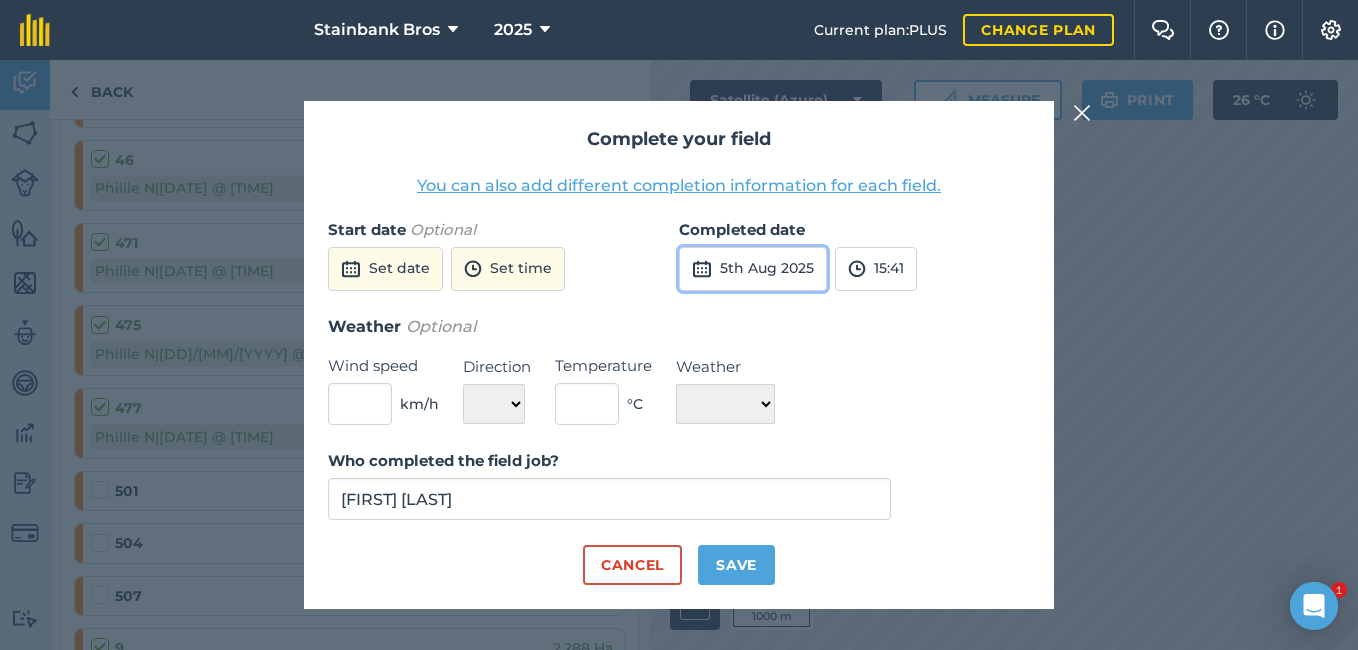 click on "5th Aug 2025" at bounding box center (753, 269) 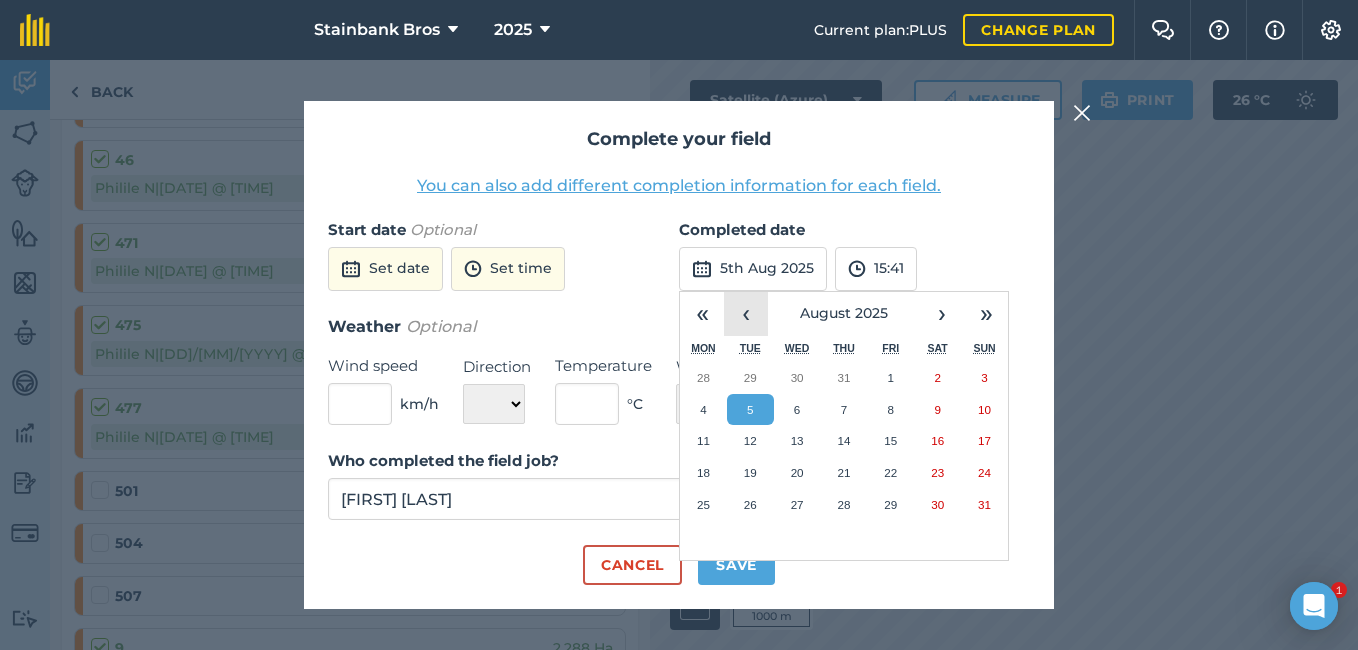 click on "‹" at bounding box center (746, 314) 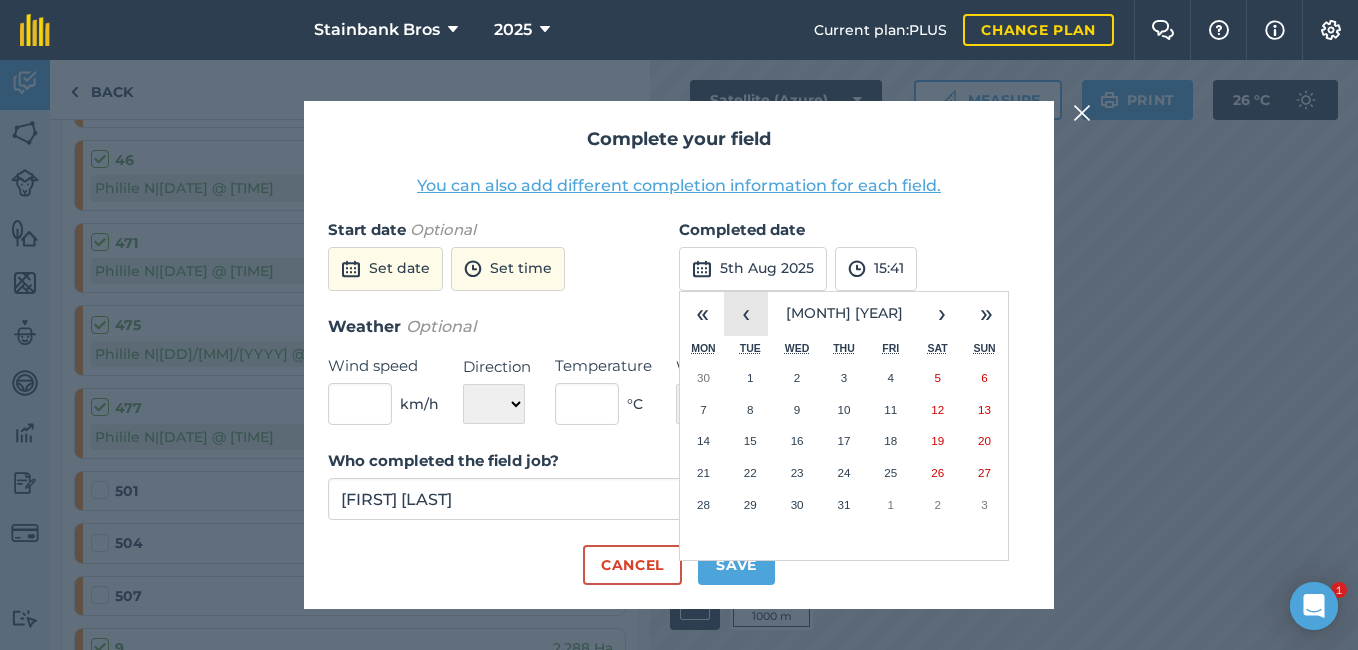 click on "‹" at bounding box center [746, 314] 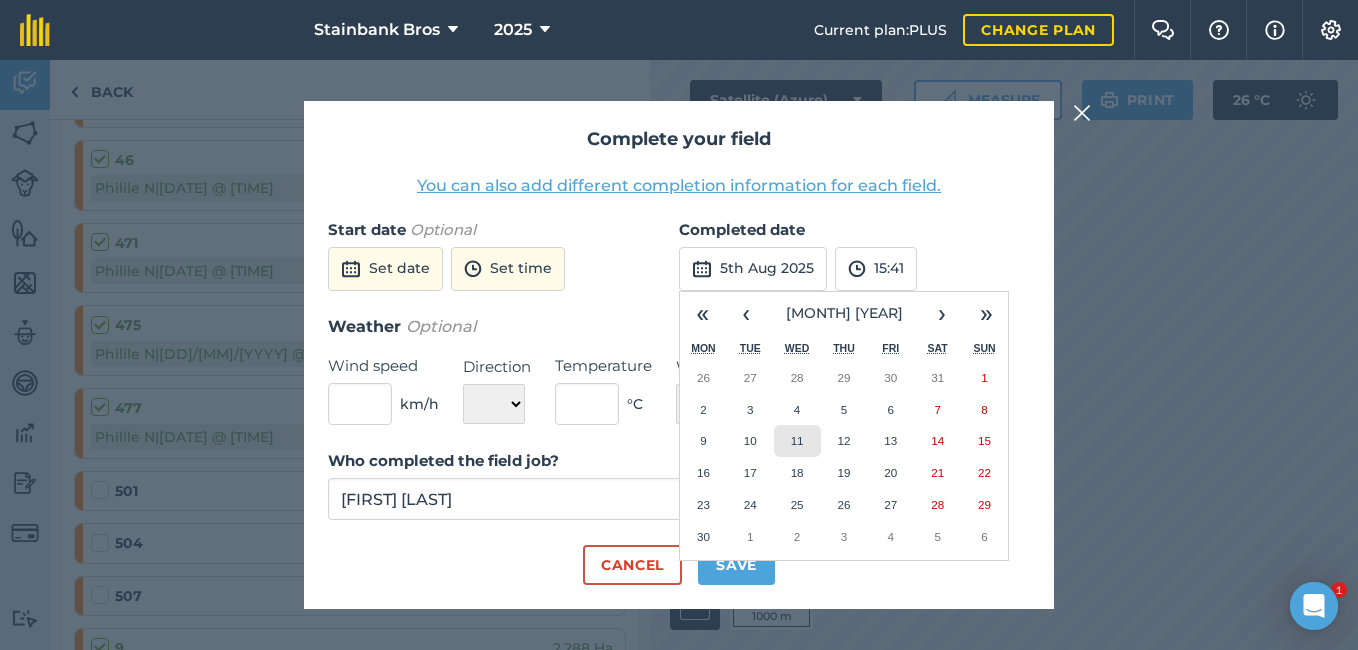 click on "11" at bounding box center [797, 440] 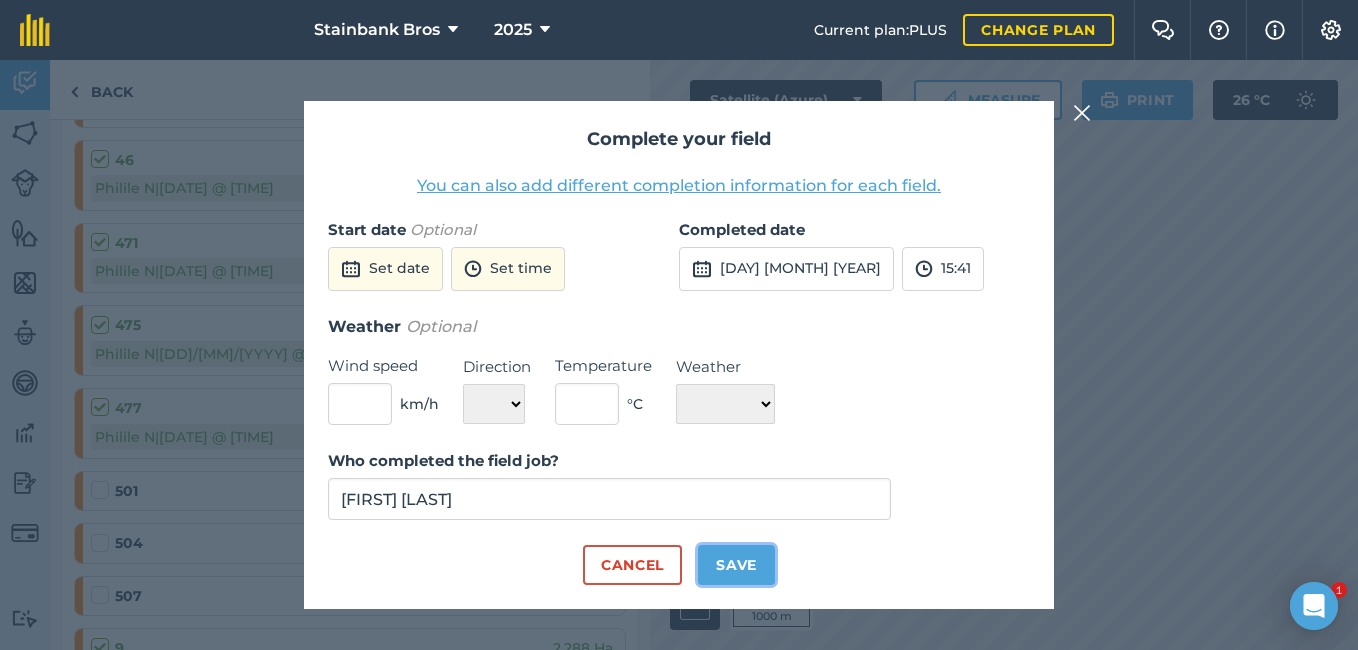 click on "Save" at bounding box center (736, 565) 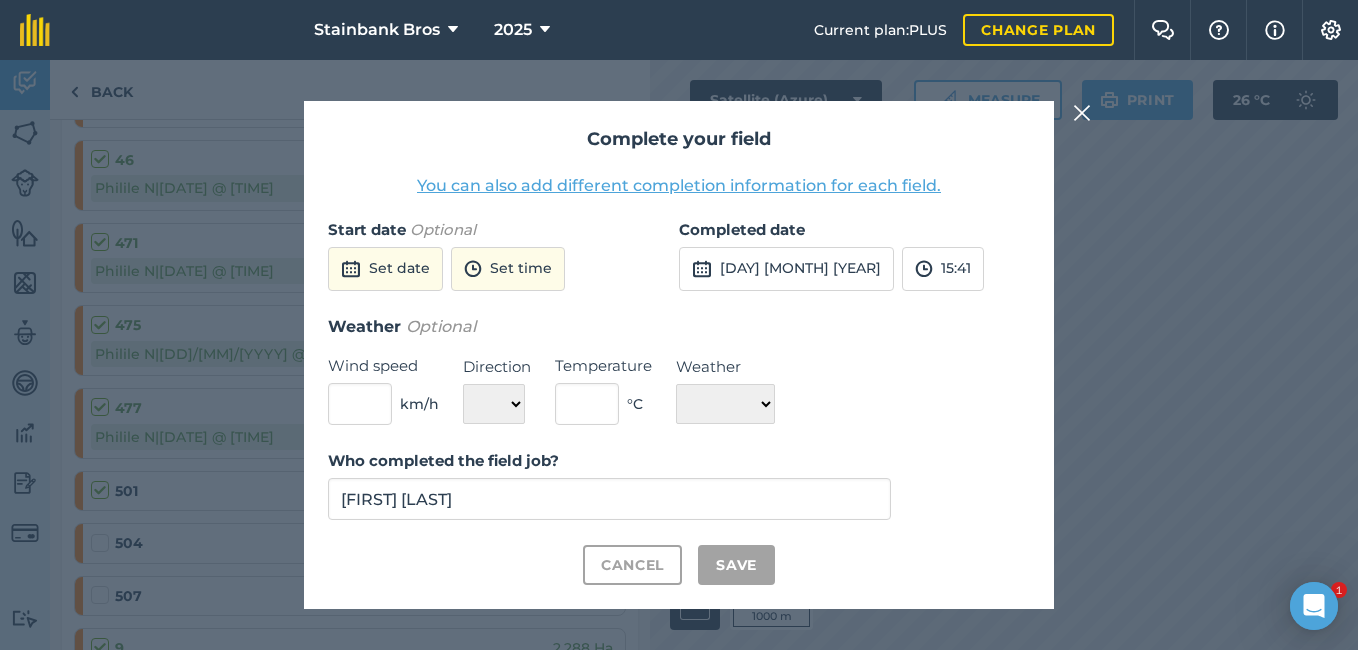 checkbox on "true" 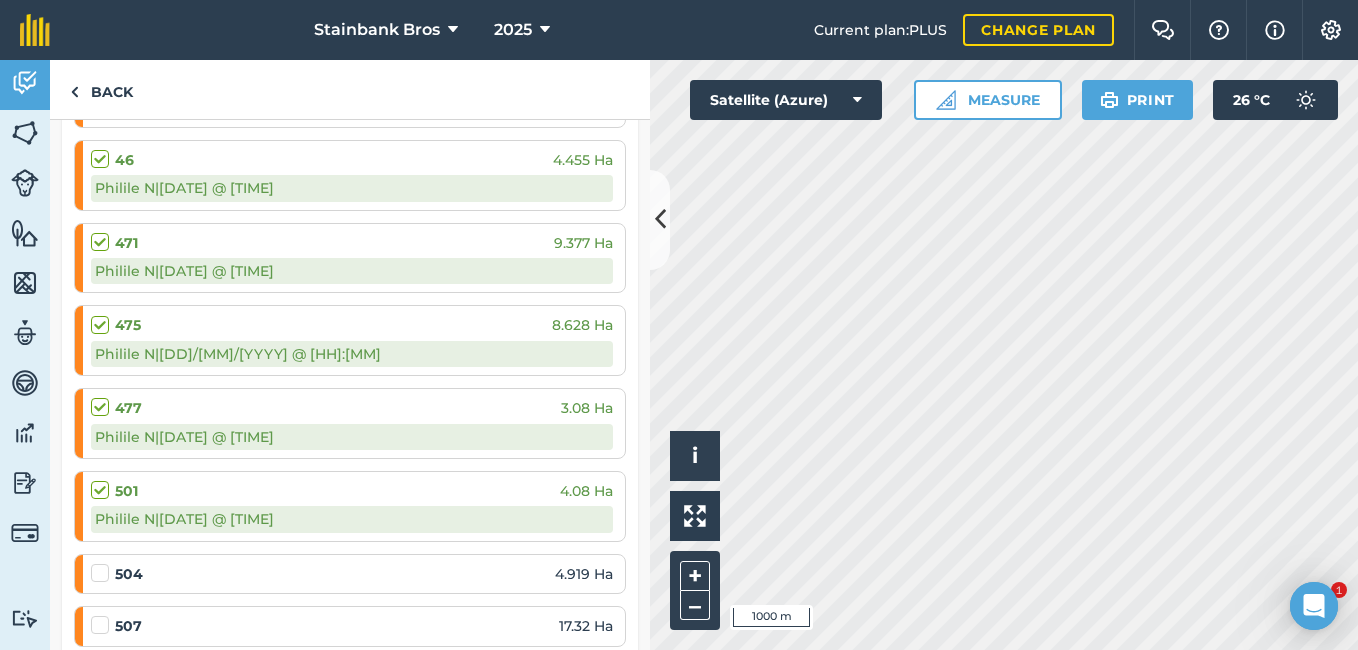 click at bounding box center (103, 563) 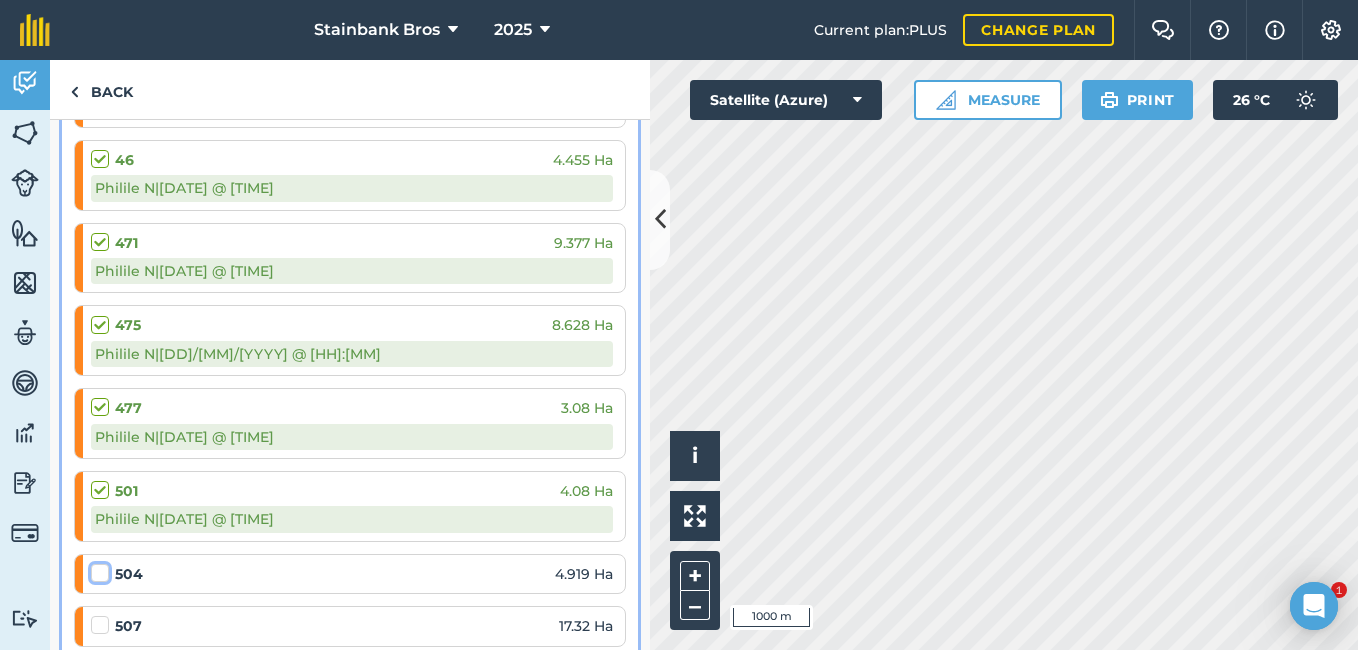 click at bounding box center [97, 569] 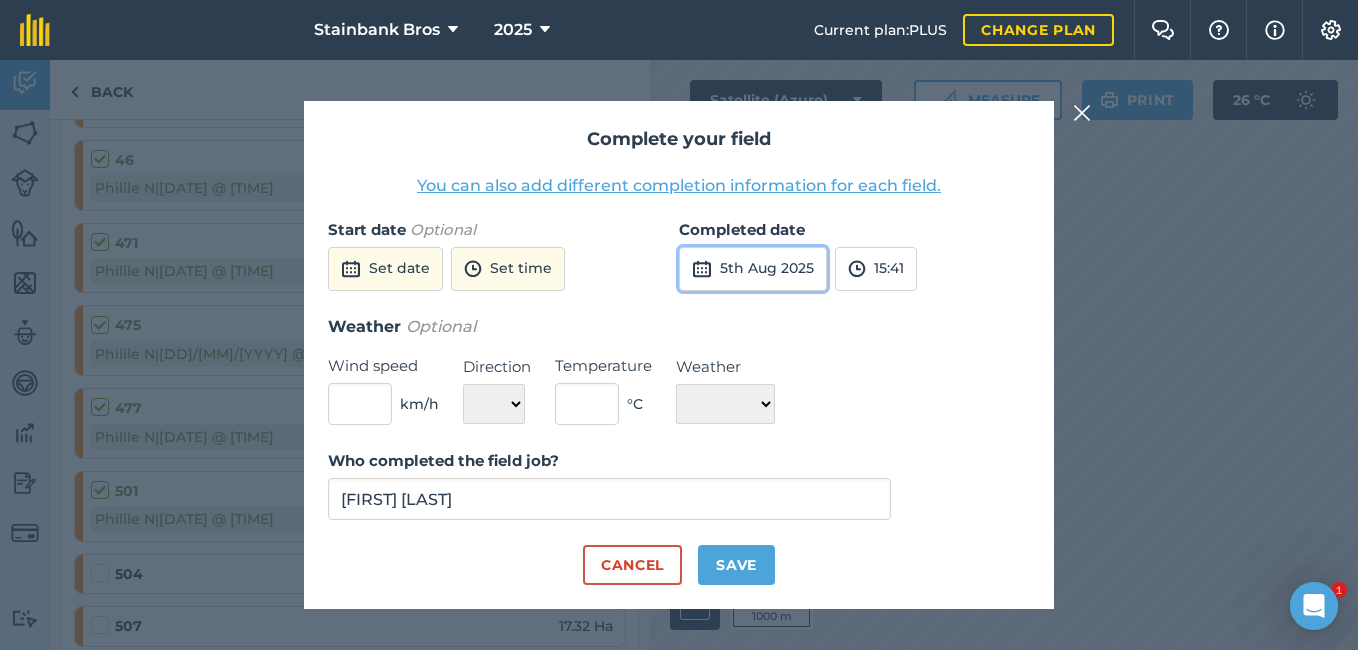 click on "5th Aug 2025" at bounding box center (753, 269) 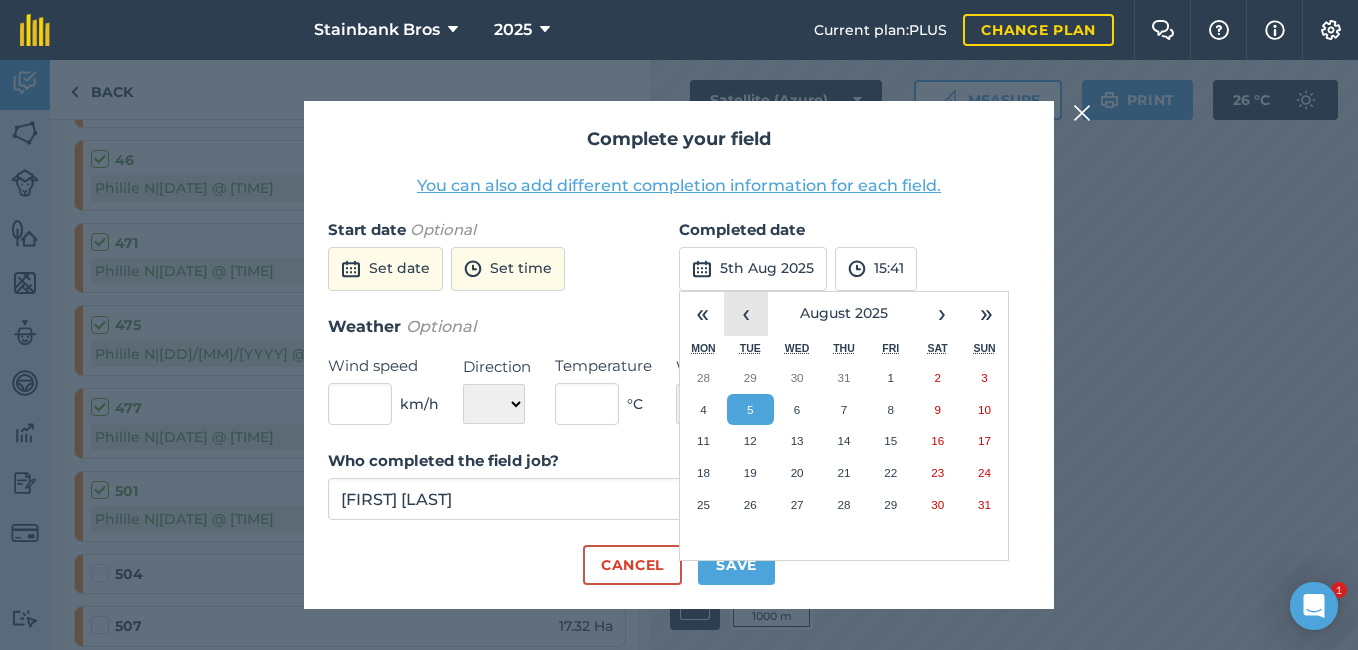 click on "‹" at bounding box center [746, 314] 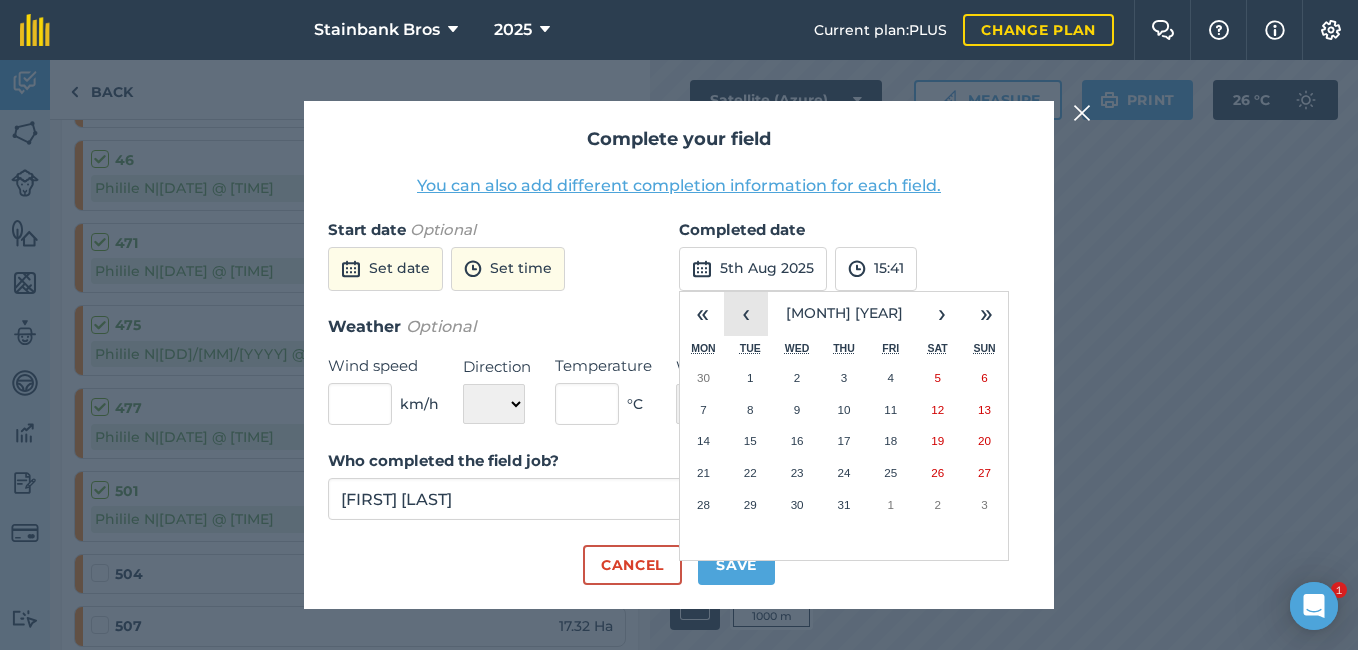 click on "‹" at bounding box center [746, 314] 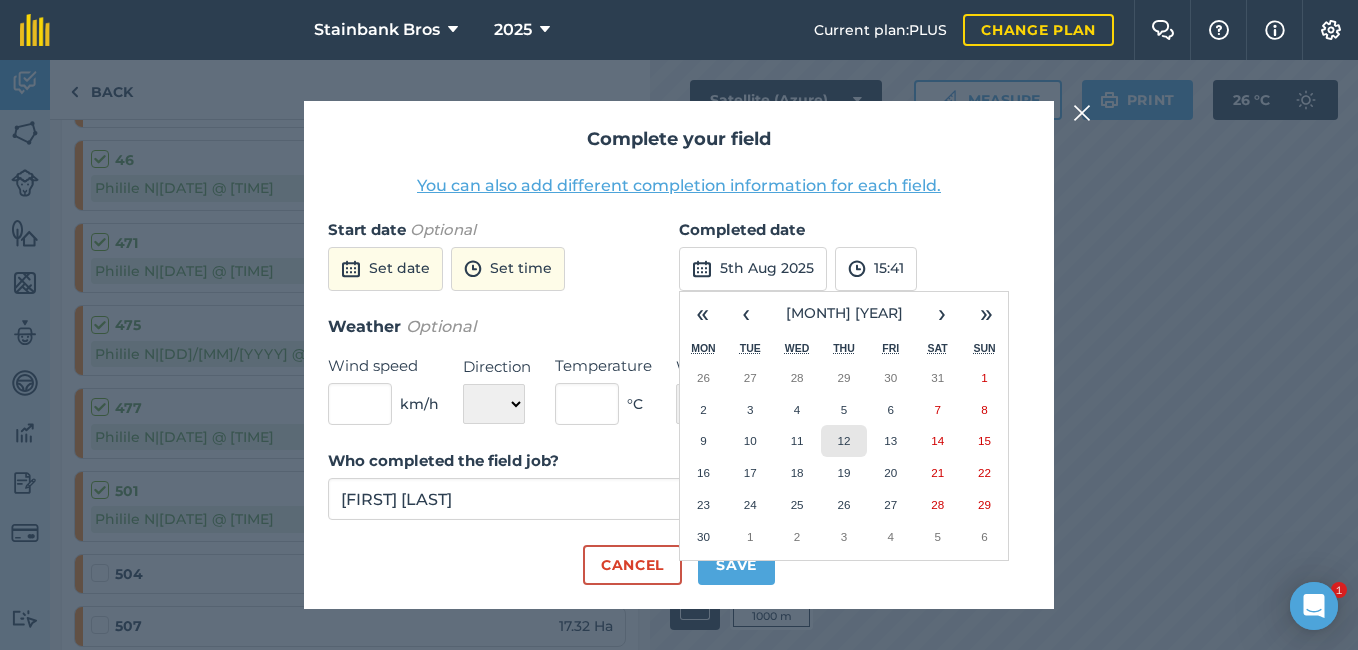 click on "12" at bounding box center [843, 440] 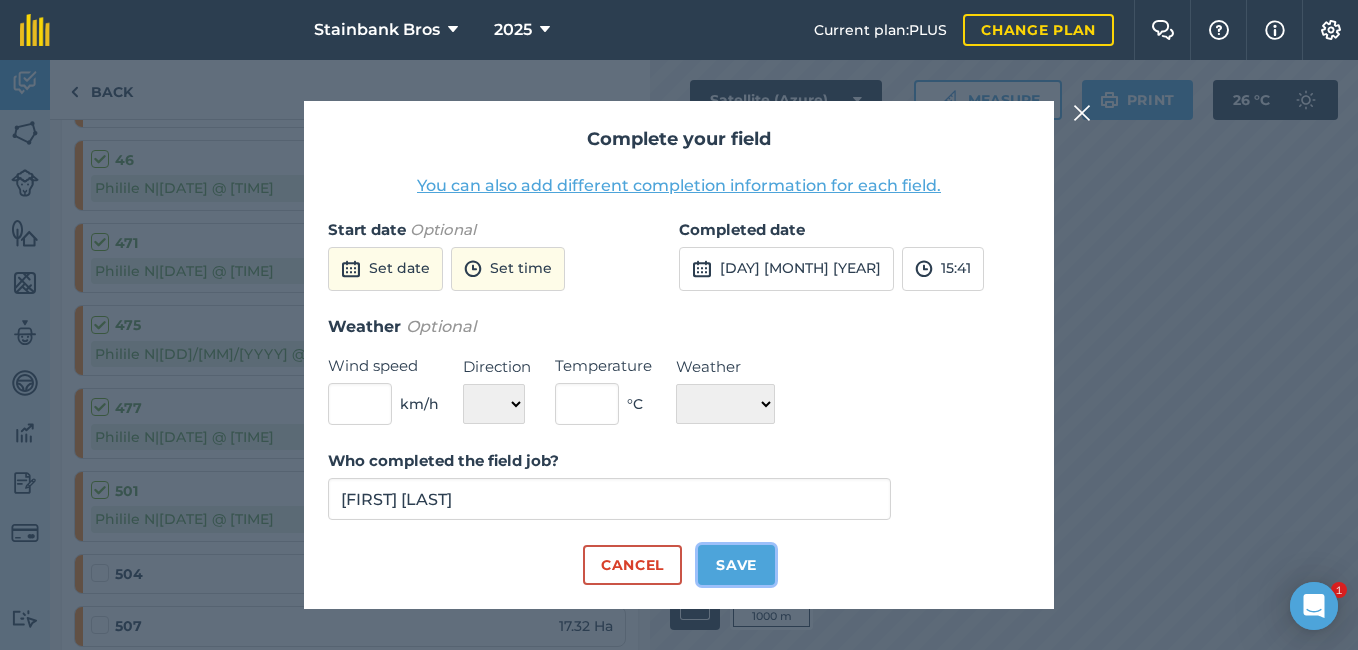 click on "Save" at bounding box center (736, 565) 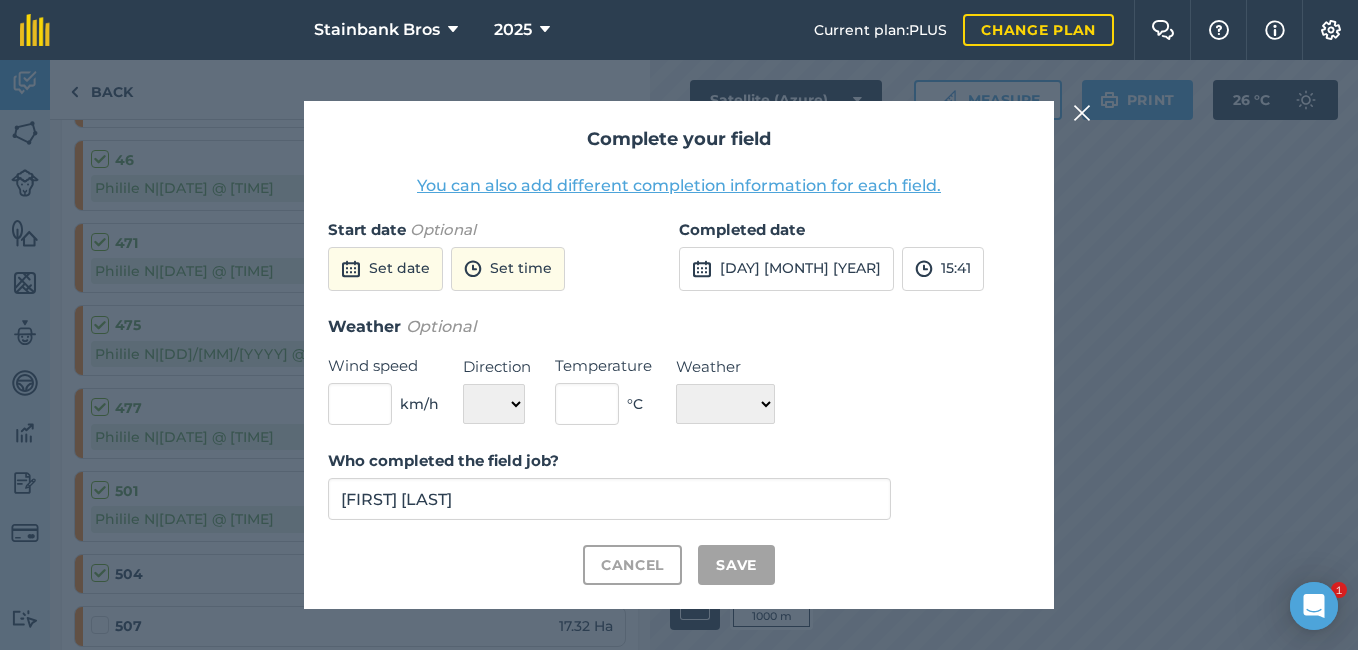 checkbox on "true" 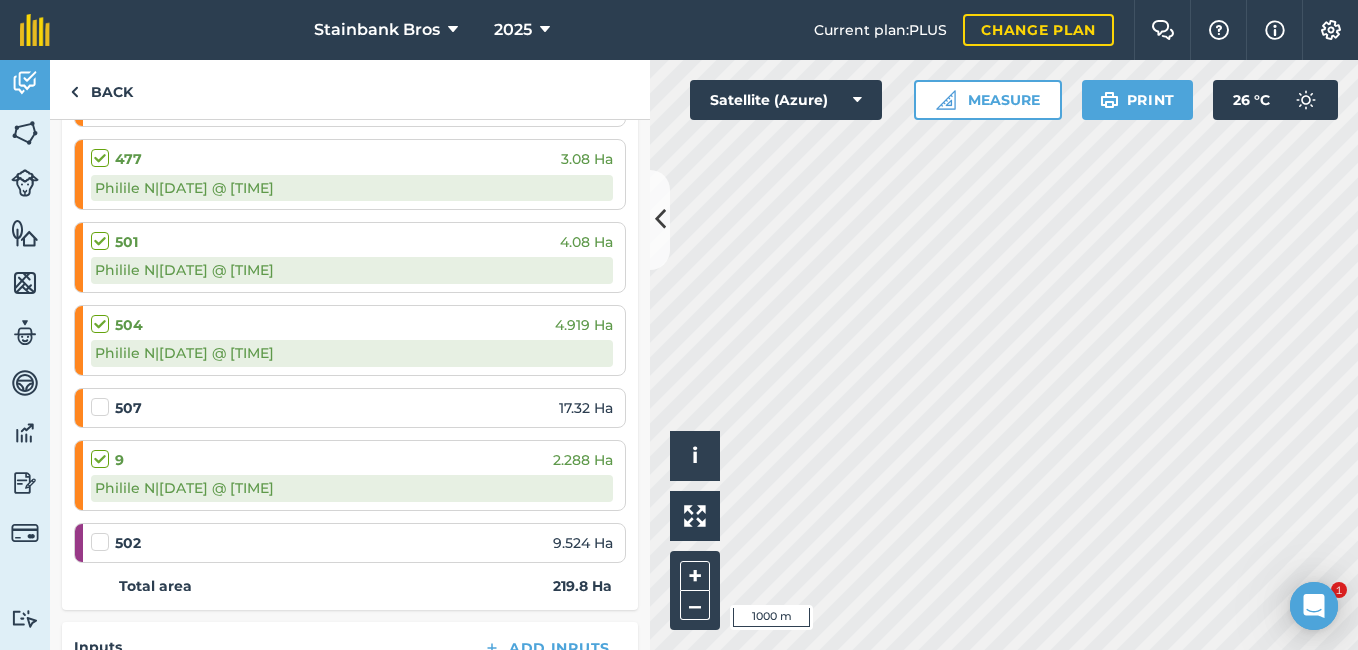 scroll, scrollTop: 3611, scrollLeft: 0, axis: vertical 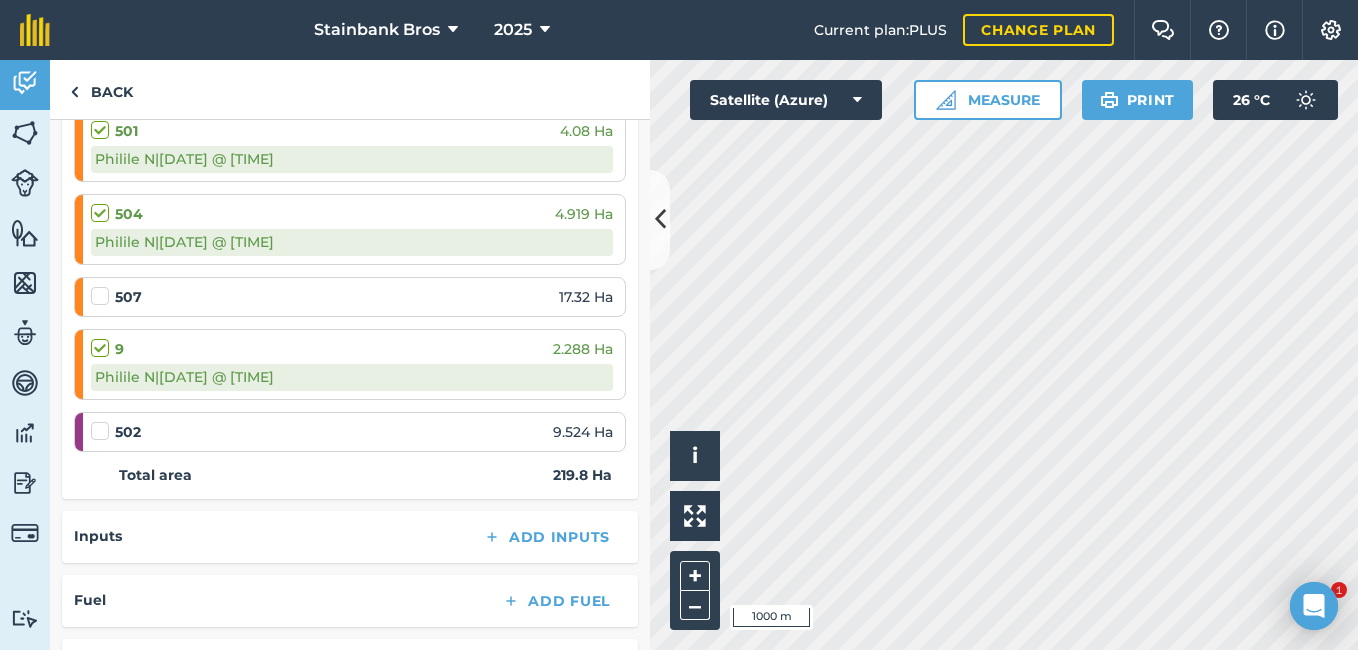 click at bounding box center [103, 286] 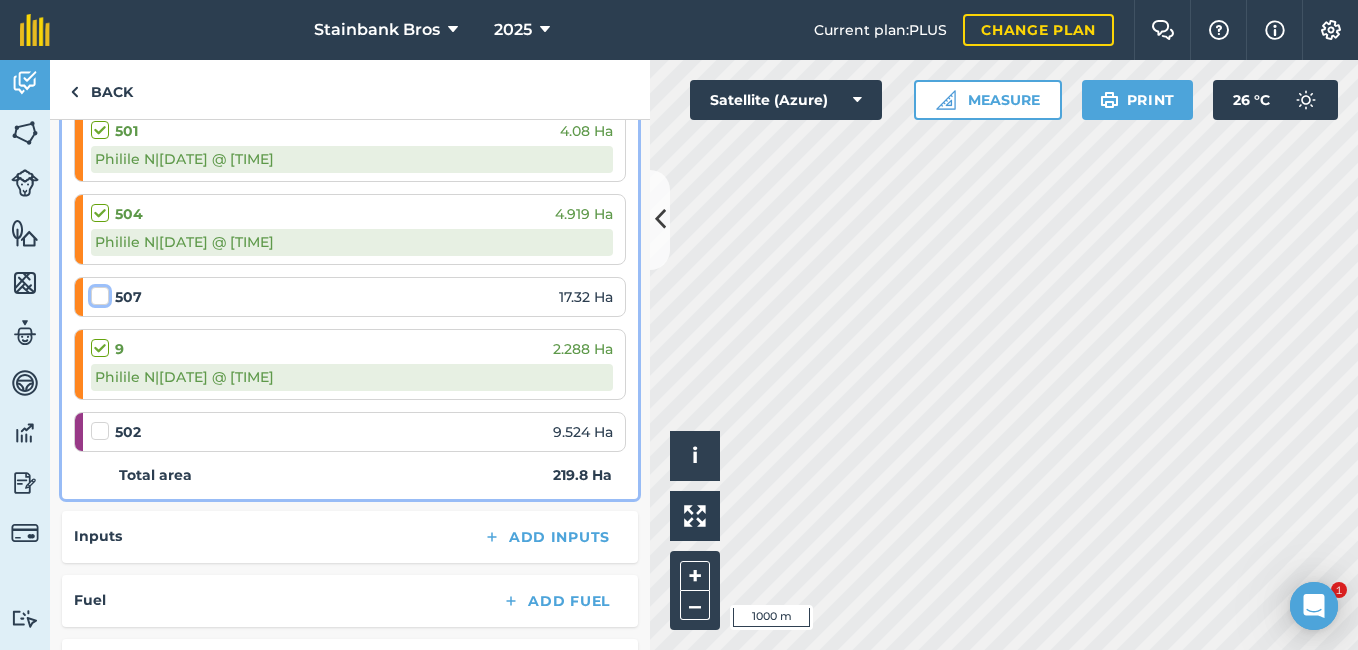 click at bounding box center [97, 292] 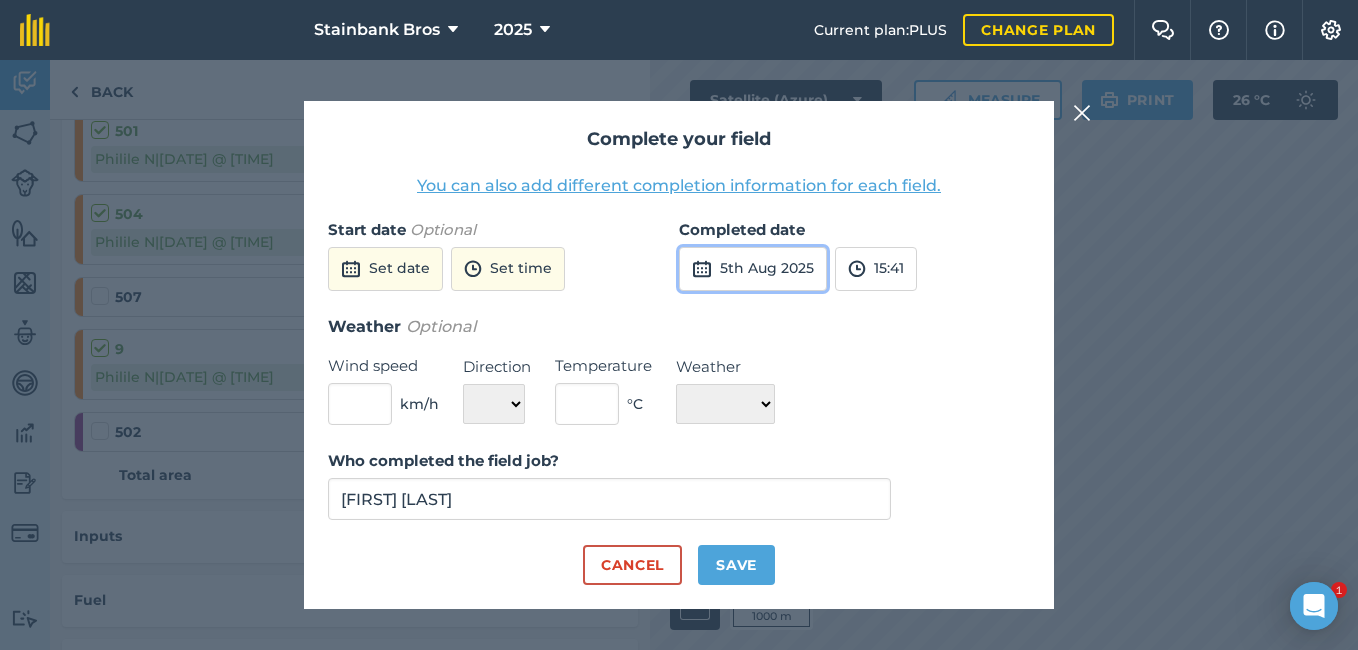 click on "5th Aug 2025" at bounding box center (753, 269) 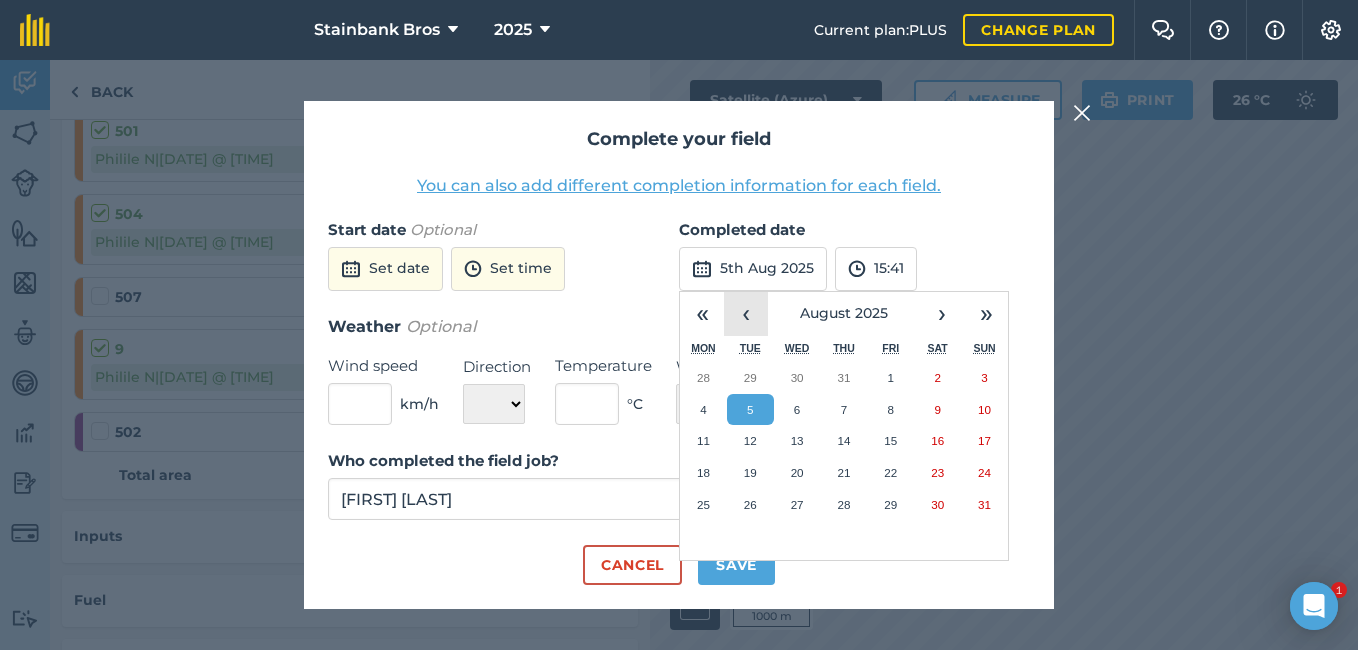 click on "‹" at bounding box center (746, 314) 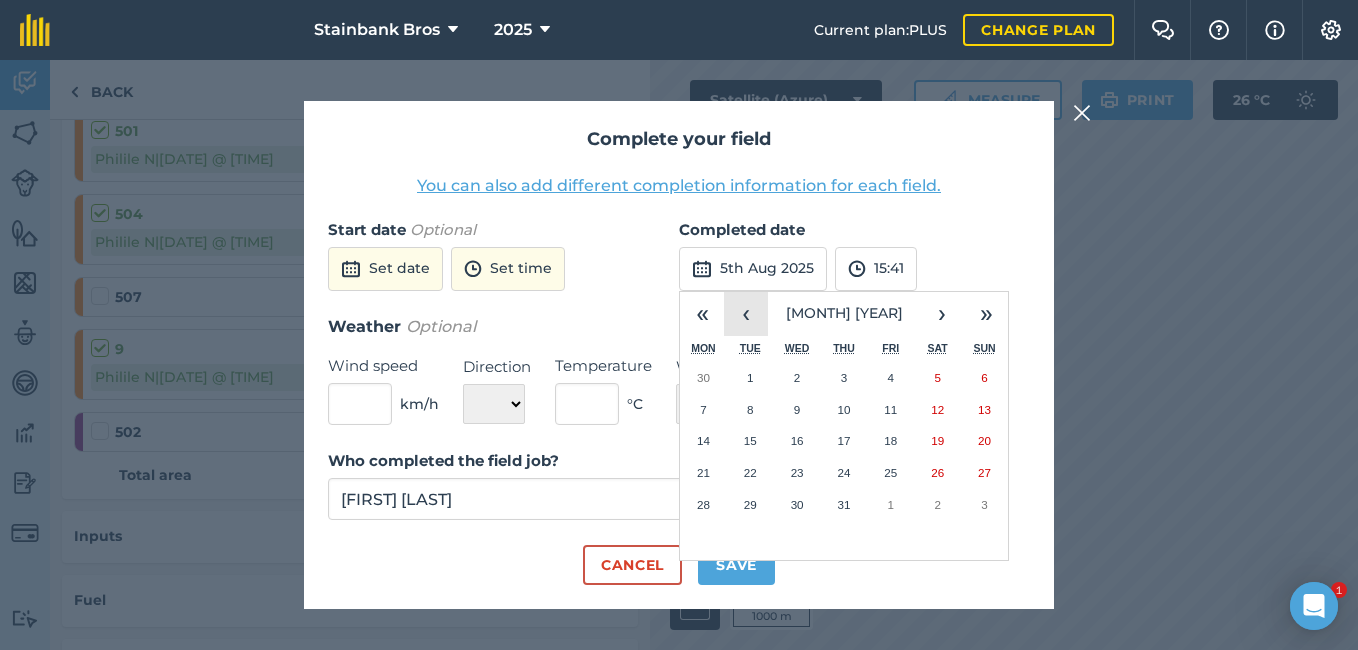click on "‹" at bounding box center (746, 314) 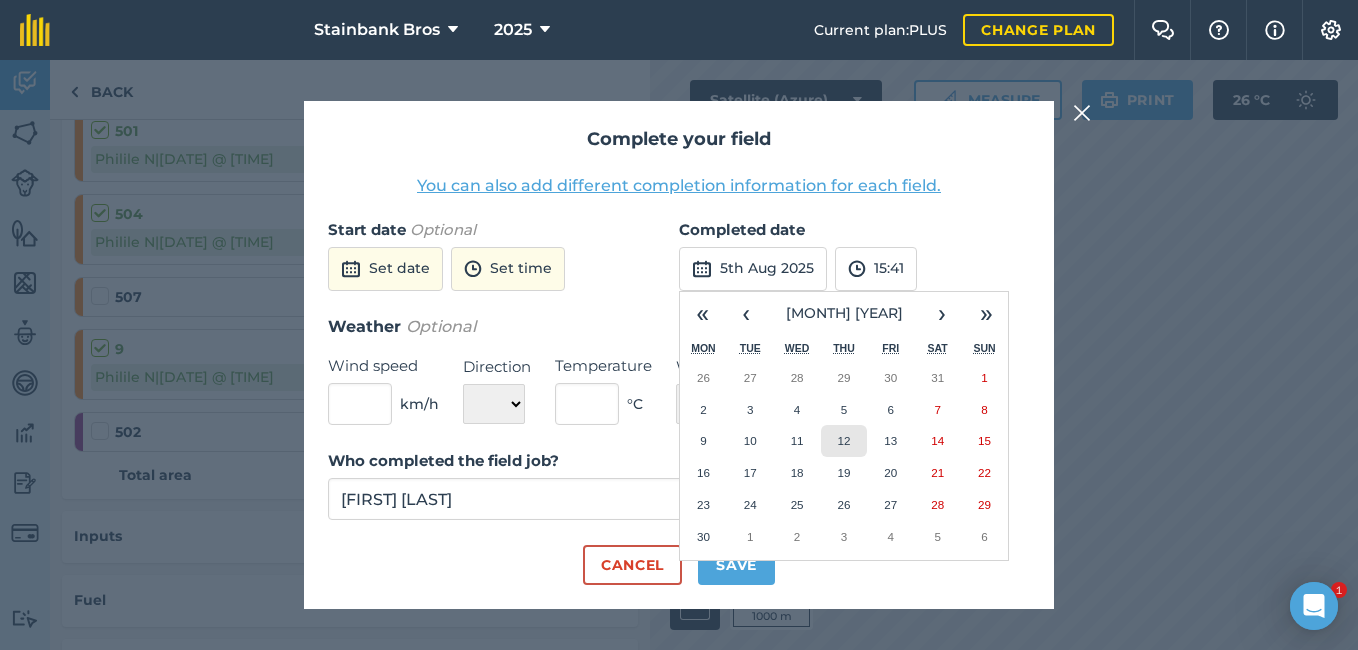 click on "12" at bounding box center [844, 441] 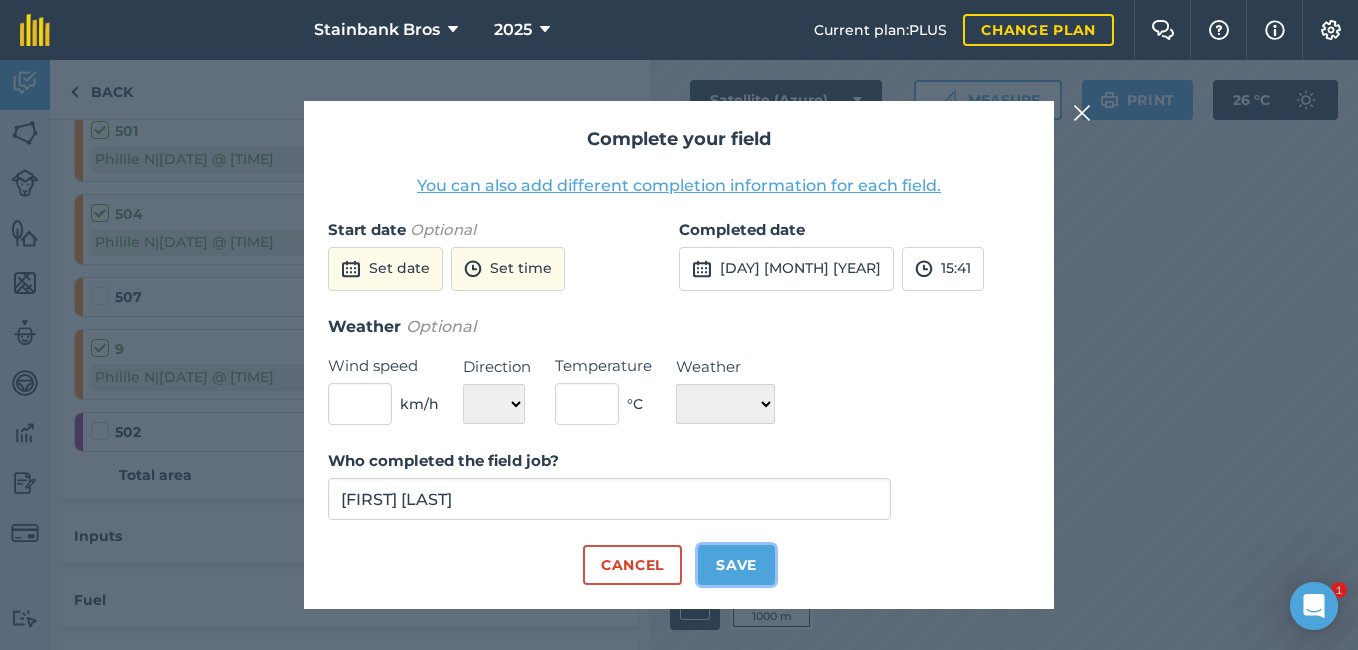click on "Save" at bounding box center (736, 565) 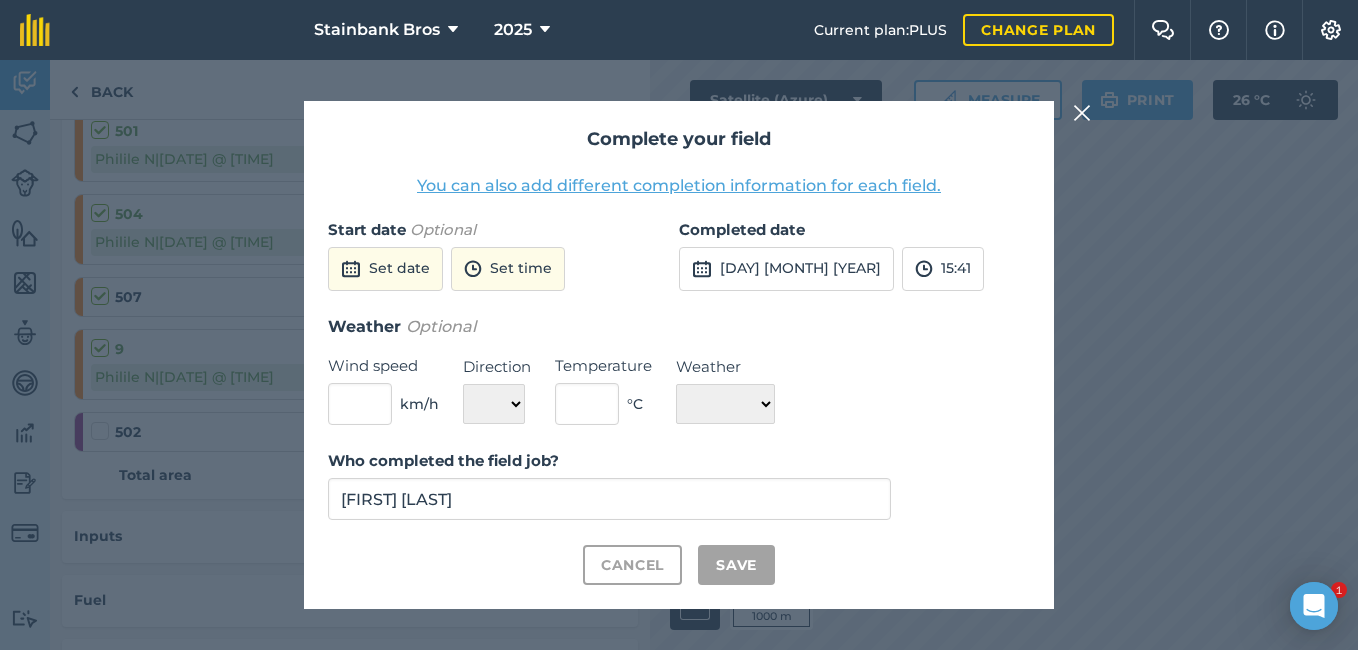 checkbox on "true" 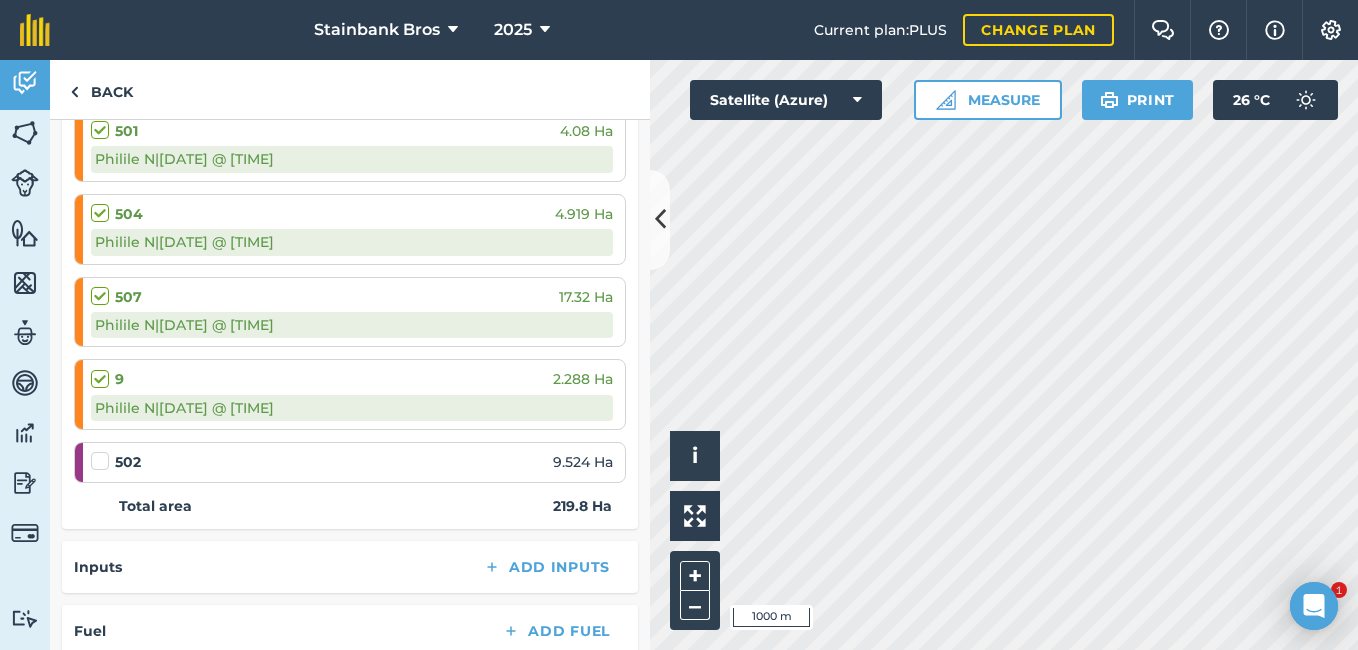 click at bounding box center [103, 451] 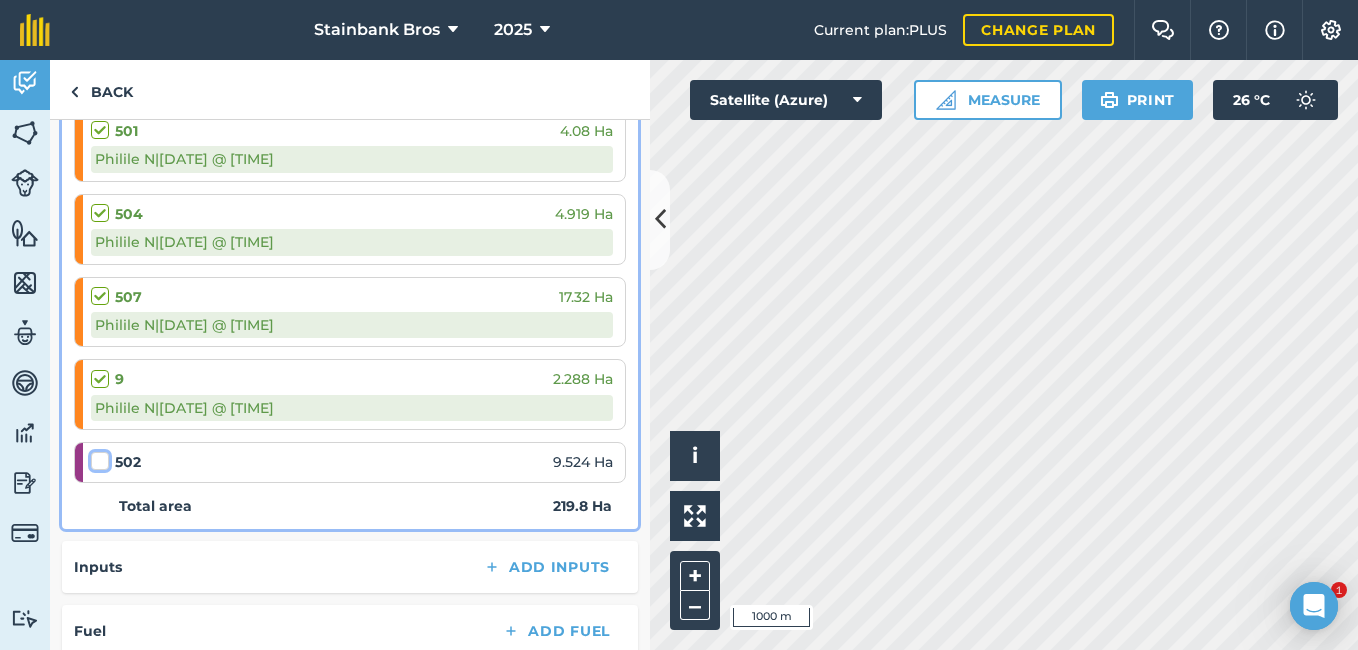 click at bounding box center (97, 457) 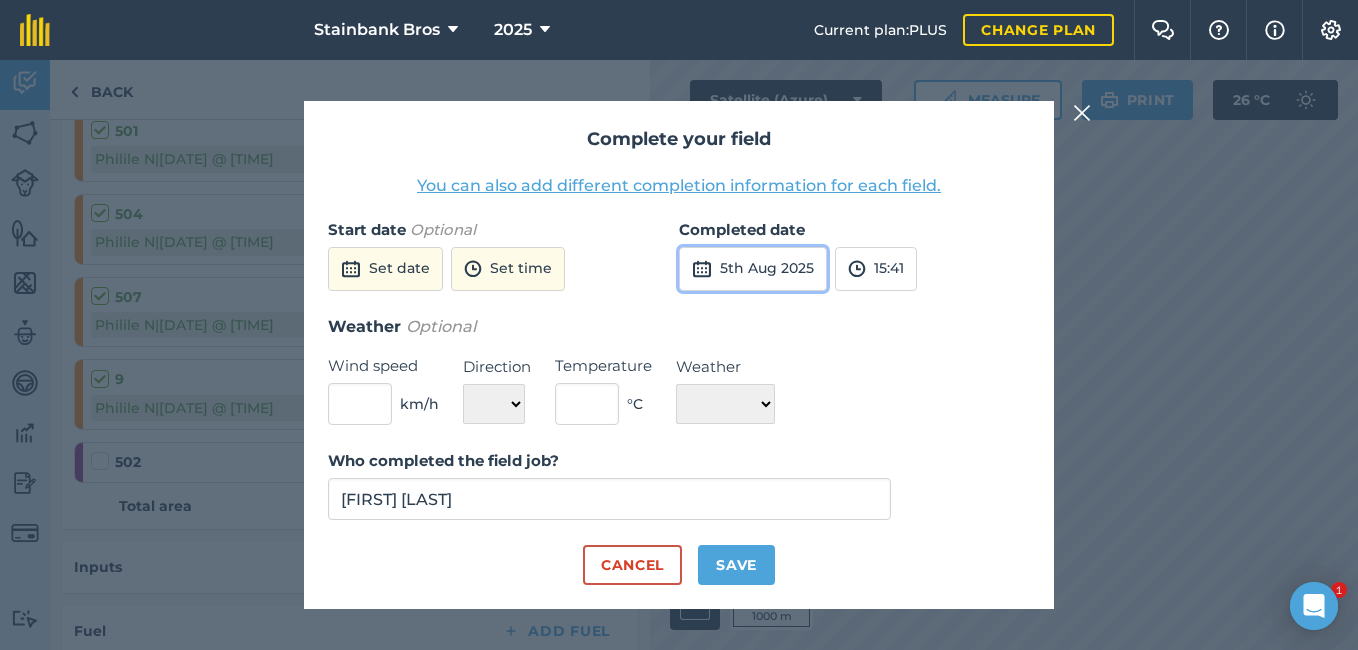 click on "5th Aug 2025" at bounding box center [753, 269] 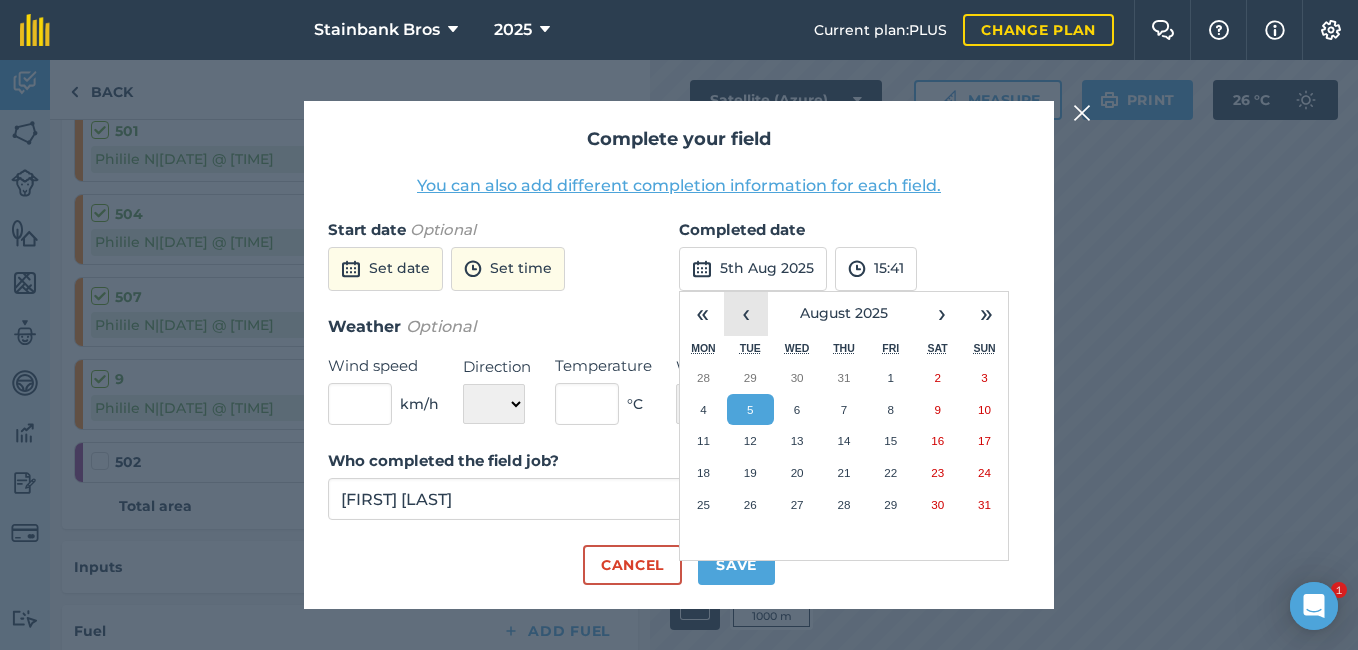 click on "‹" at bounding box center [746, 314] 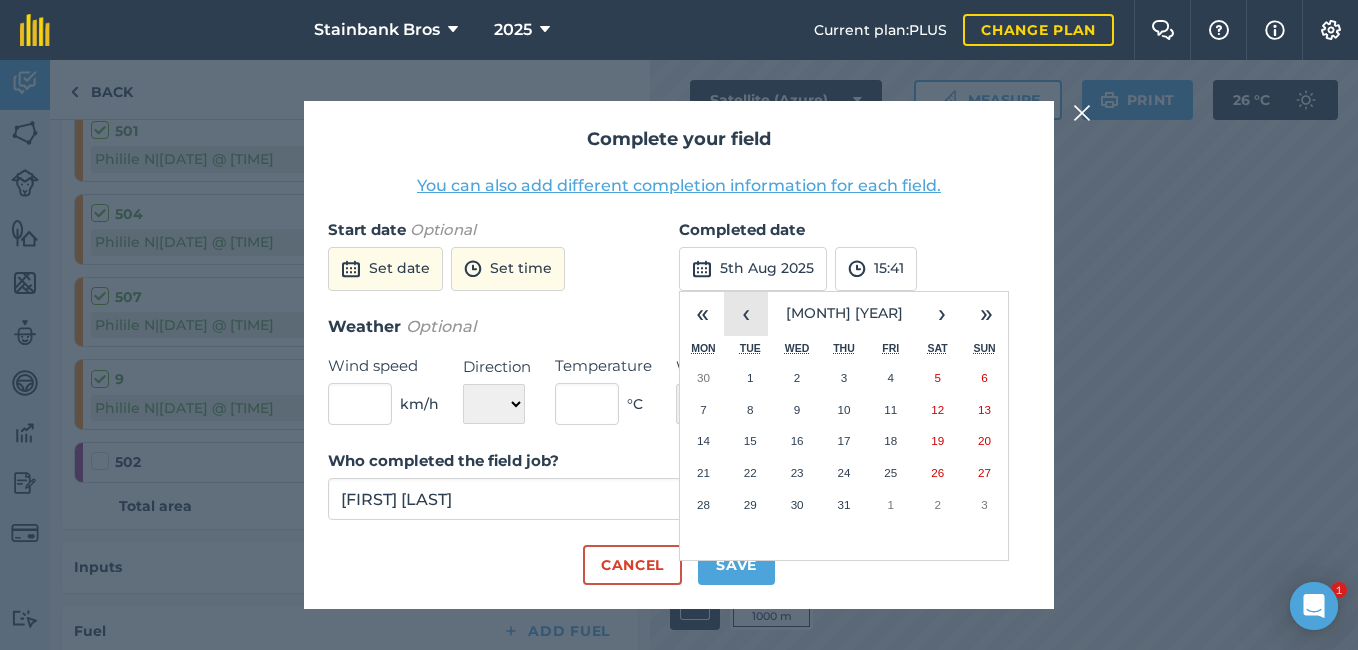 click on "‹" at bounding box center (746, 314) 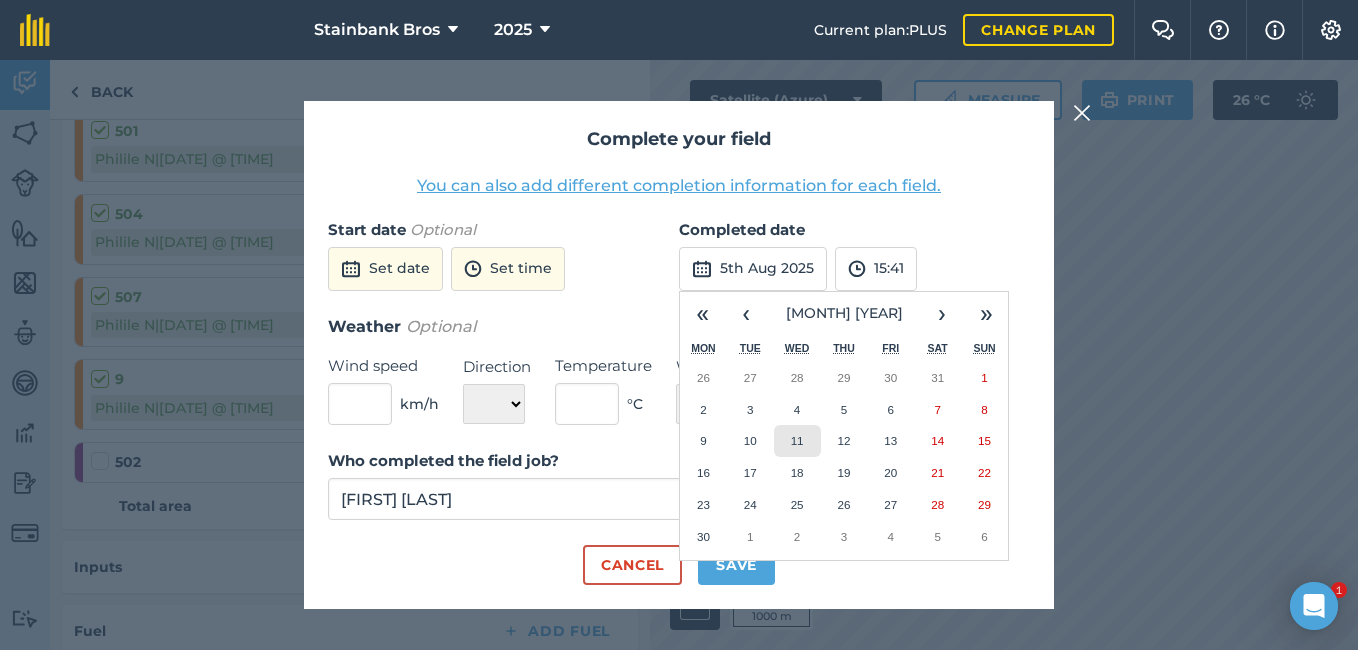 click on "11" at bounding box center (797, 440) 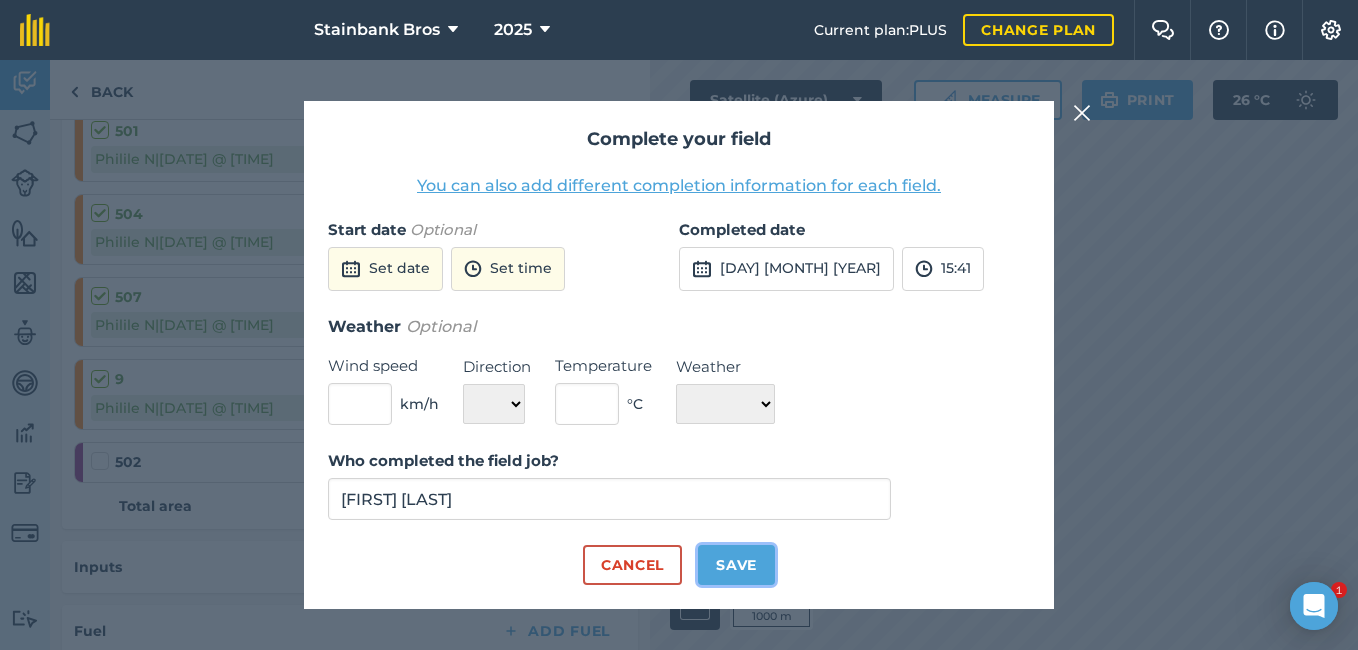 click on "Save" at bounding box center [736, 565] 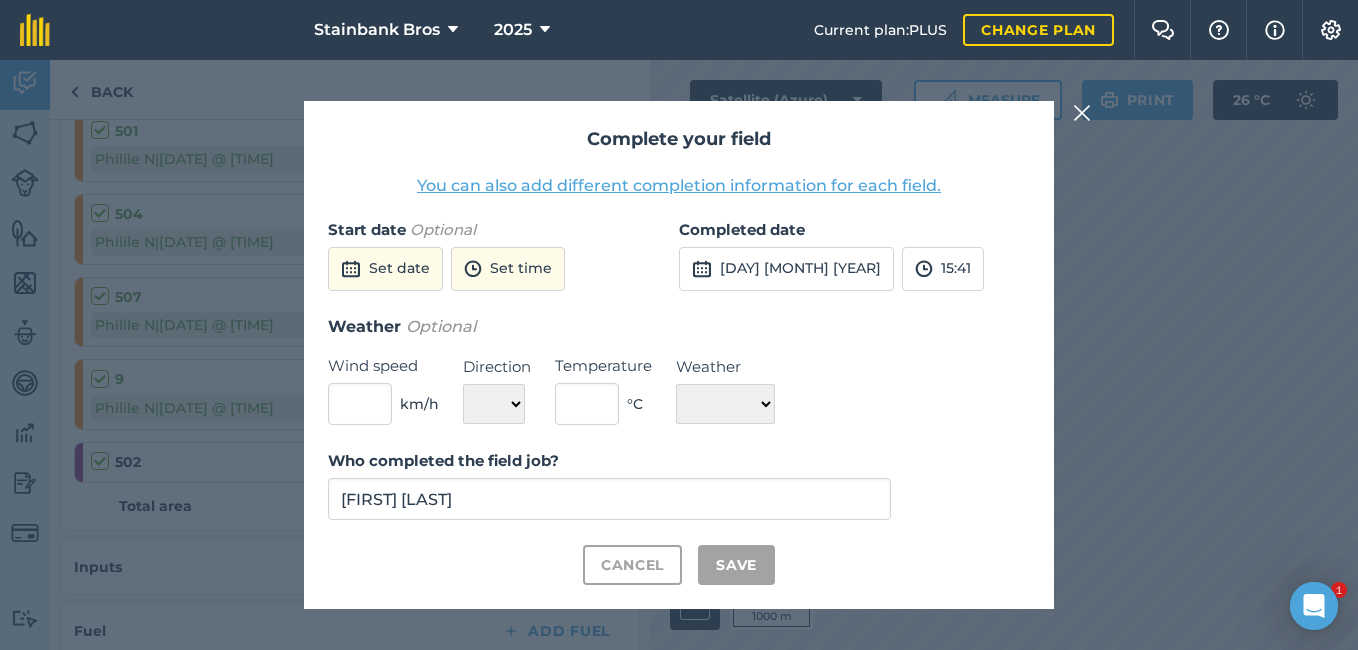 checkbox on "true" 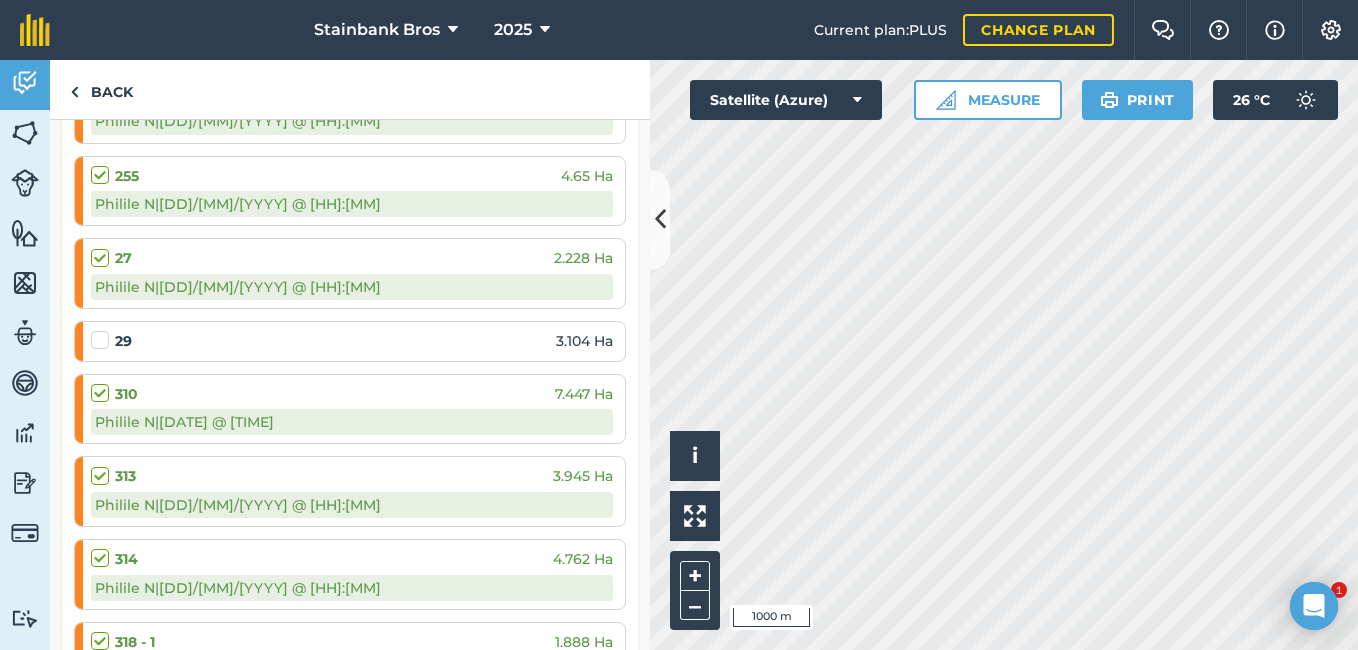 scroll, scrollTop: 2011, scrollLeft: 0, axis: vertical 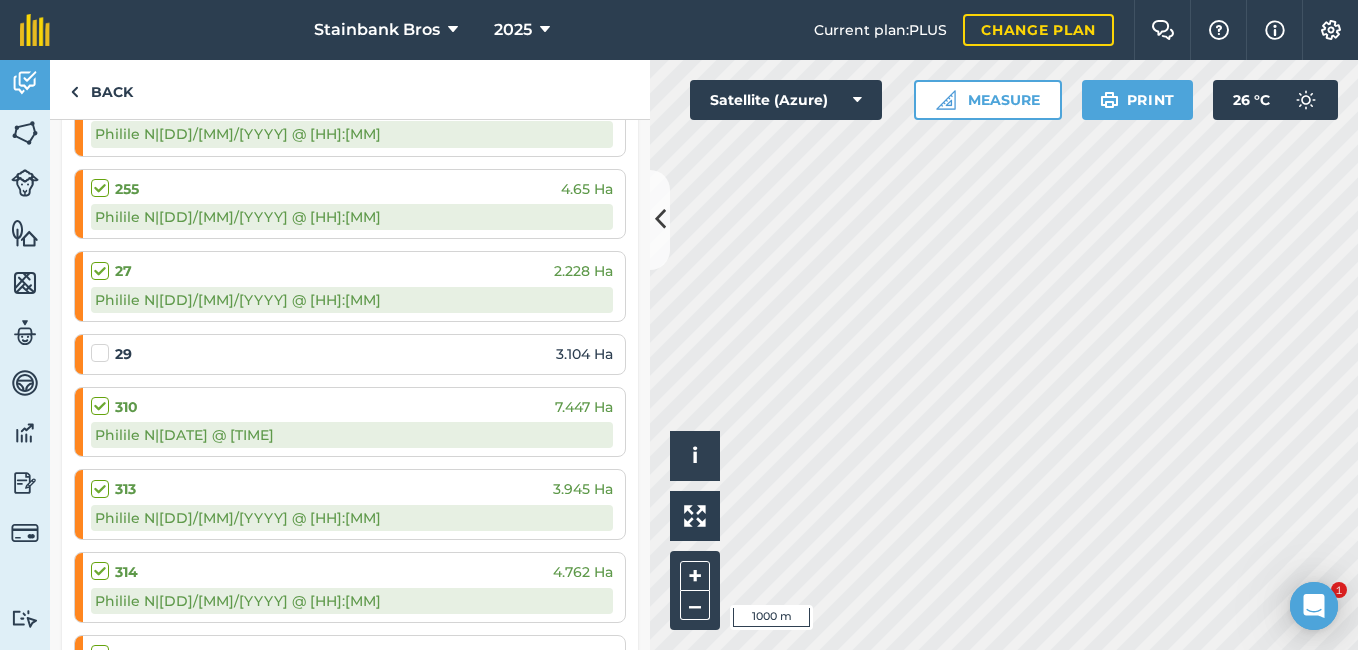 click at bounding box center [103, 343] 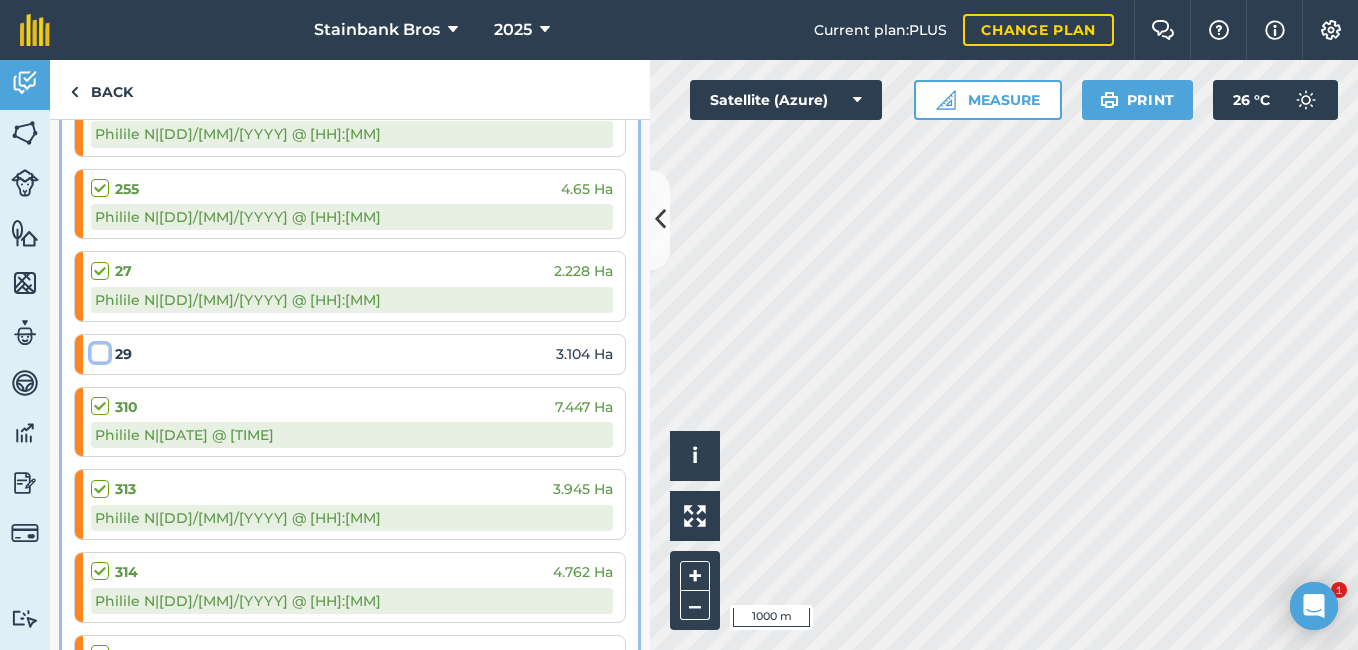 click at bounding box center [97, 349] 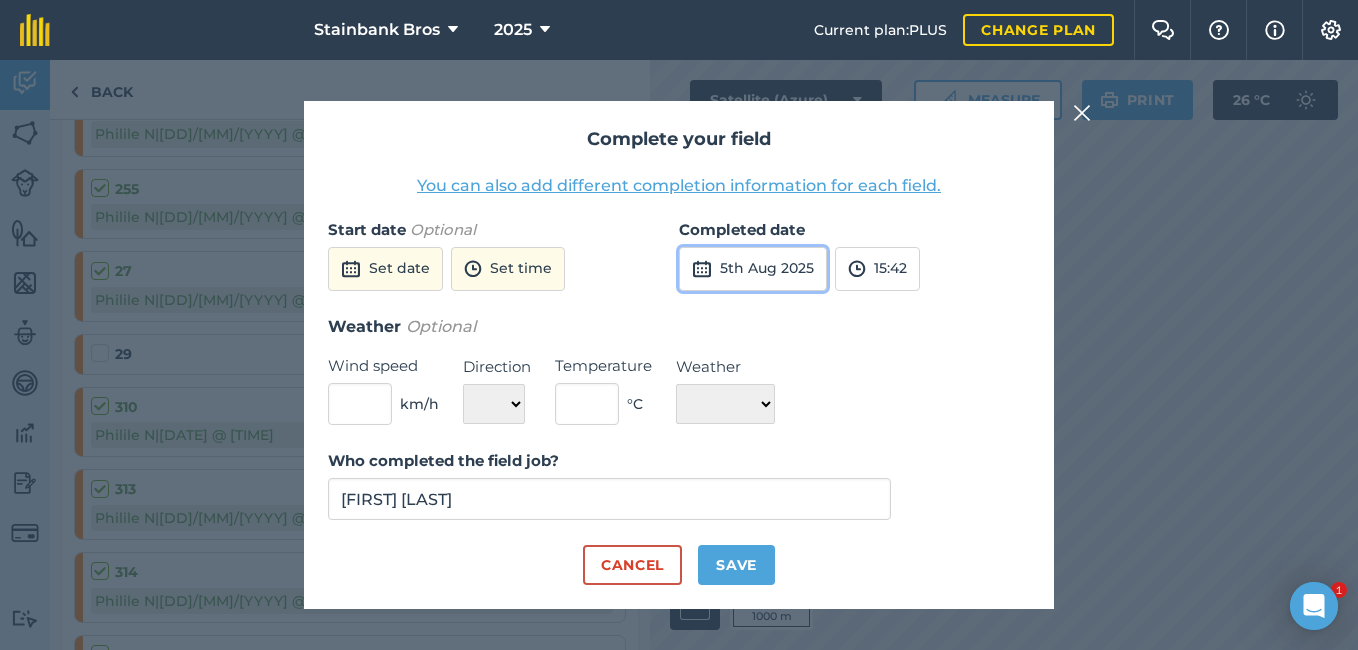 click on "5th Aug 2025" at bounding box center [753, 269] 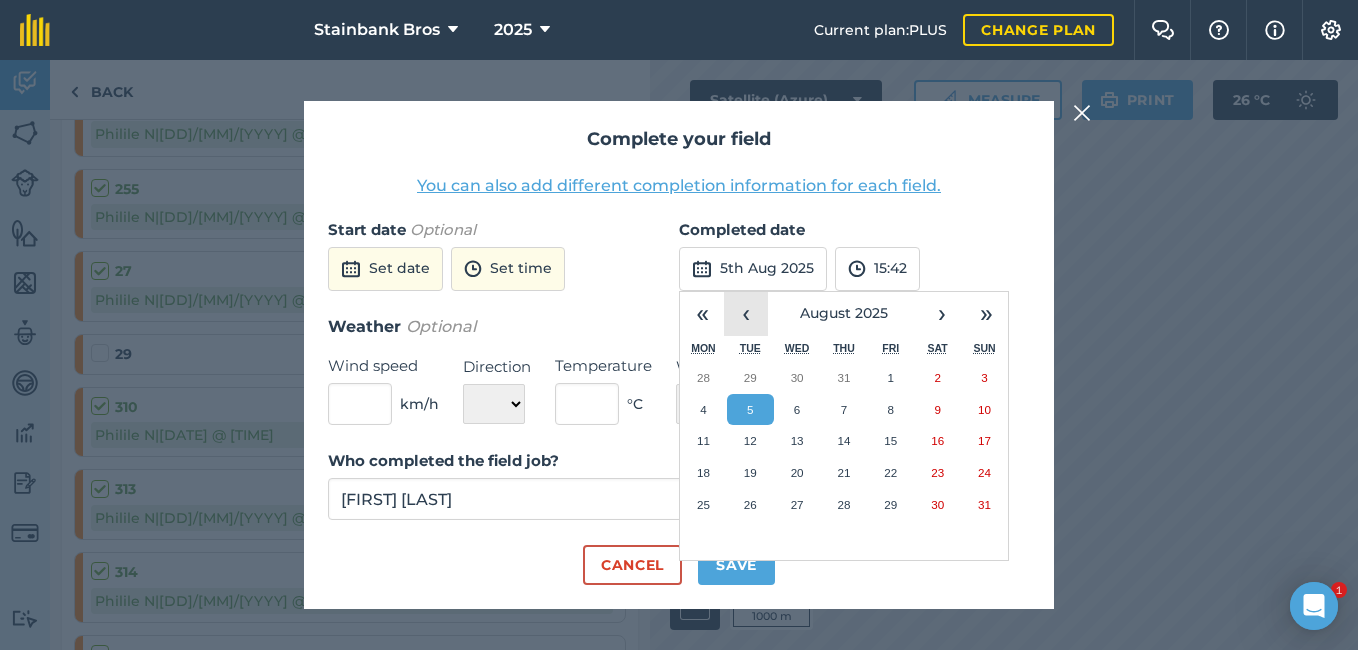 click on "‹" at bounding box center (746, 314) 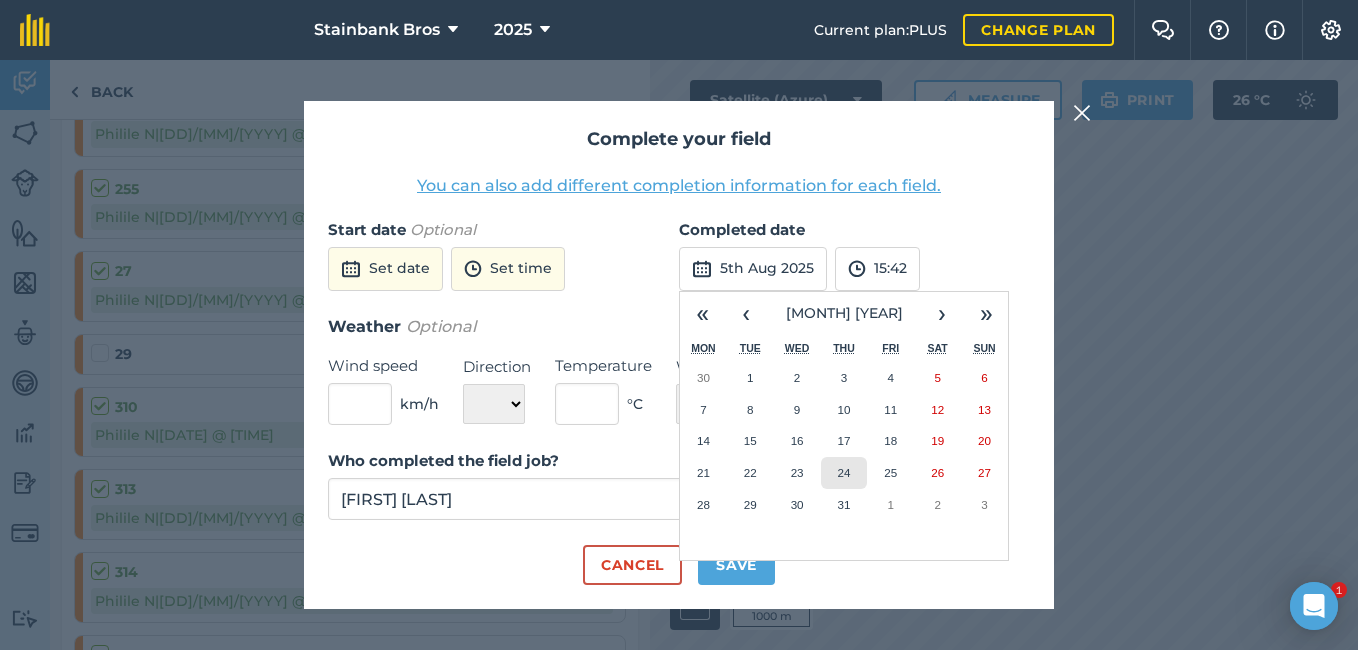 click on "24" at bounding box center (844, 473) 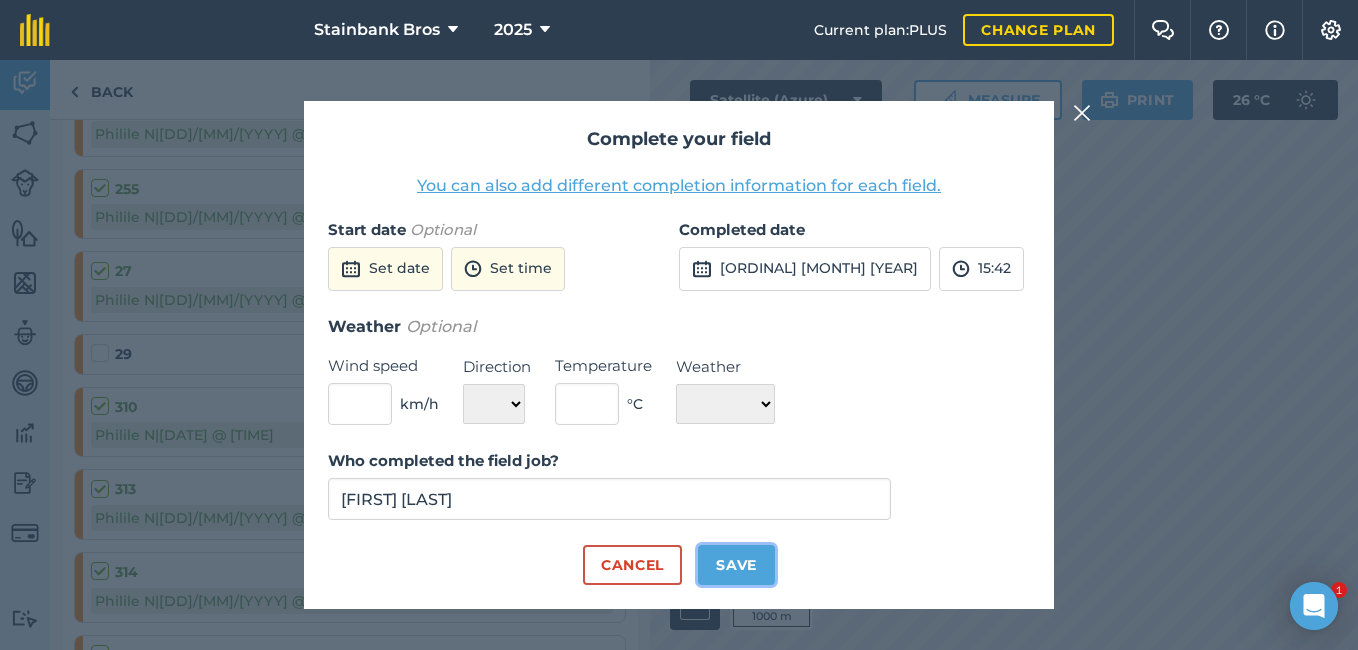 click on "Save" at bounding box center (736, 565) 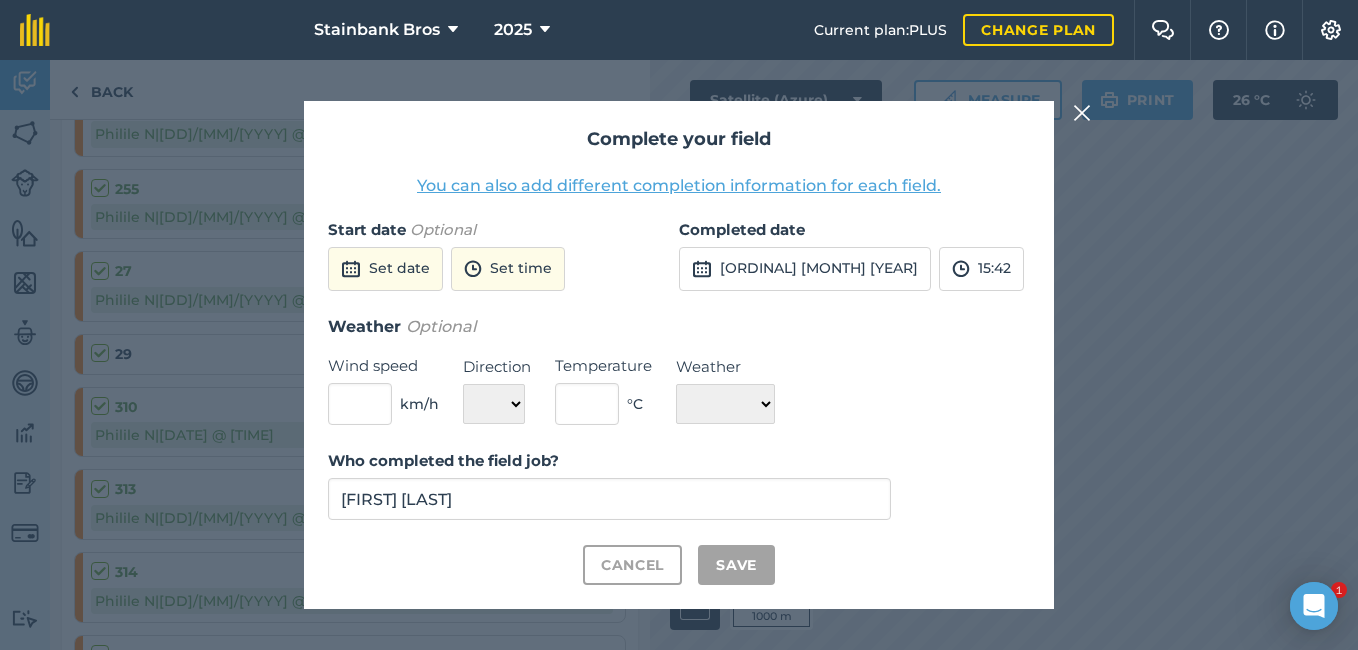 checkbox on "true" 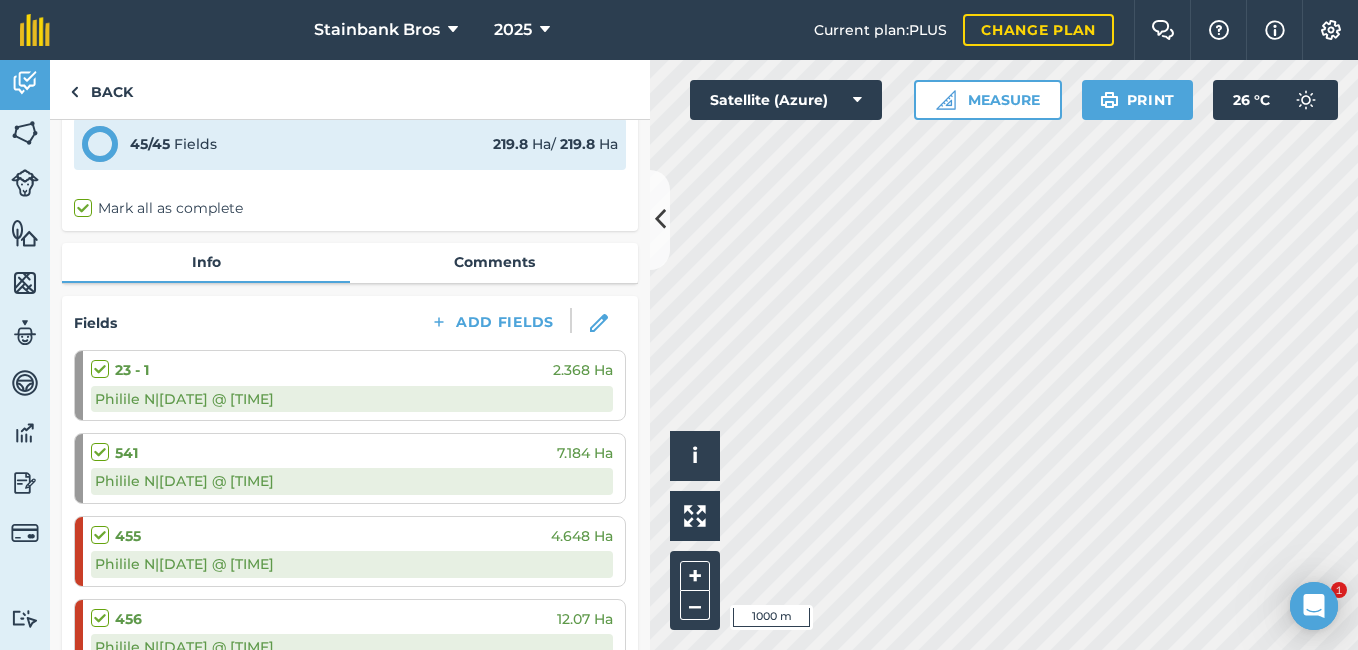 scroll, scrollTop: 51, scrollLeft: 0, axis: vertical 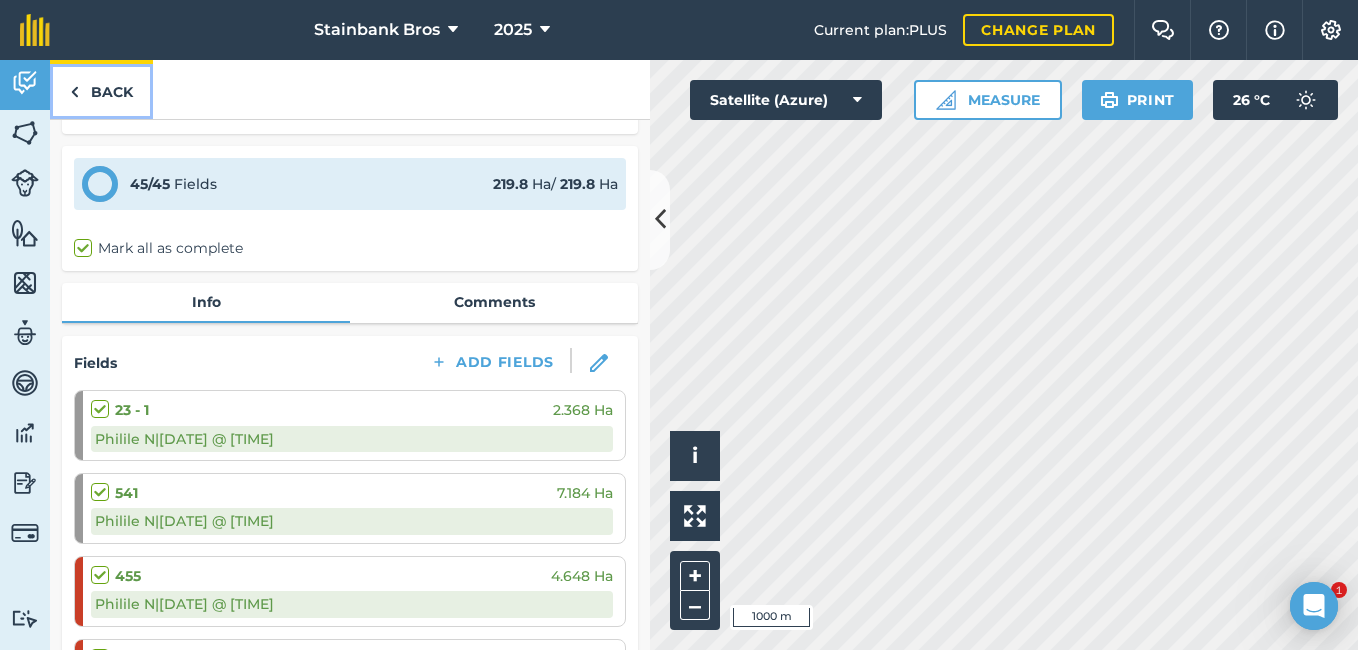 click on "Back" at bounding box center (101, 89) 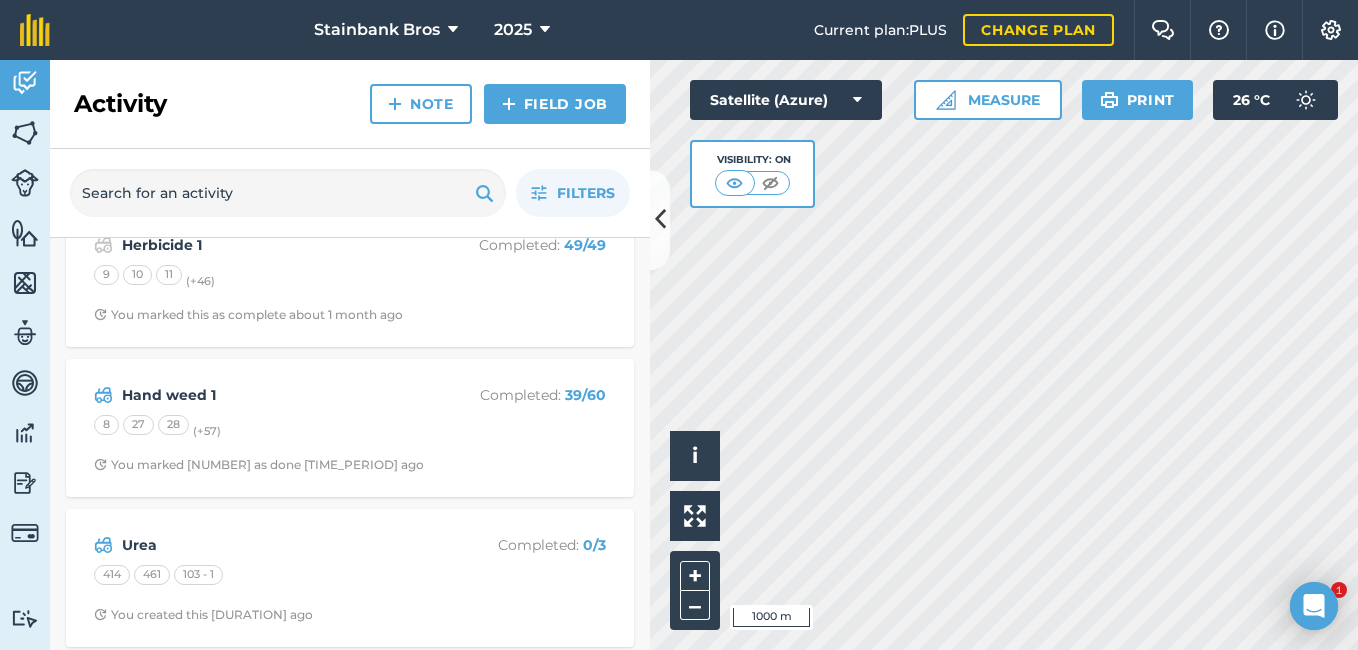 scroll, scrollTop: 205, scrollLeft: 0, axis: vertical 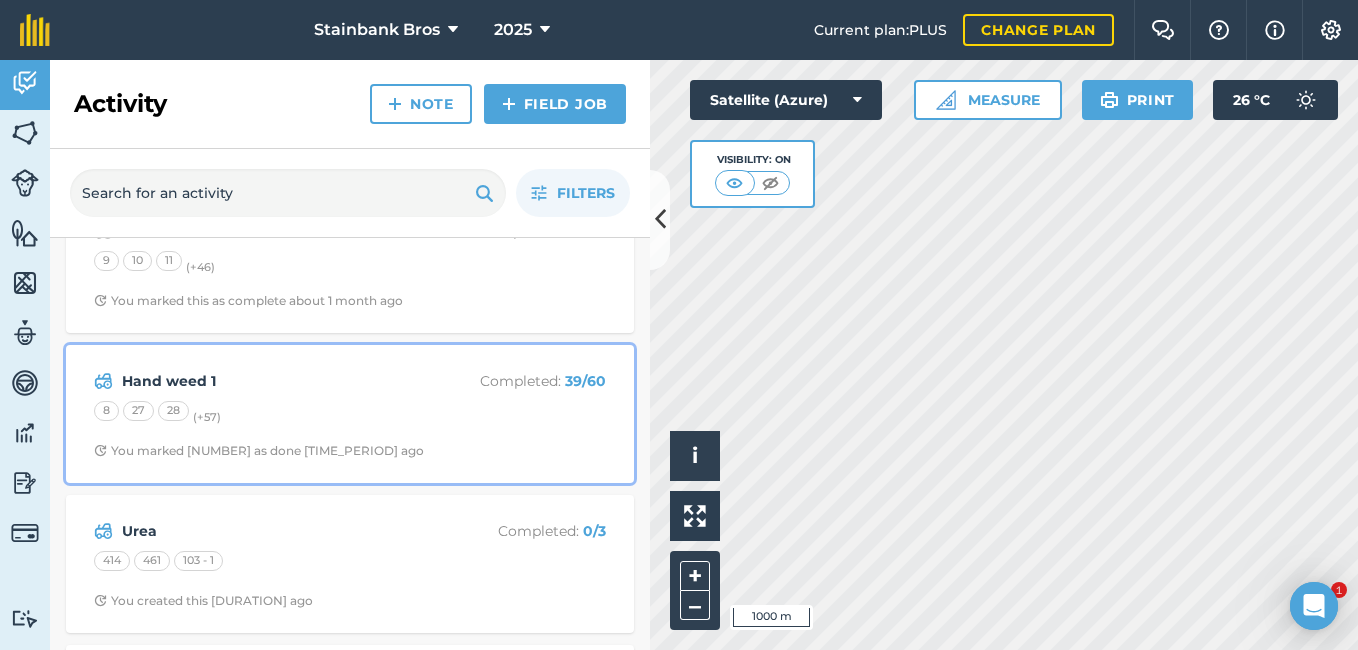 click on "[NUMBER] [NUMBER] [NUMBER] (+ [NUMBER])" at bounding box center (350, 414) 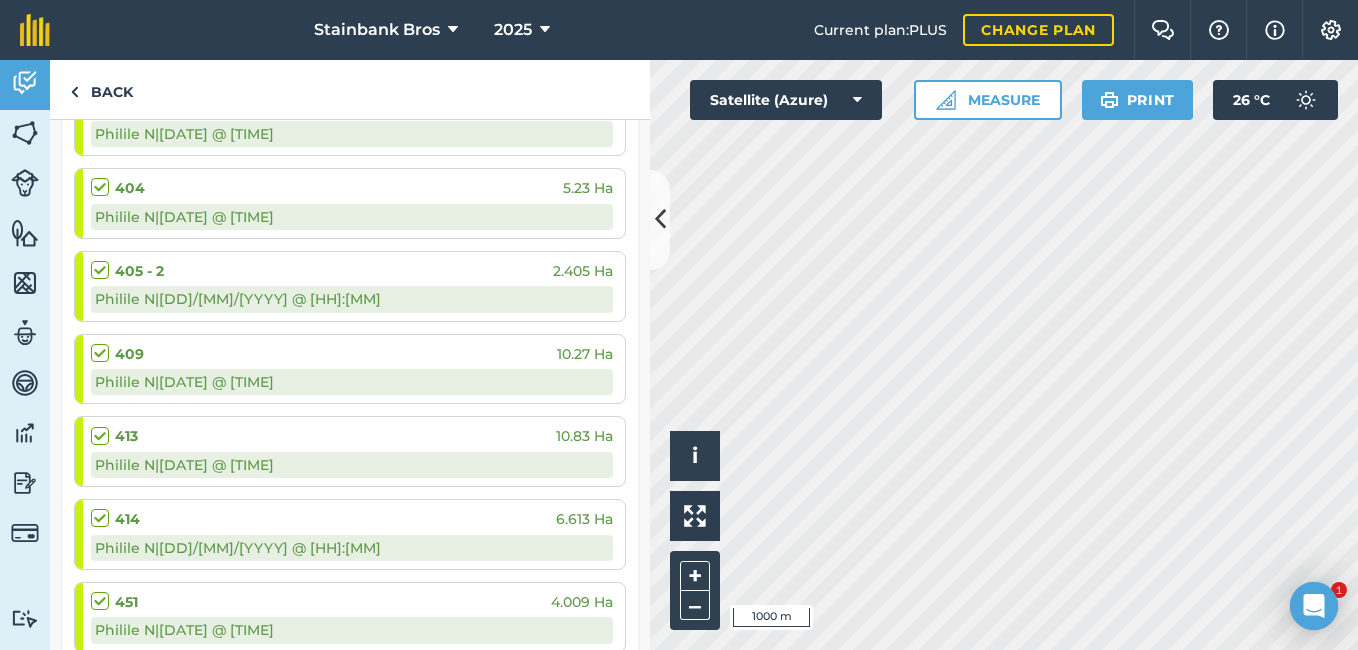 scroll, scrollTop: 0, scrollLeft: 0, axis: both 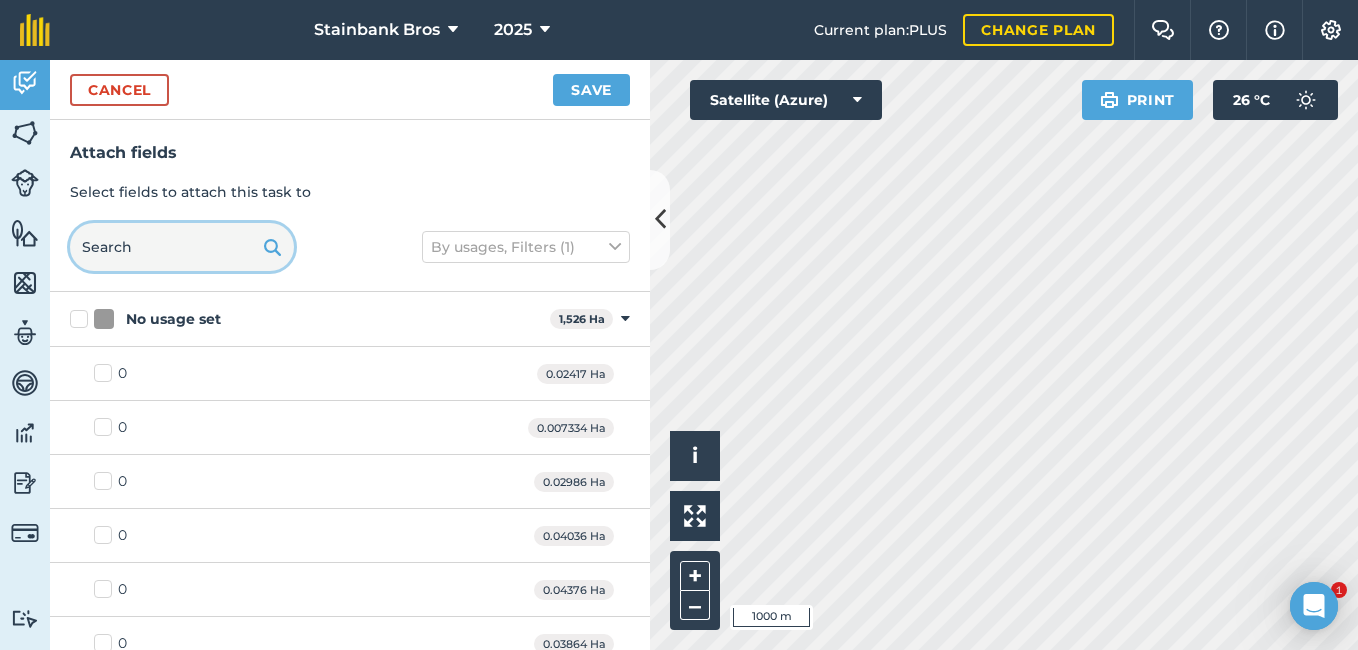 click at bounding box center (182, 247) 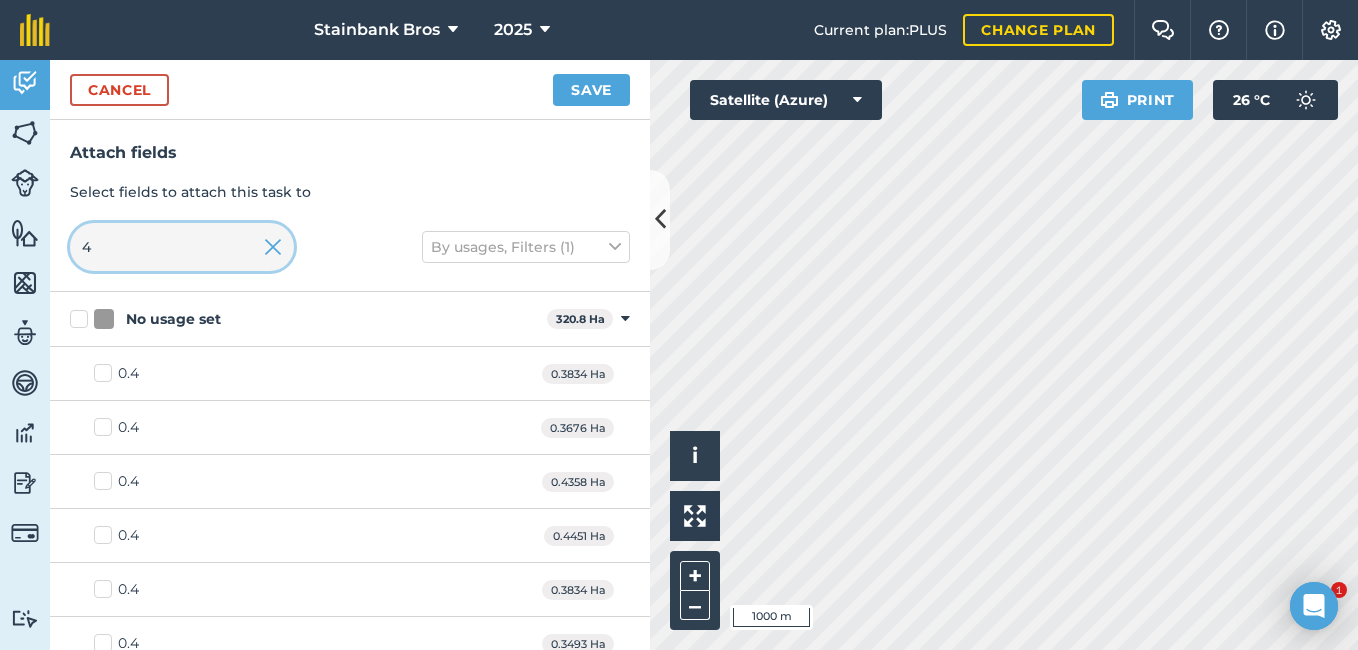 type on "40" 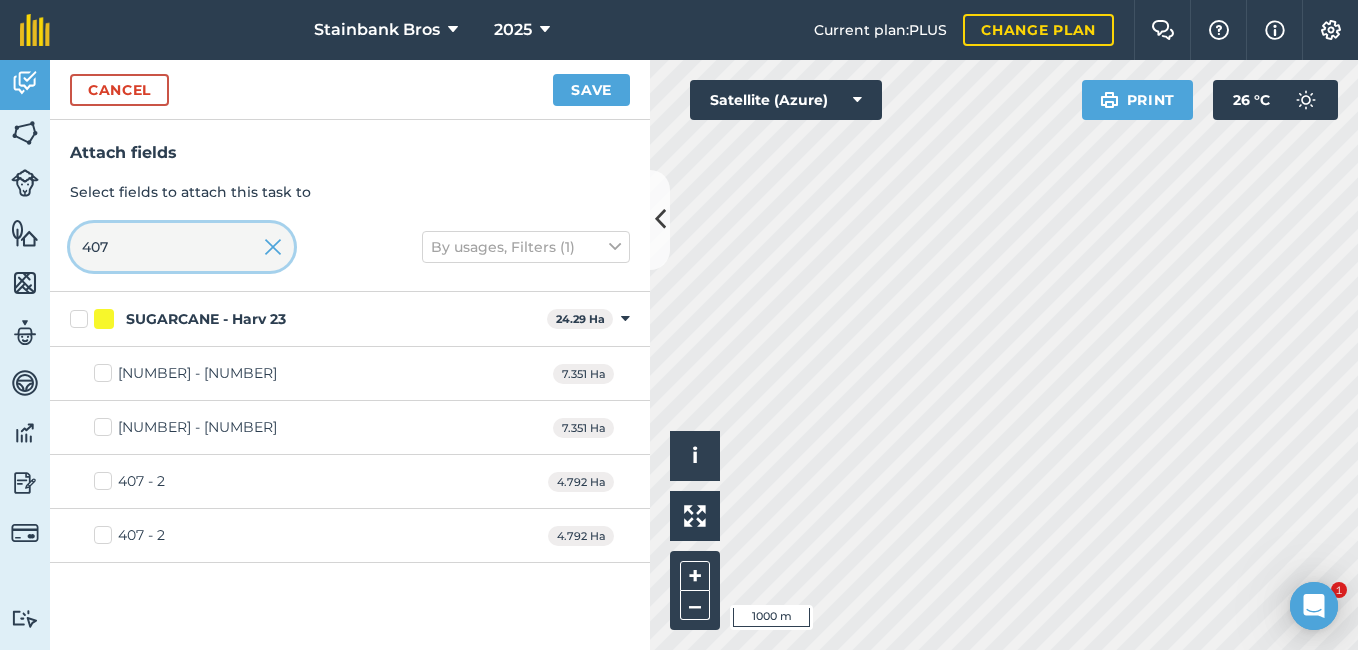 type on "407" 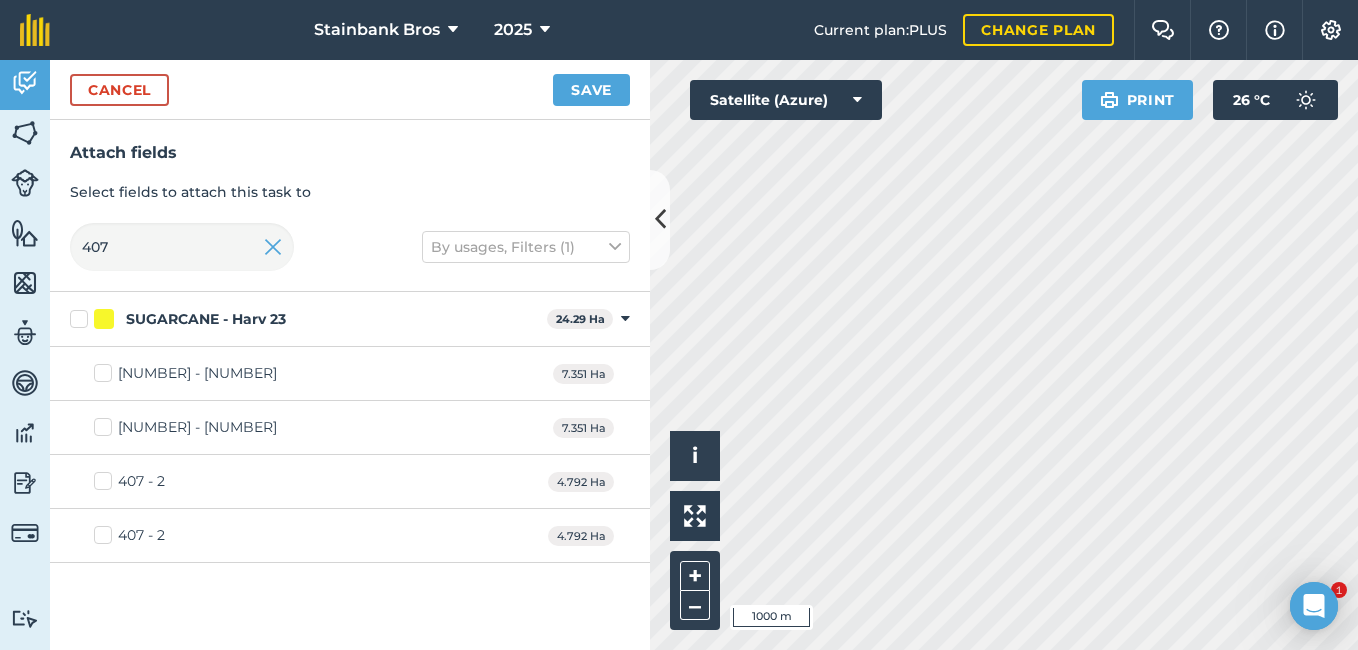 click on "[NUMBER] - [NUMBER]" at bounding box center (185, 373) 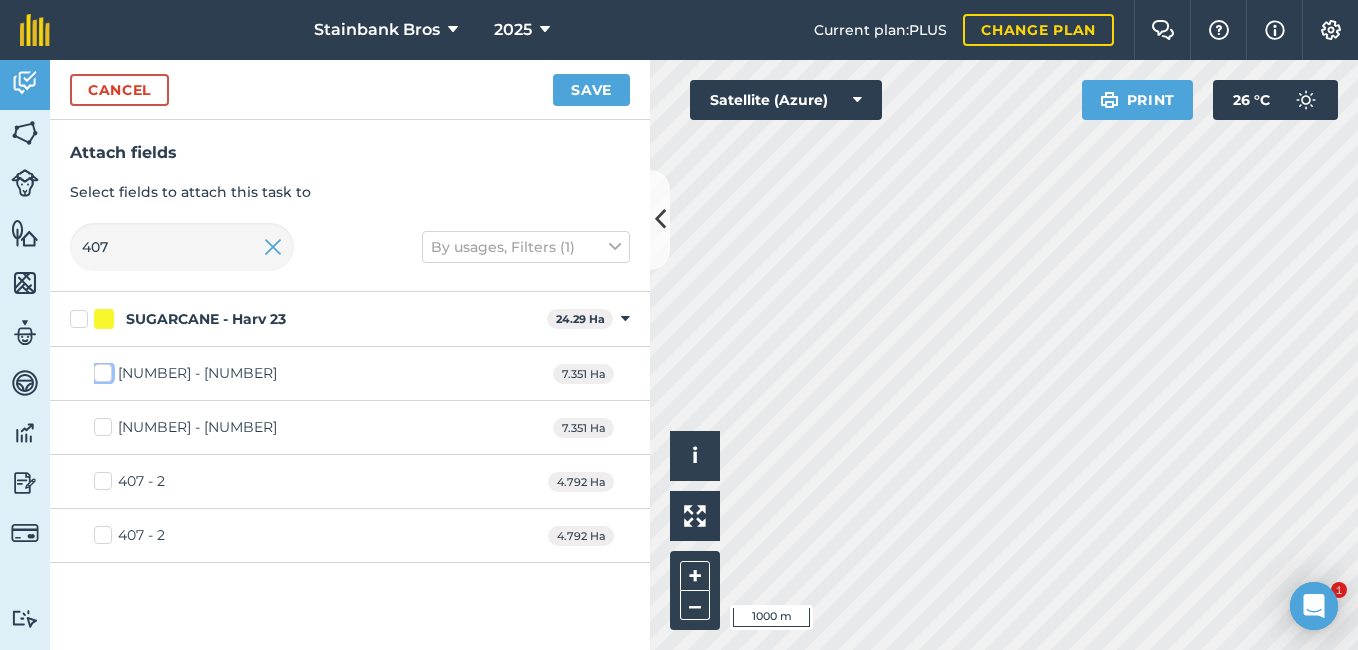 click on "[NUMBER] - [NUMBER]" at bounding box center [100, 369] 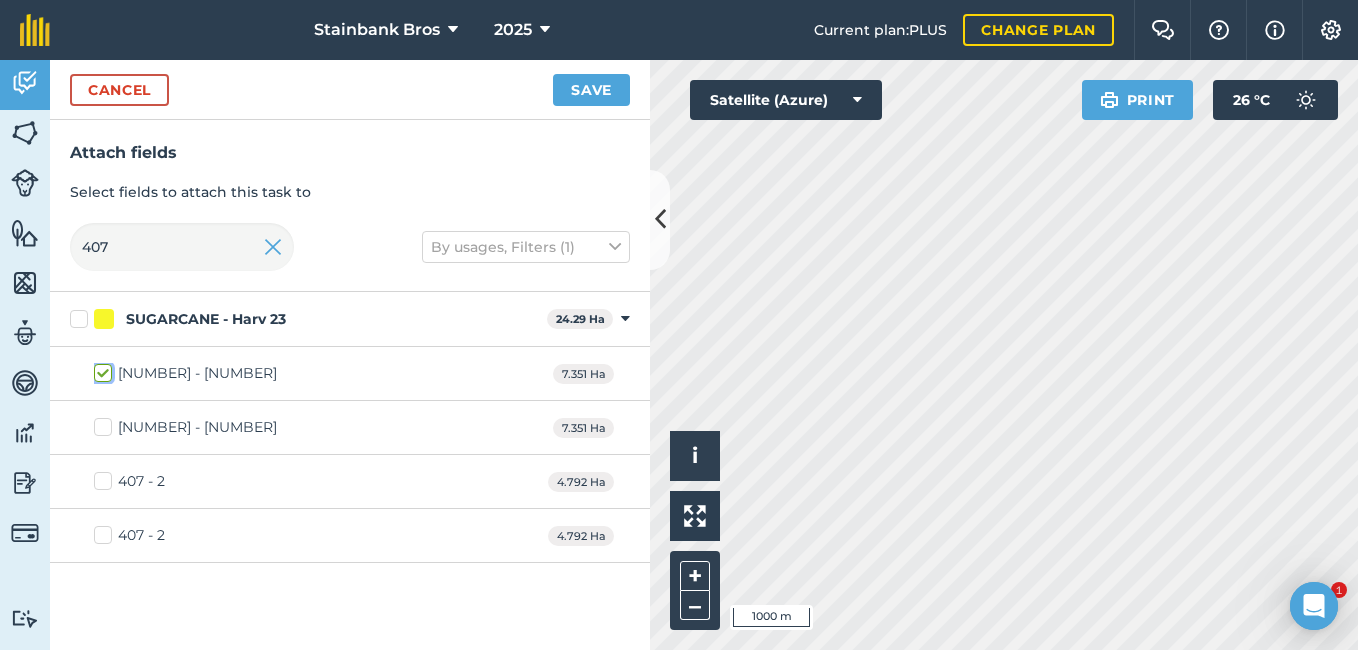 checkbox on "true" 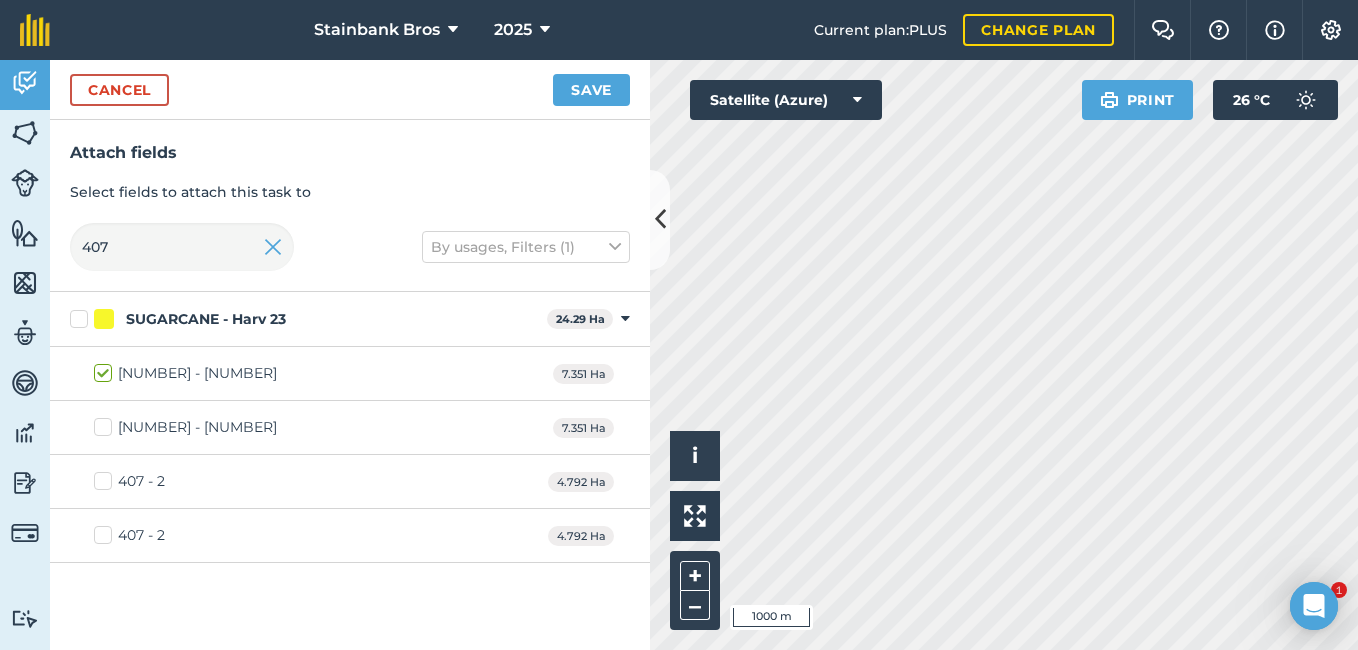 click on "407 - 2" at bounding box center (129, 481) 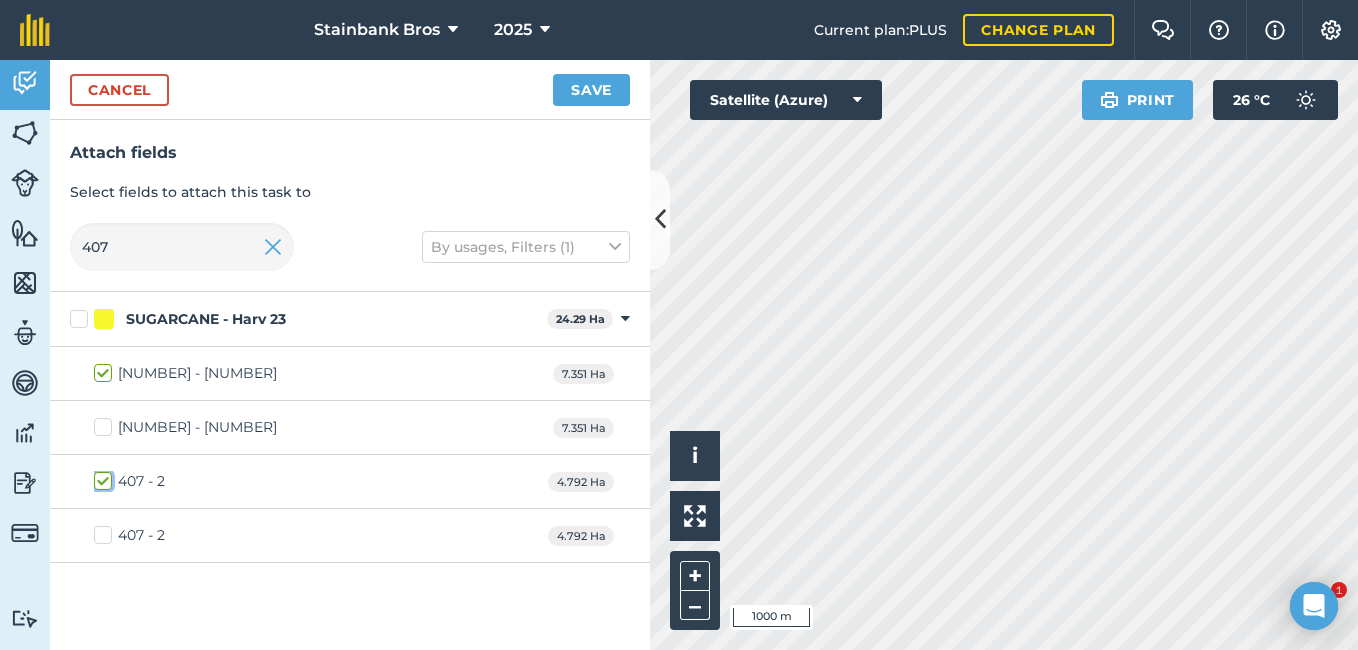 checkbox on "true" 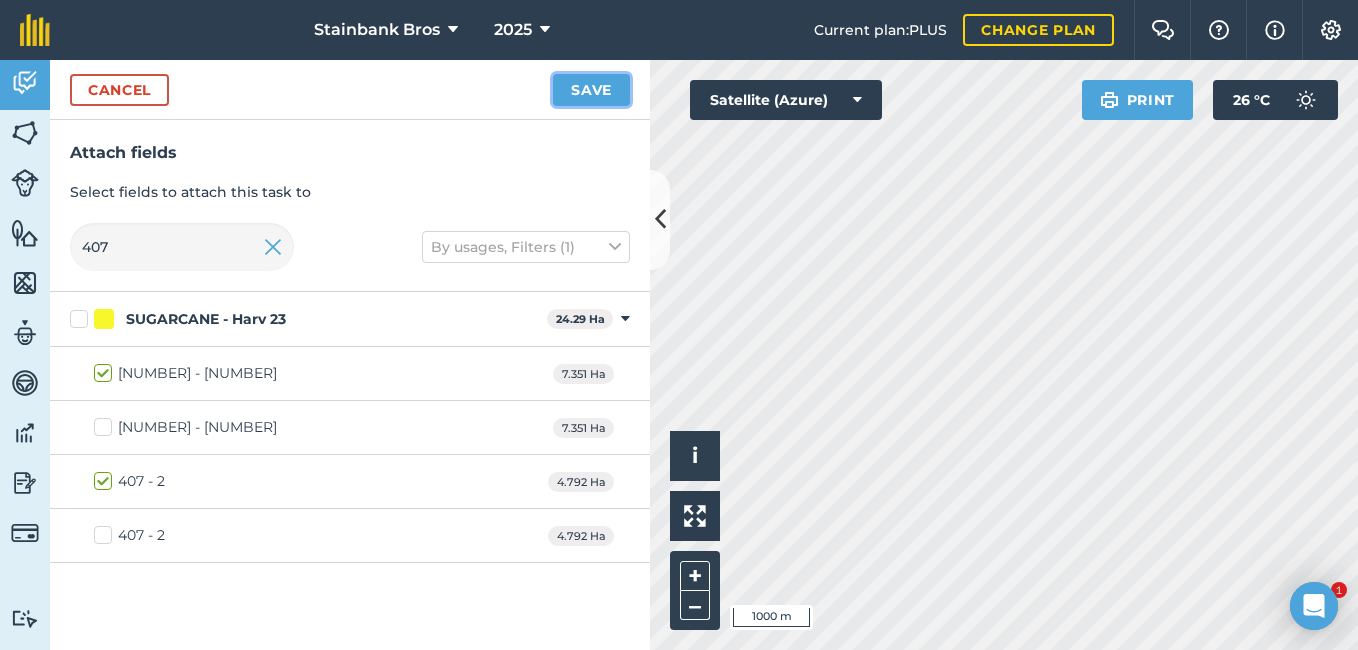 click on "Save" at bounding box center (591, 90) 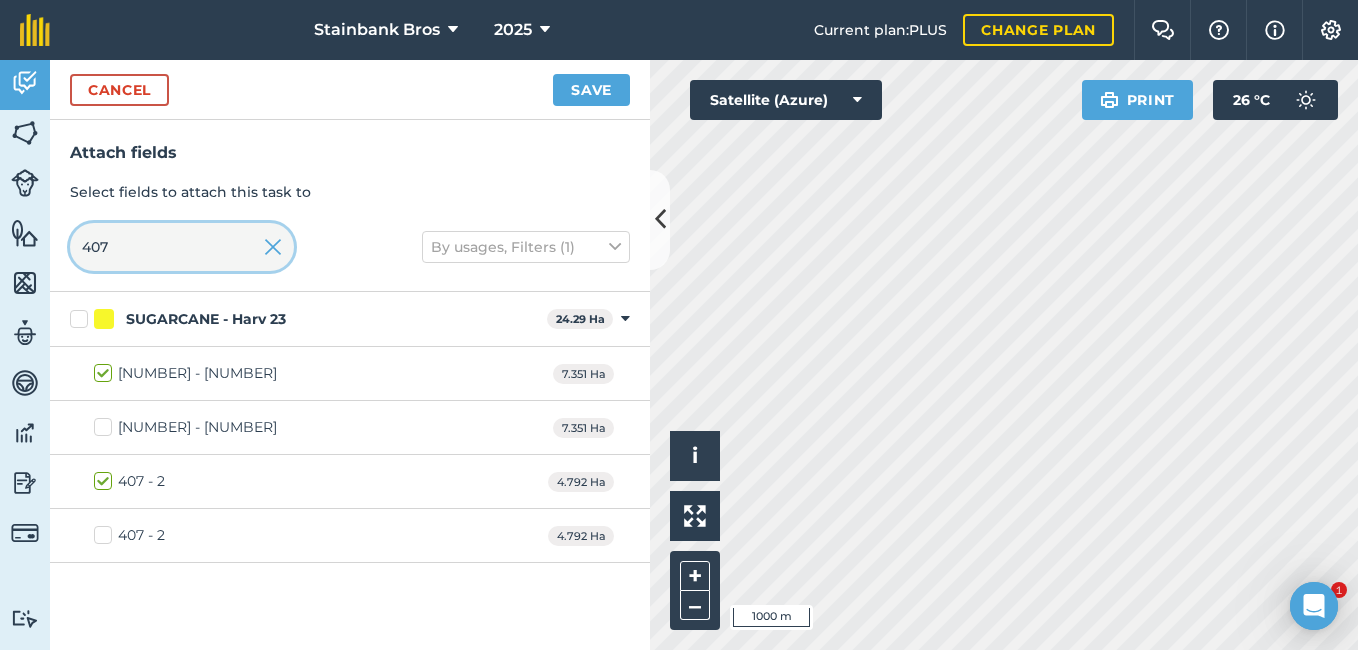 click on "407" at bounding box center (182, 247) 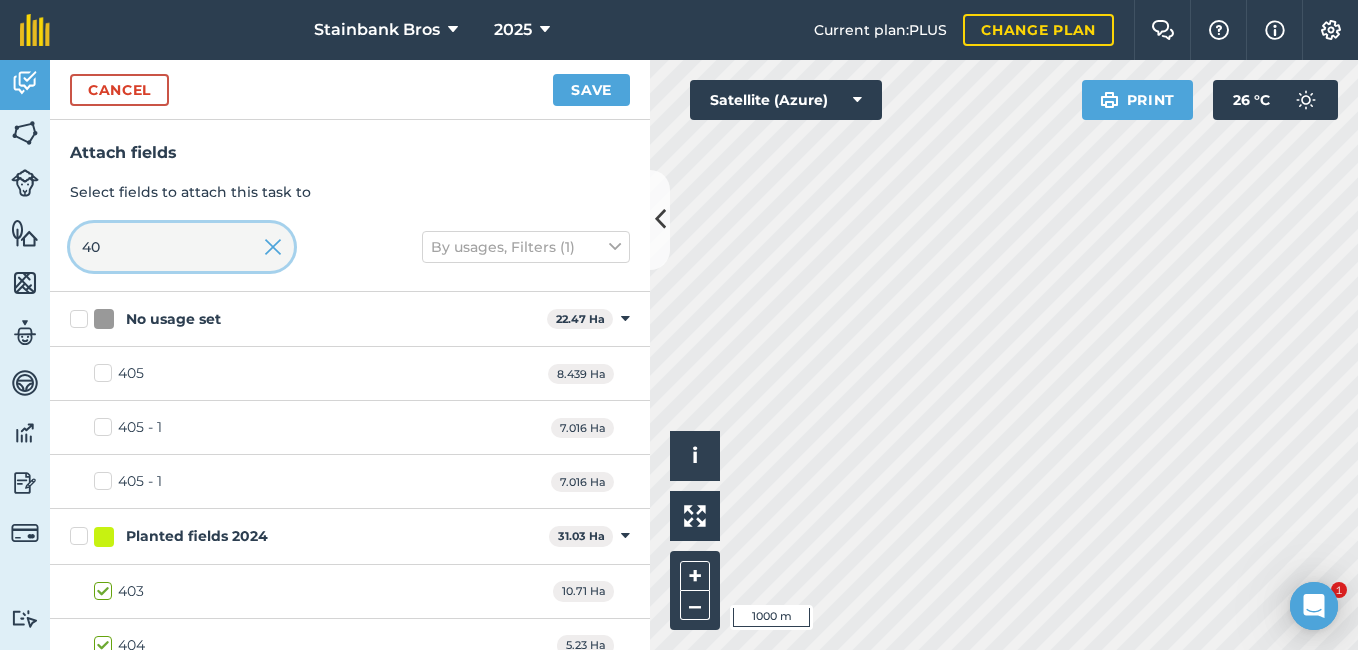 type on "4" 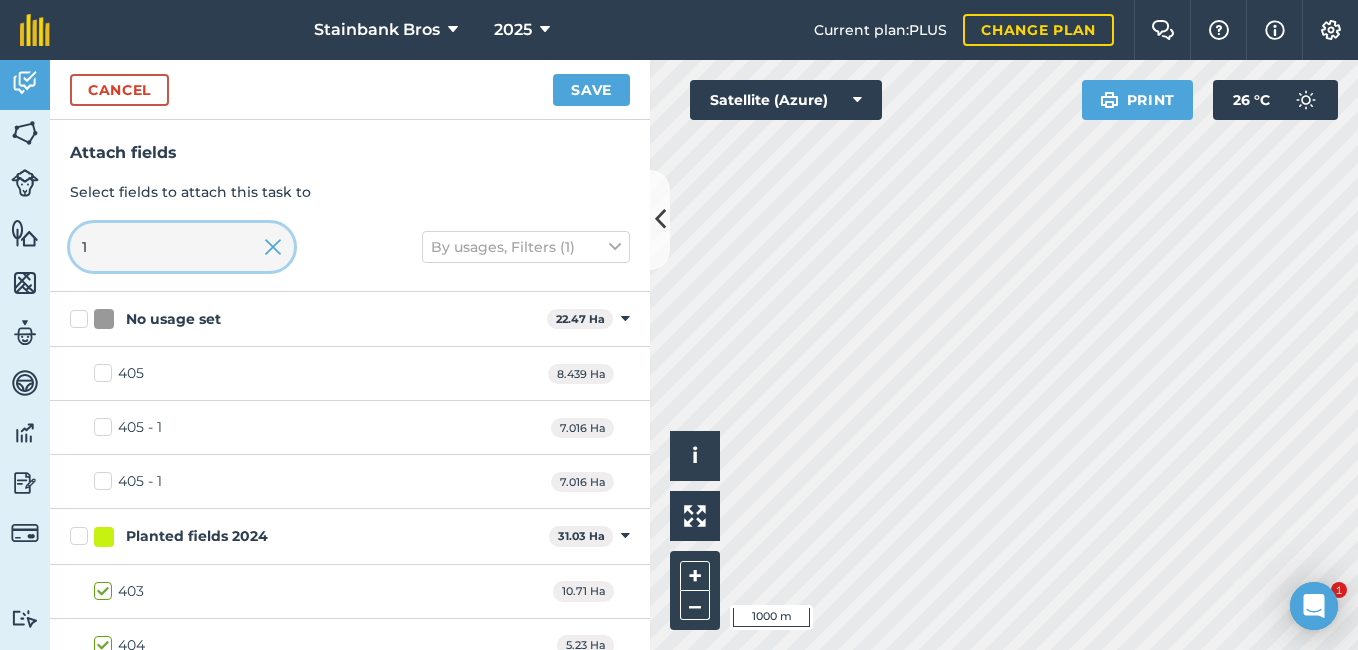 type on "11" 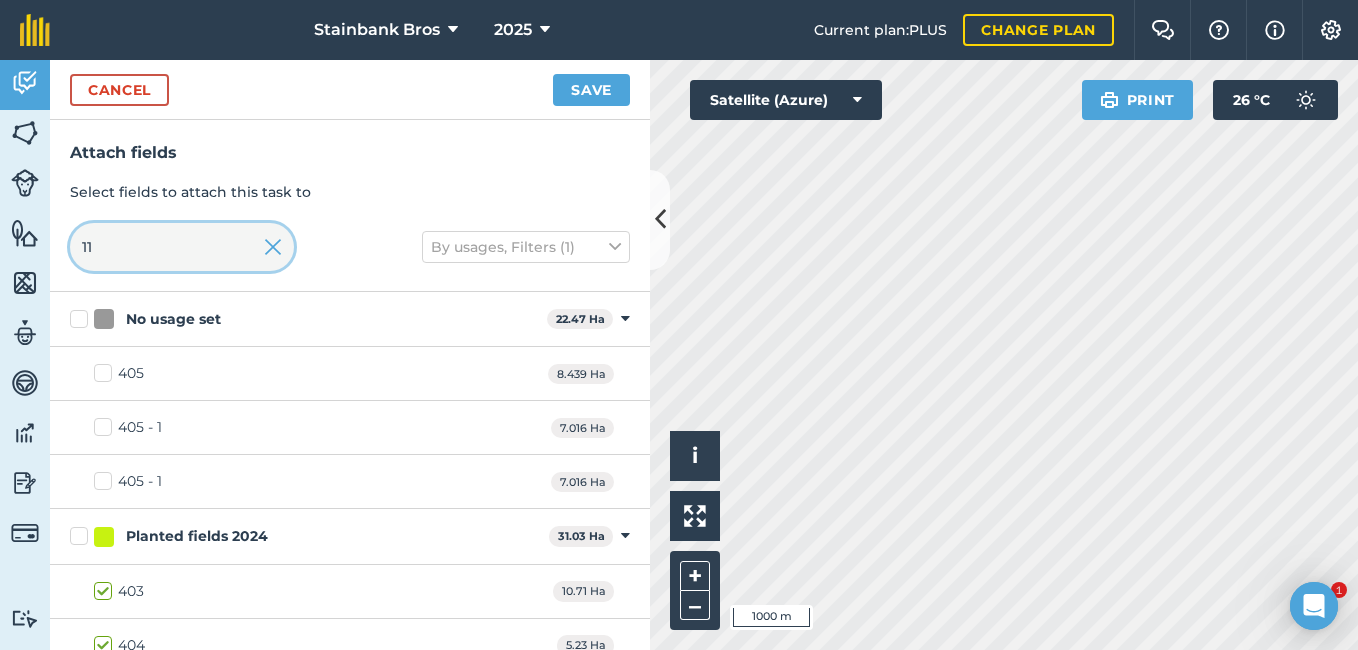 checkbox on "false" 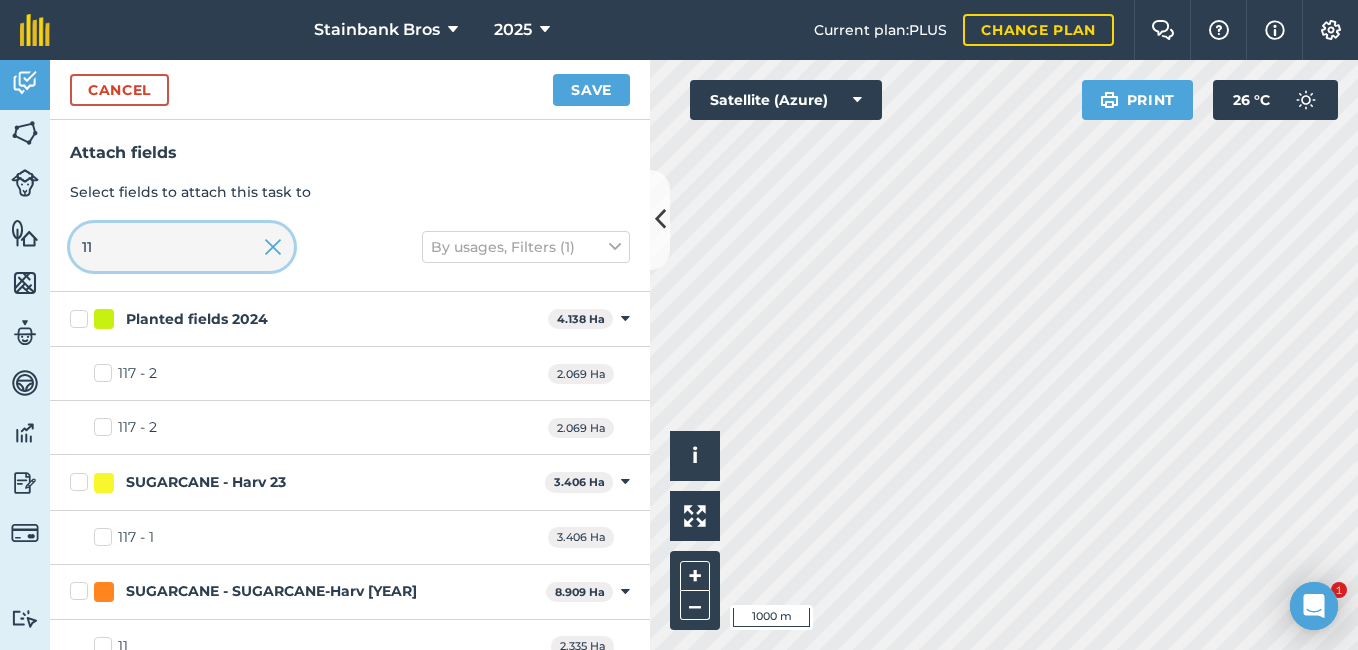 type on "11" 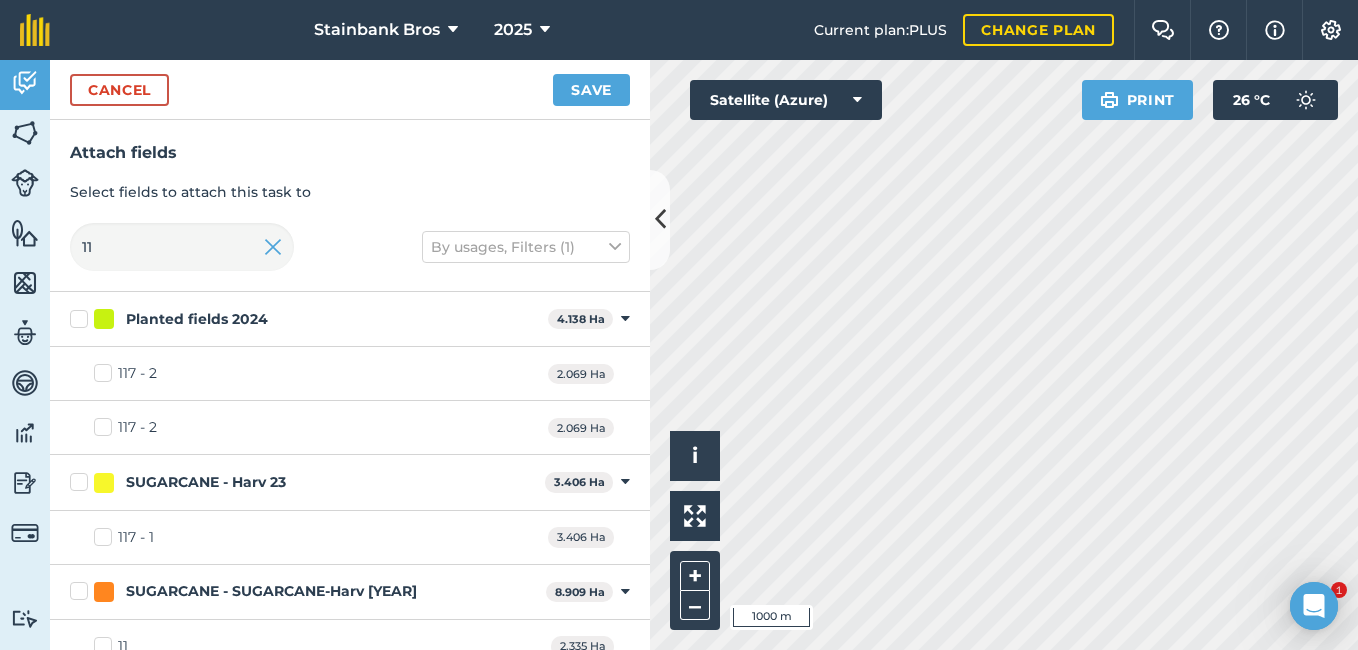 click on "11" at bounding box center (111, 646) 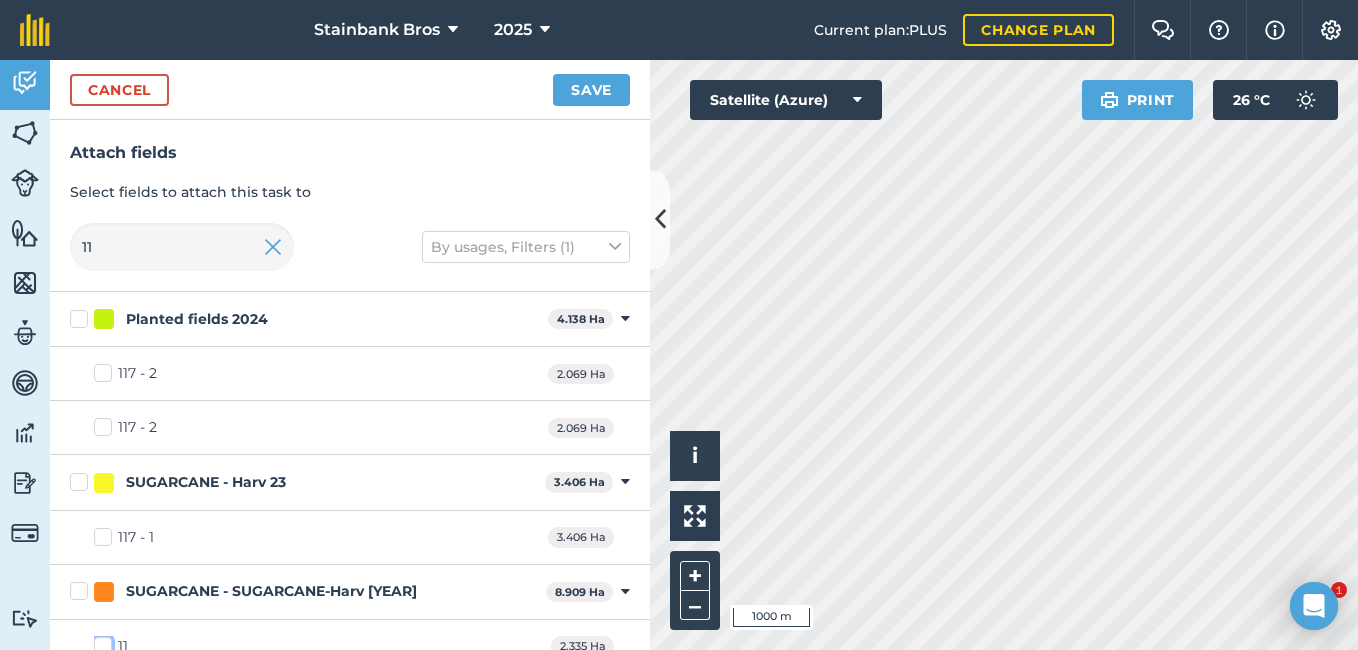 click on "11" at bounding box center [100, 642] 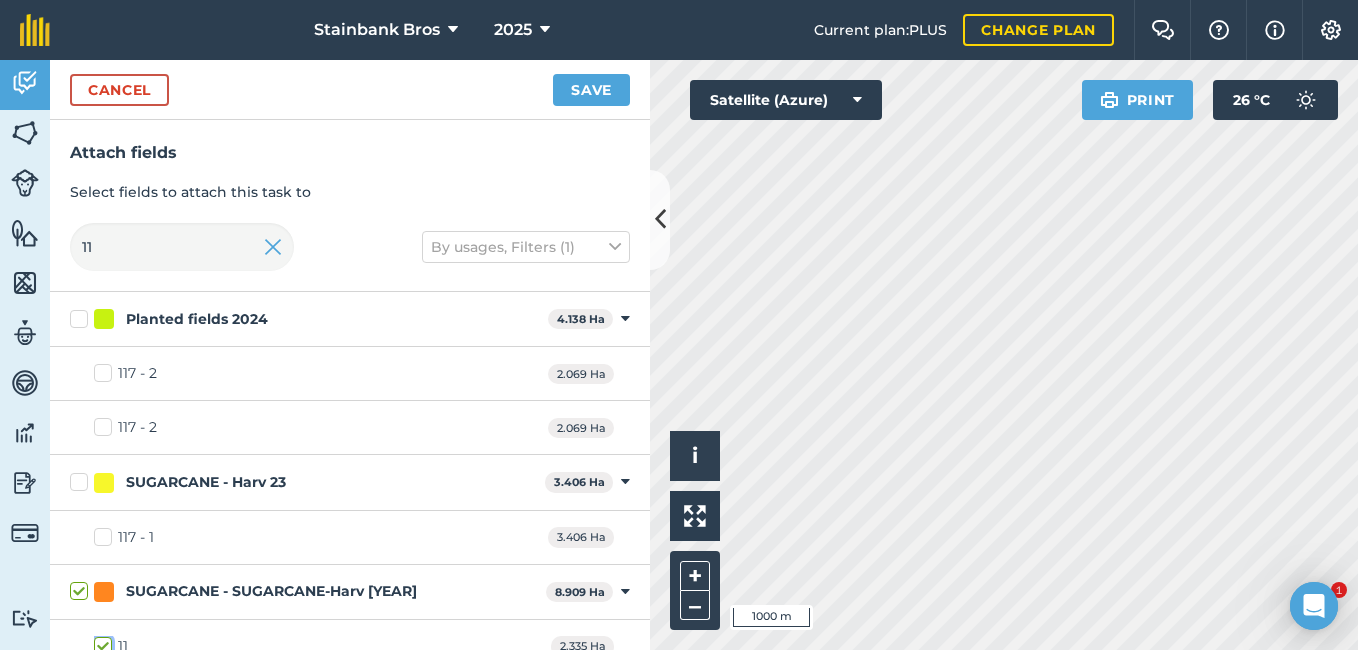 checkbox on "true" 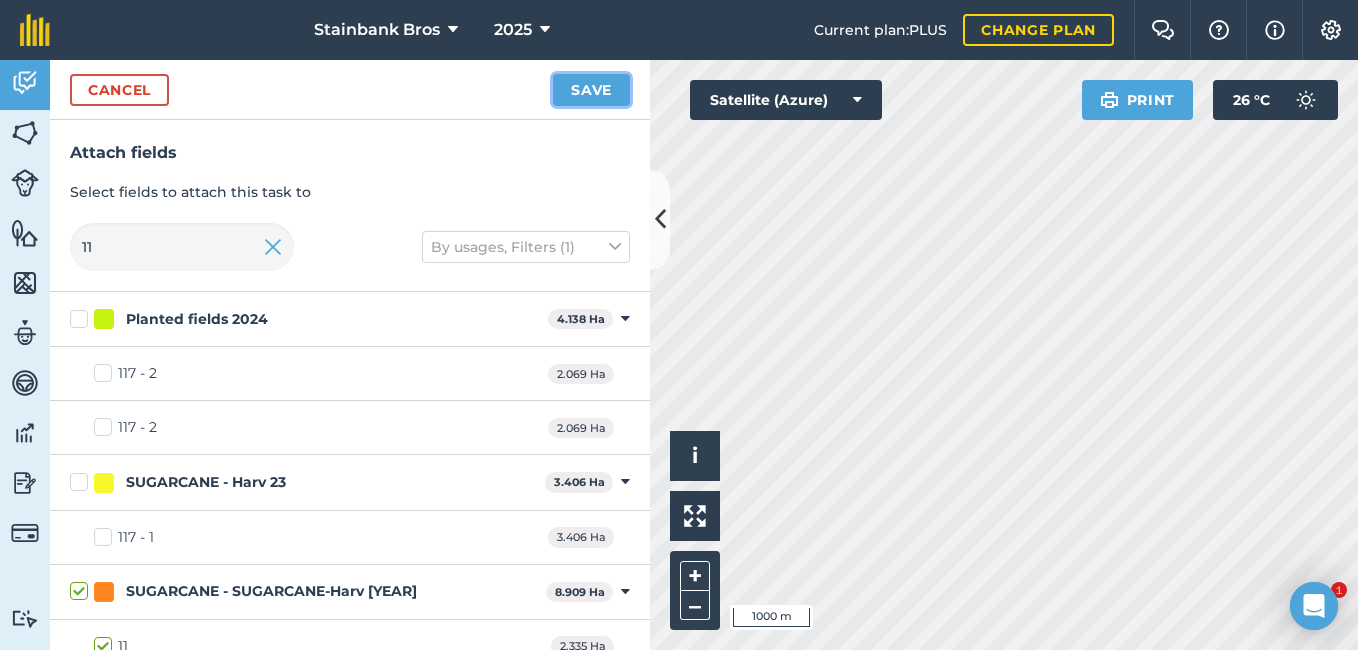 click on "Save" at bounding box center [591, 90] 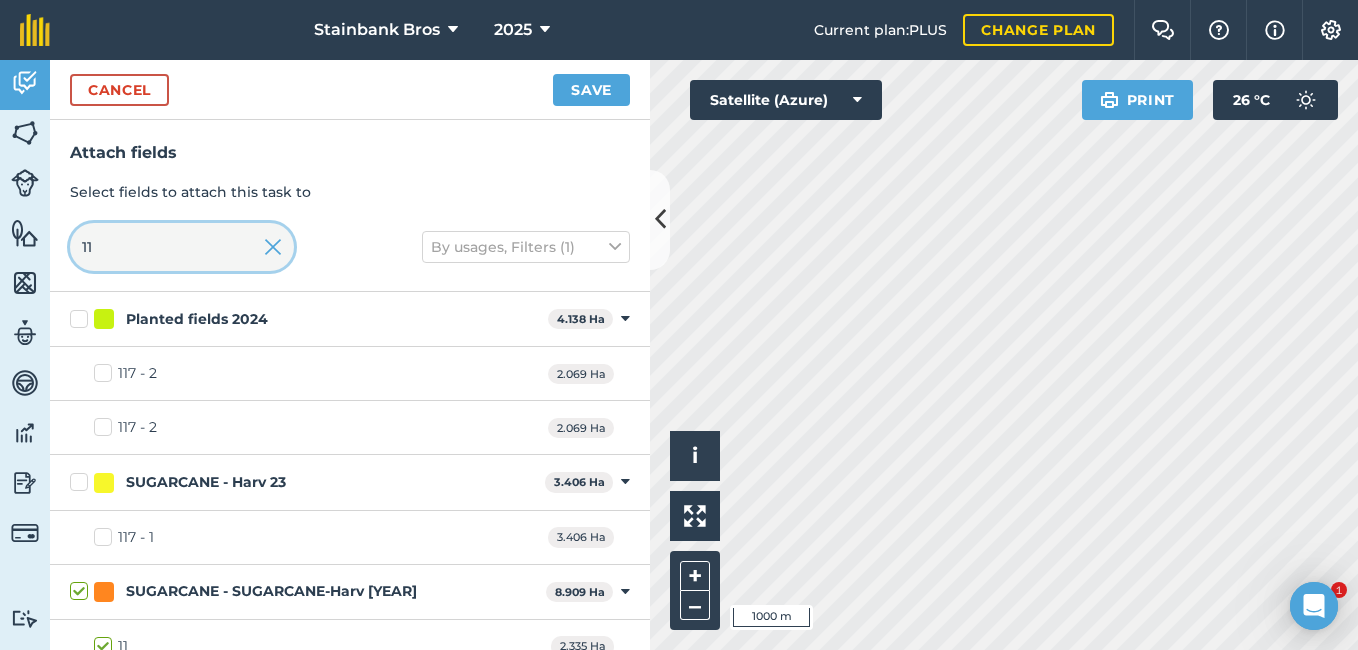 click on "11" at bounding box center [182, 247] 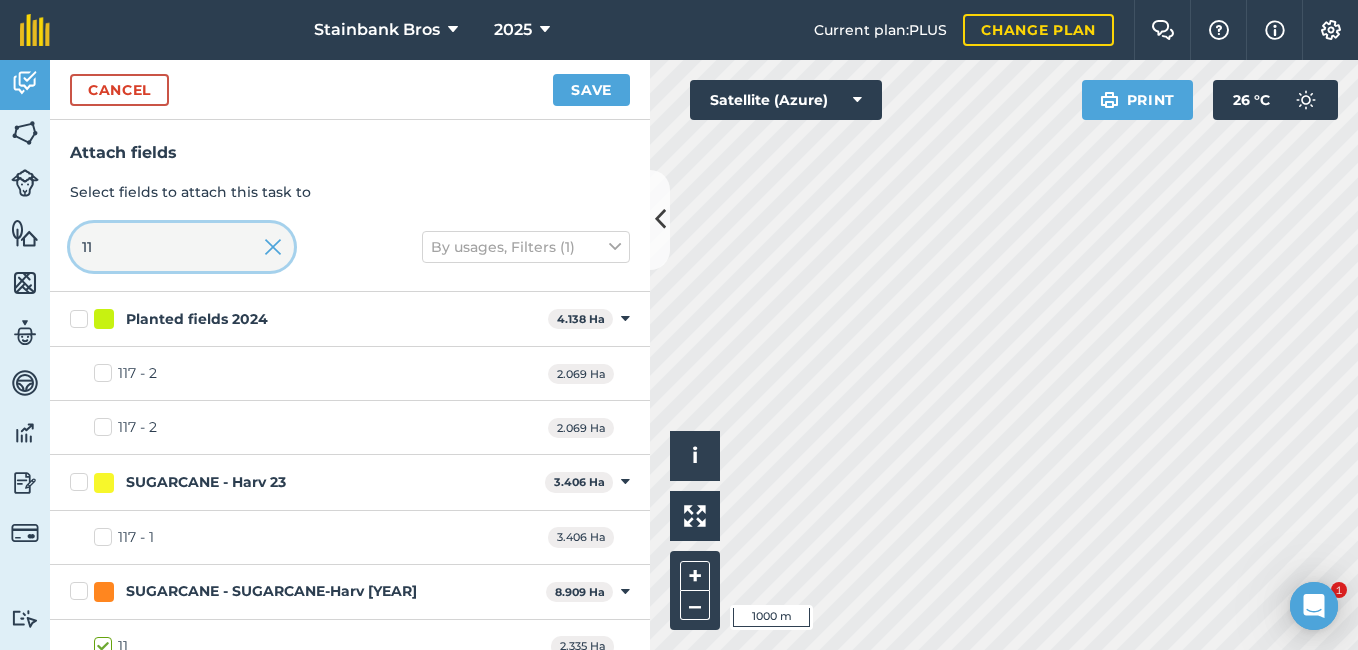type on "1" 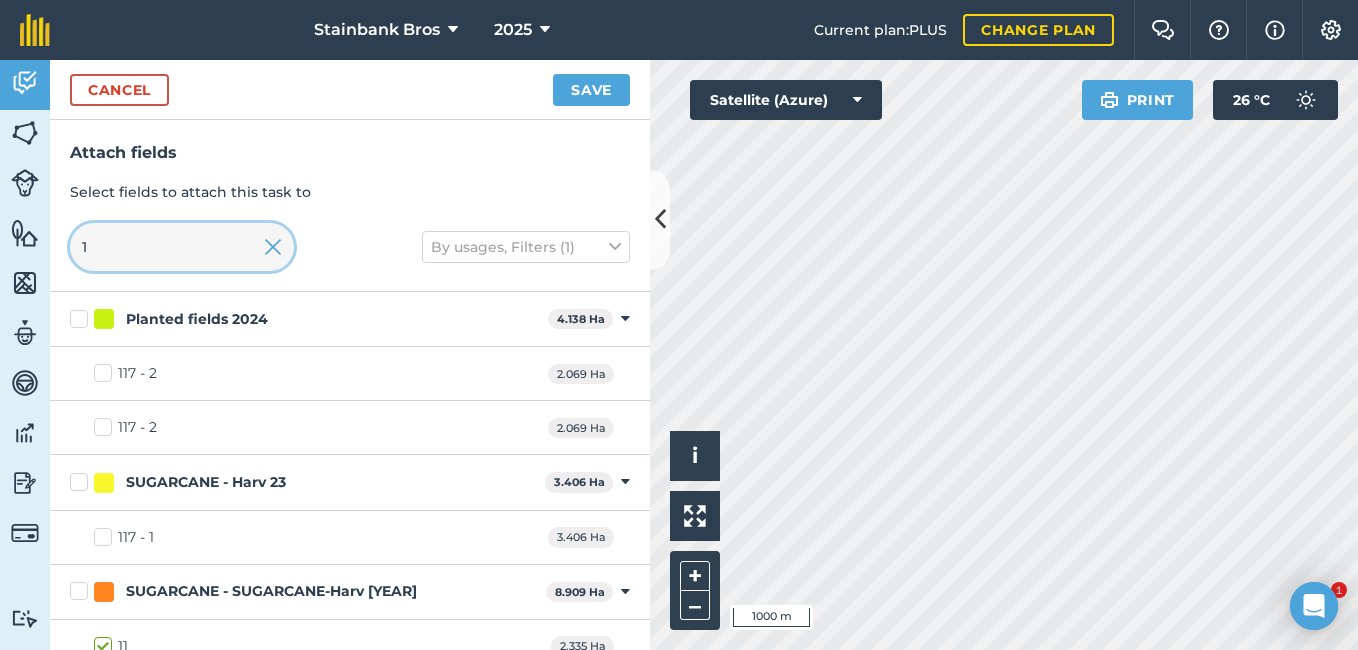 checkbox on "false" 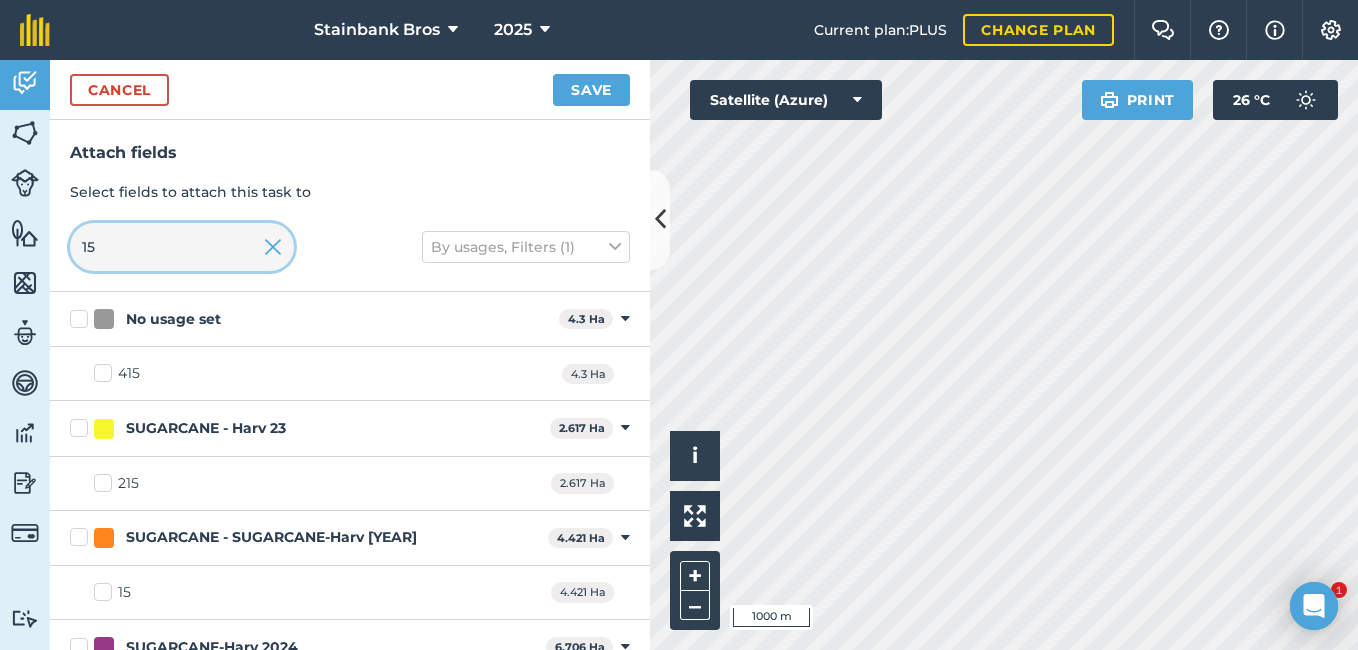 click on "15" at bounding box center (182, 247) 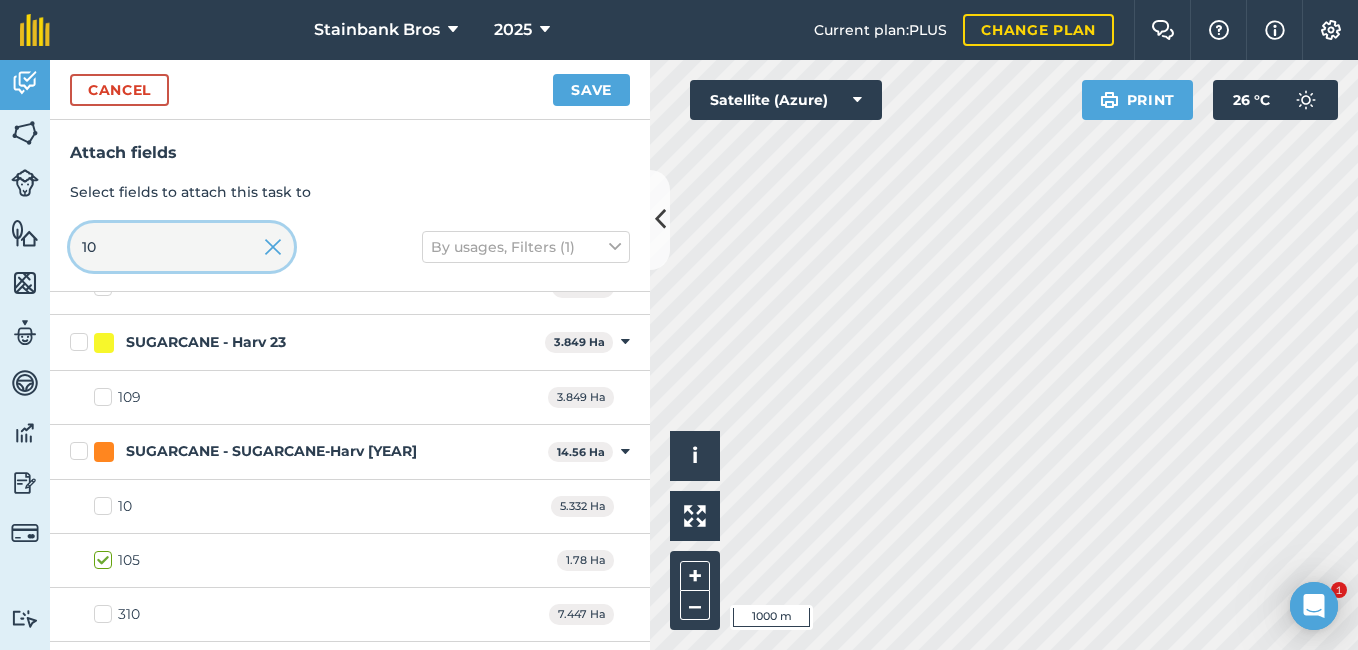 scroll, scrollTop: 364, scrollLeft: 0, axis: vertical 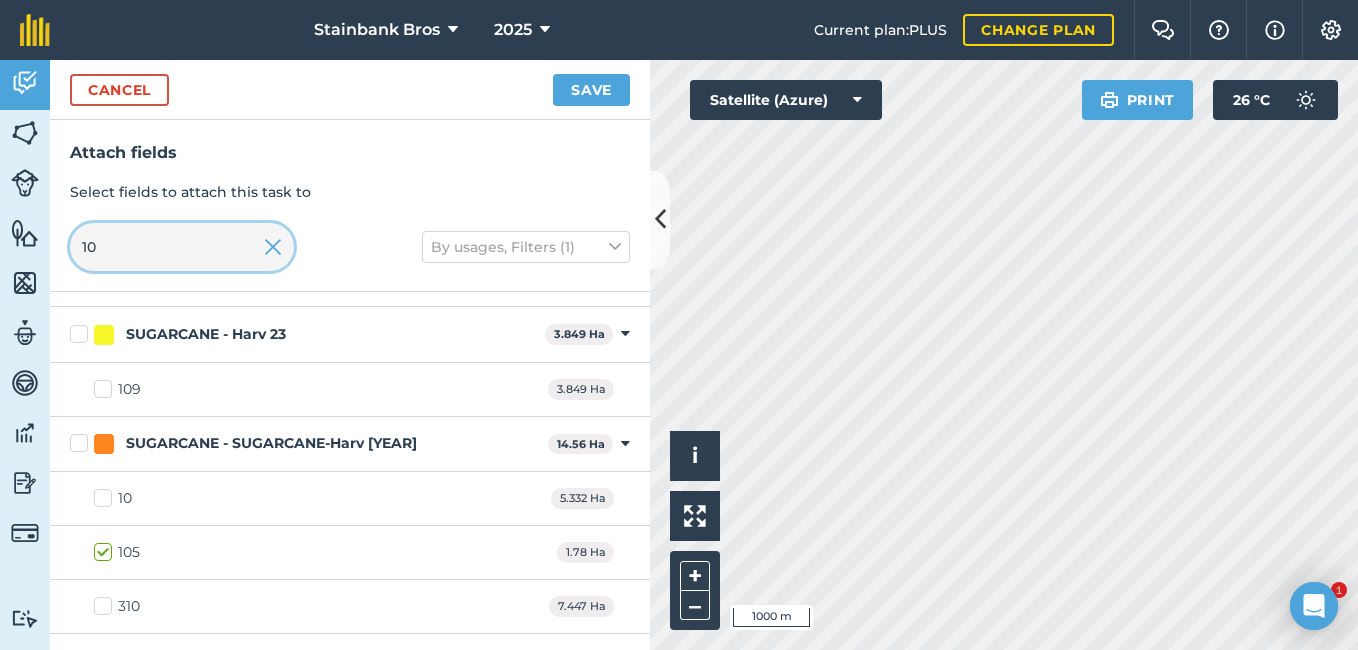 type on "10" 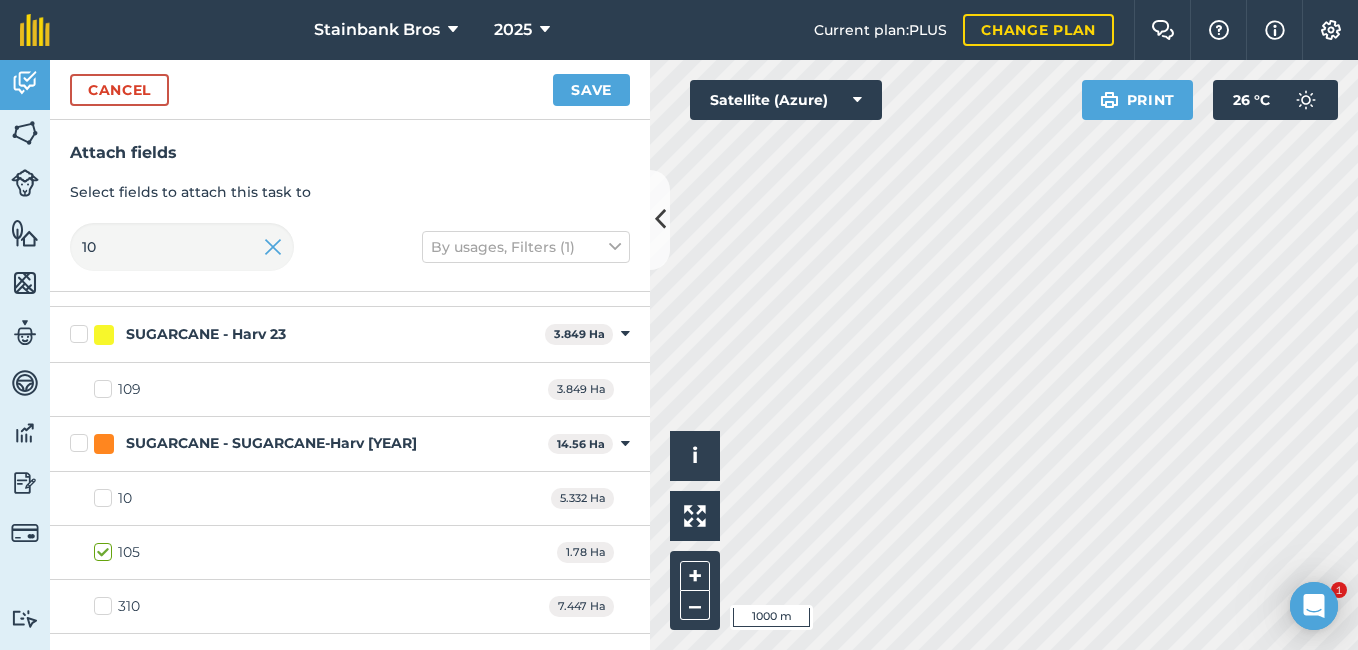 click on "10" at bounding box center [113, 498] 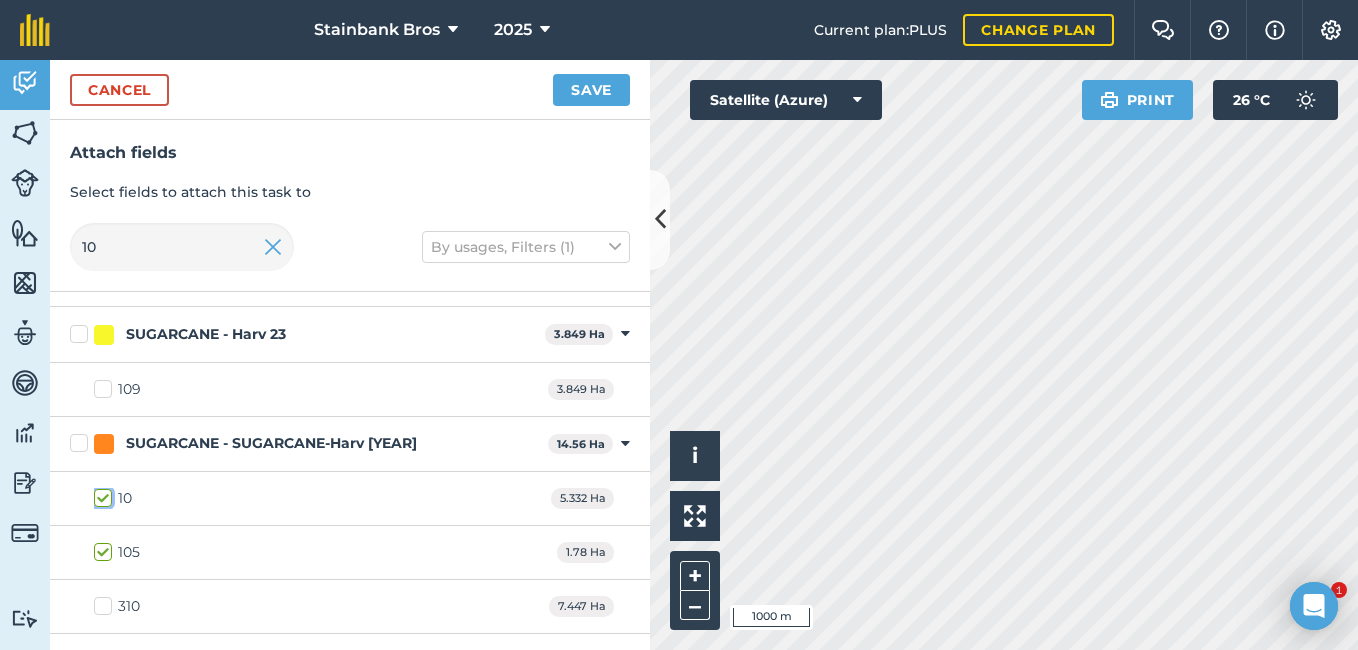 checkbox on "true" 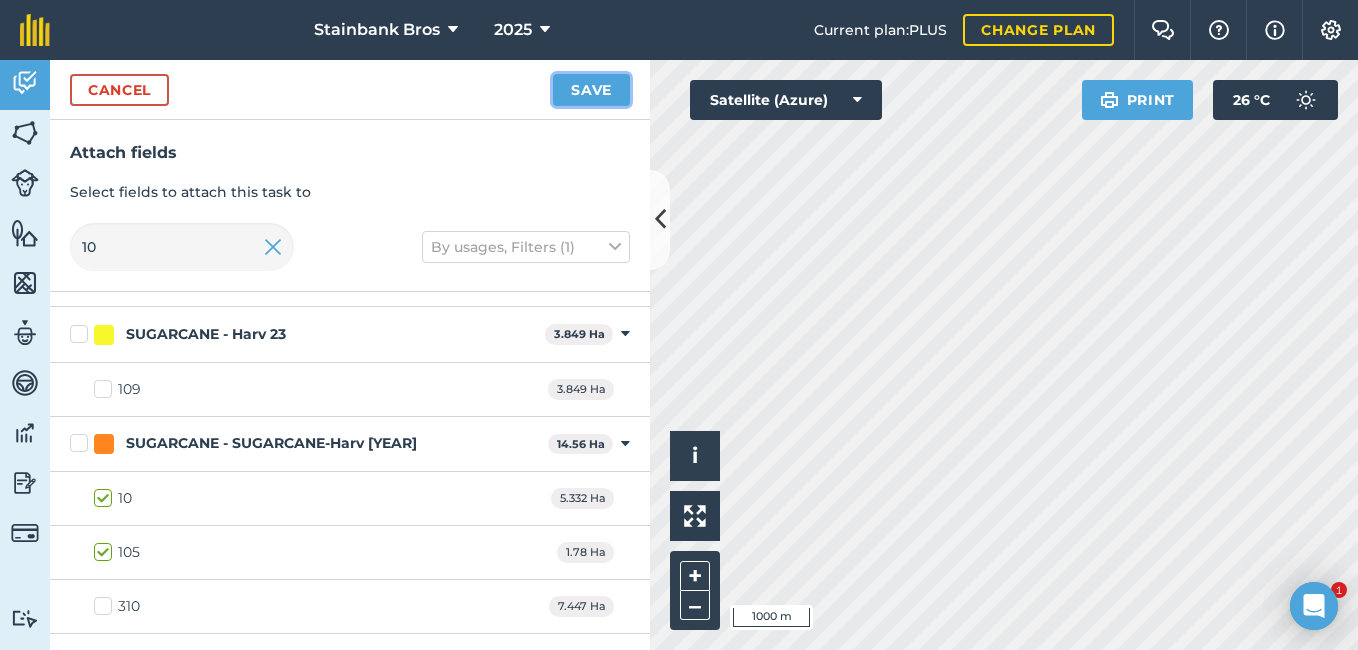 click on "Save" at bounding box center [591, 90] 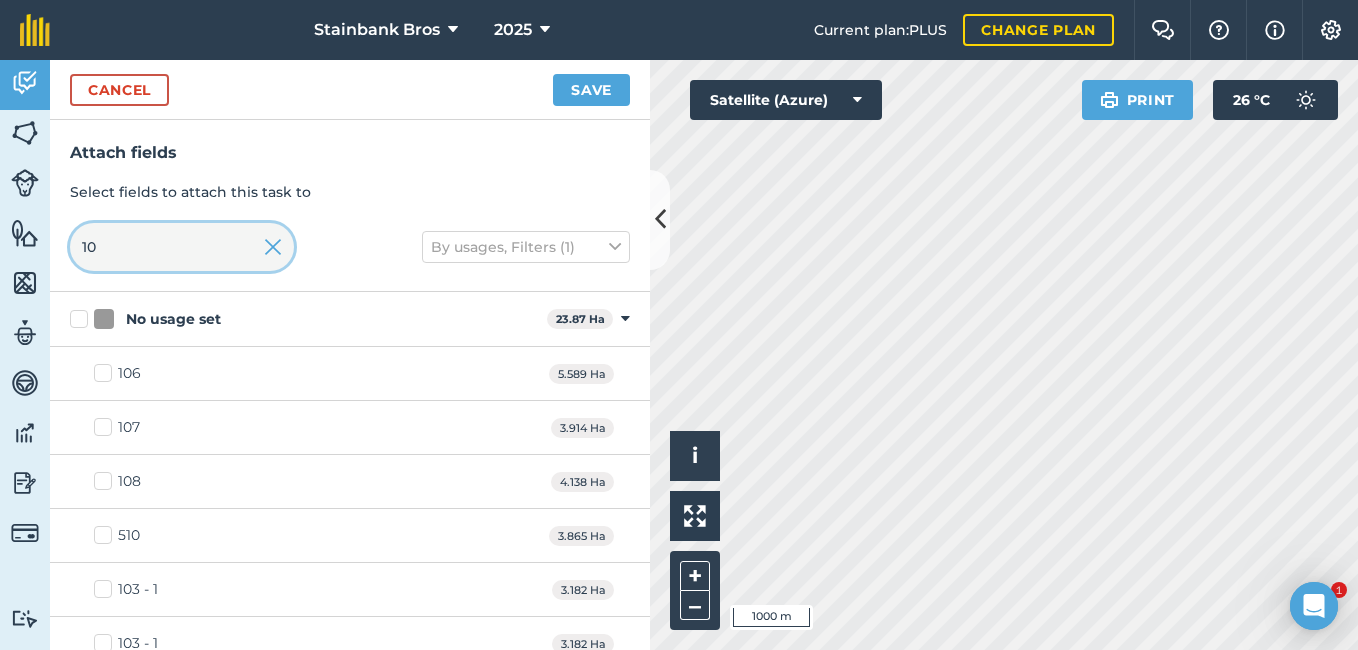 click on "10" at bounding box center (182, 247) 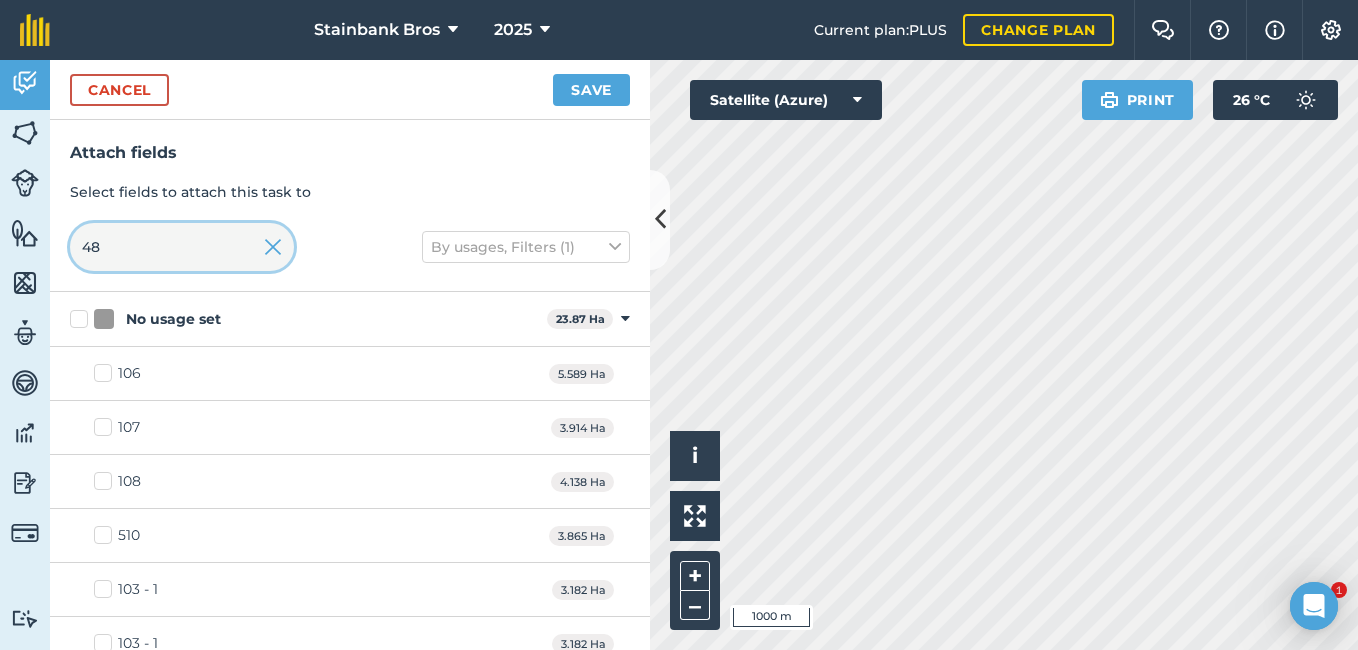 type on "483" 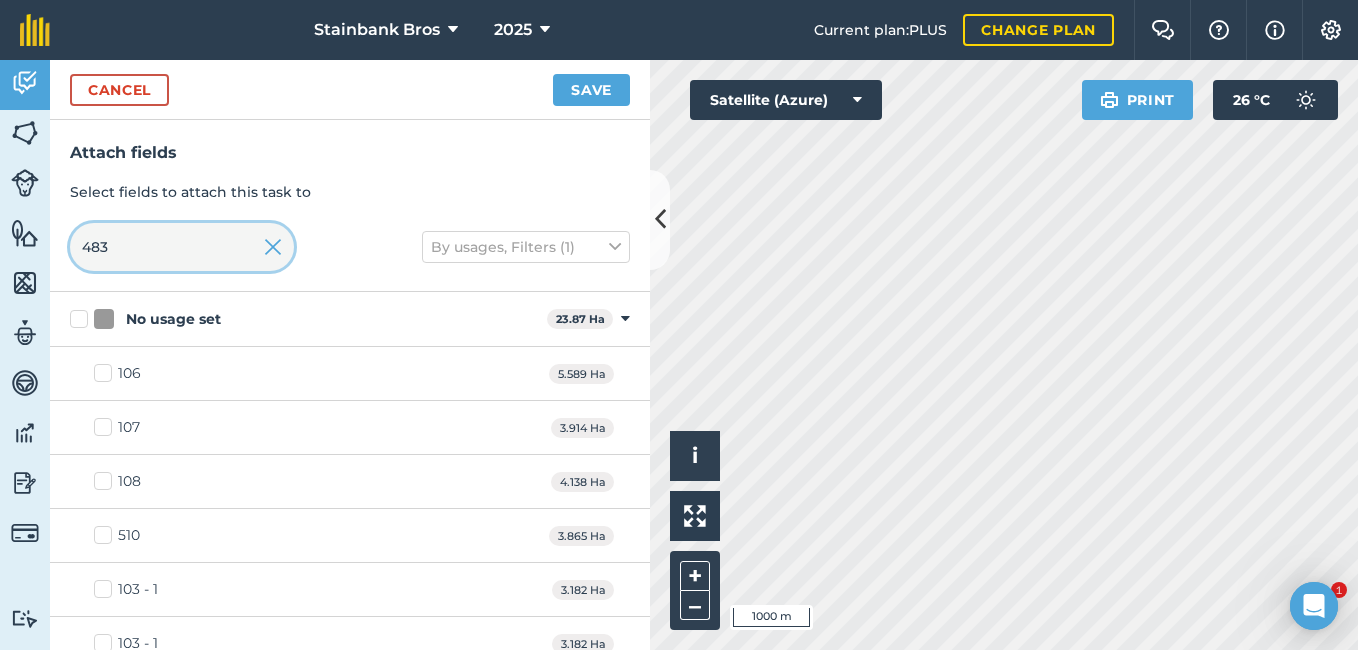 checkbox on "true" 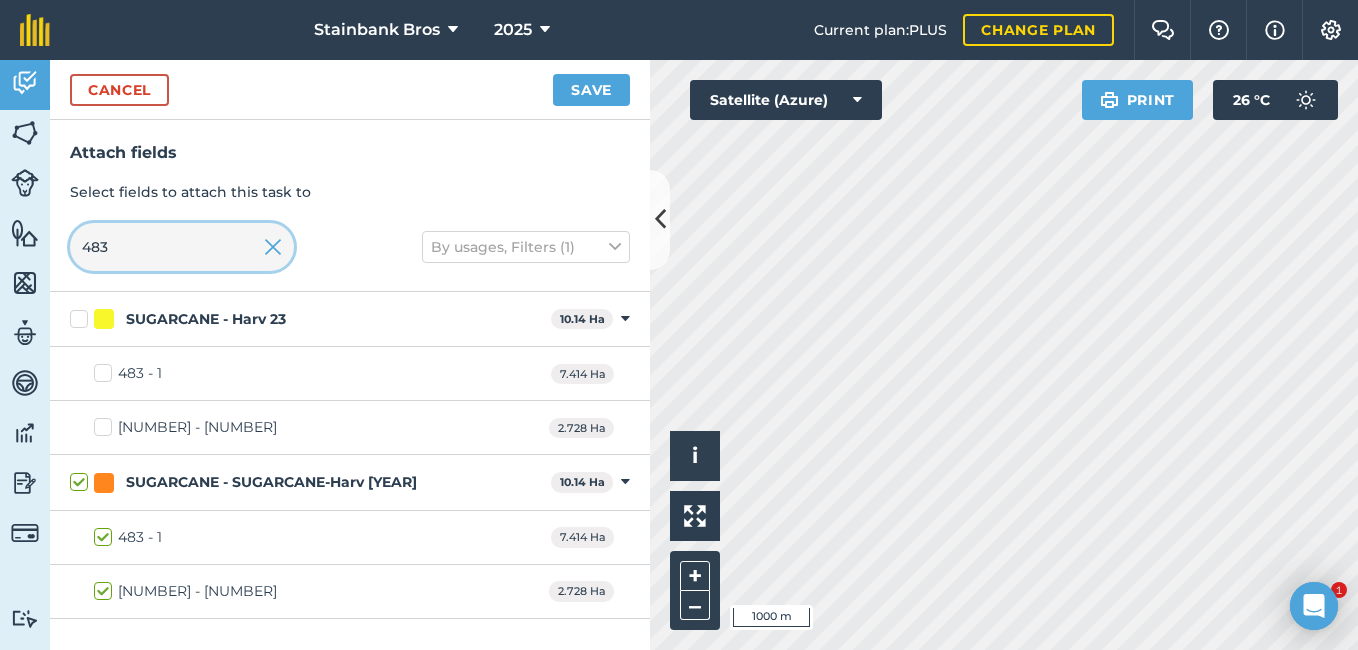 type on "48" 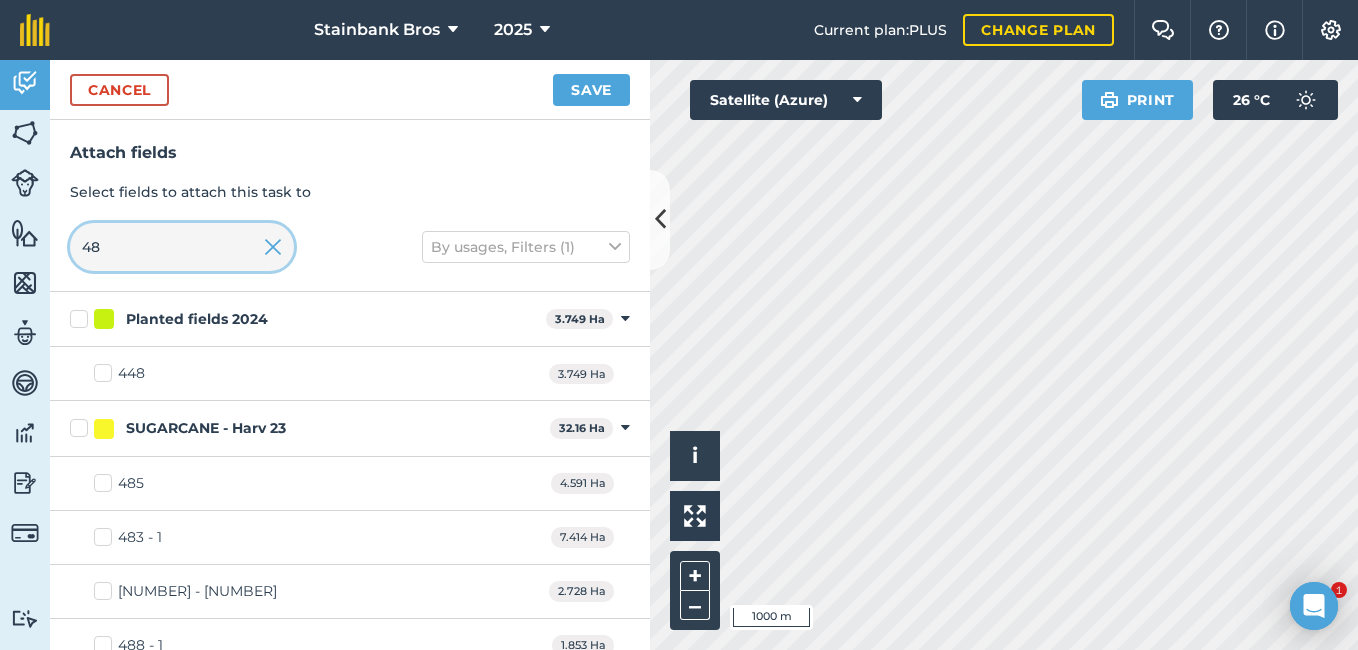 type on "4" 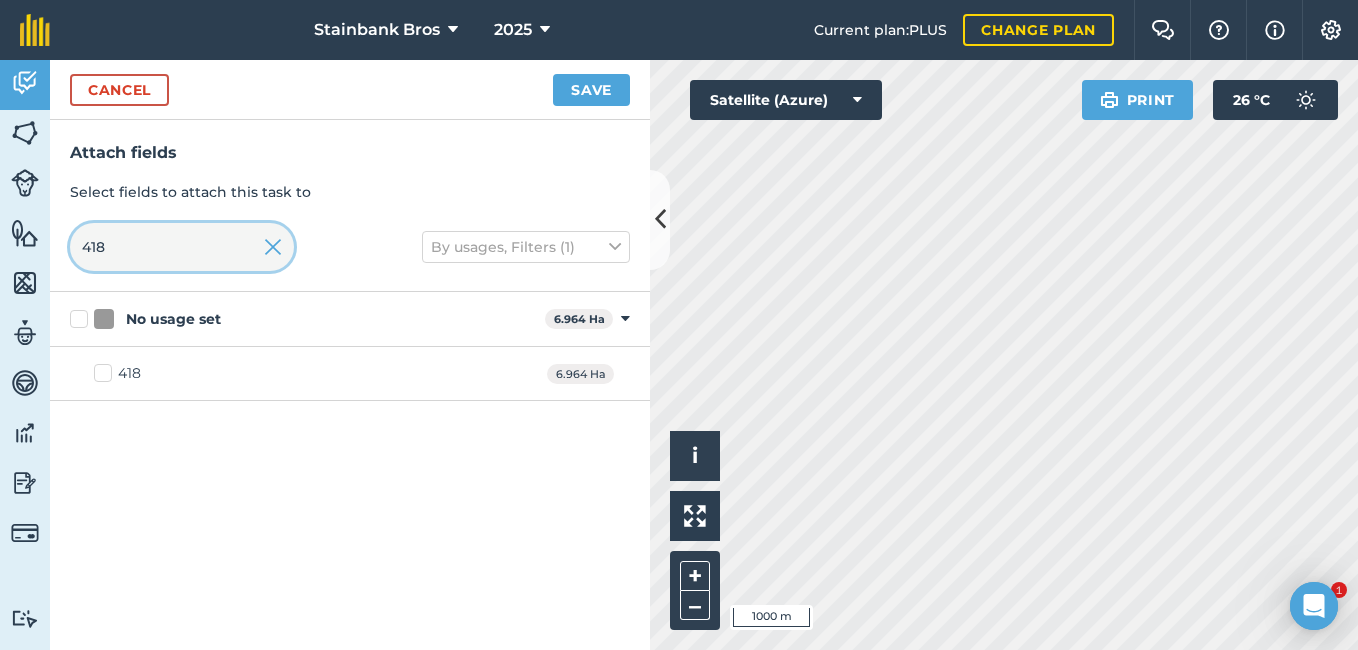 type on "418" 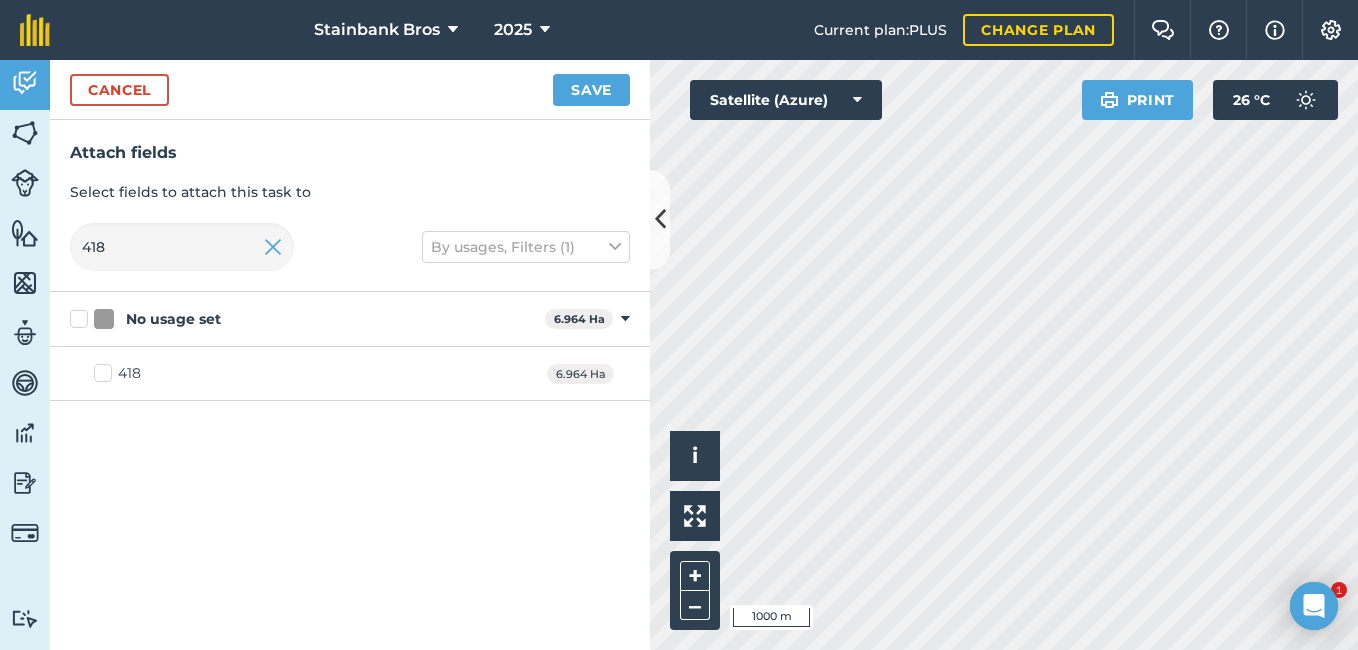 click on "418" at bounding box center [117, 373] 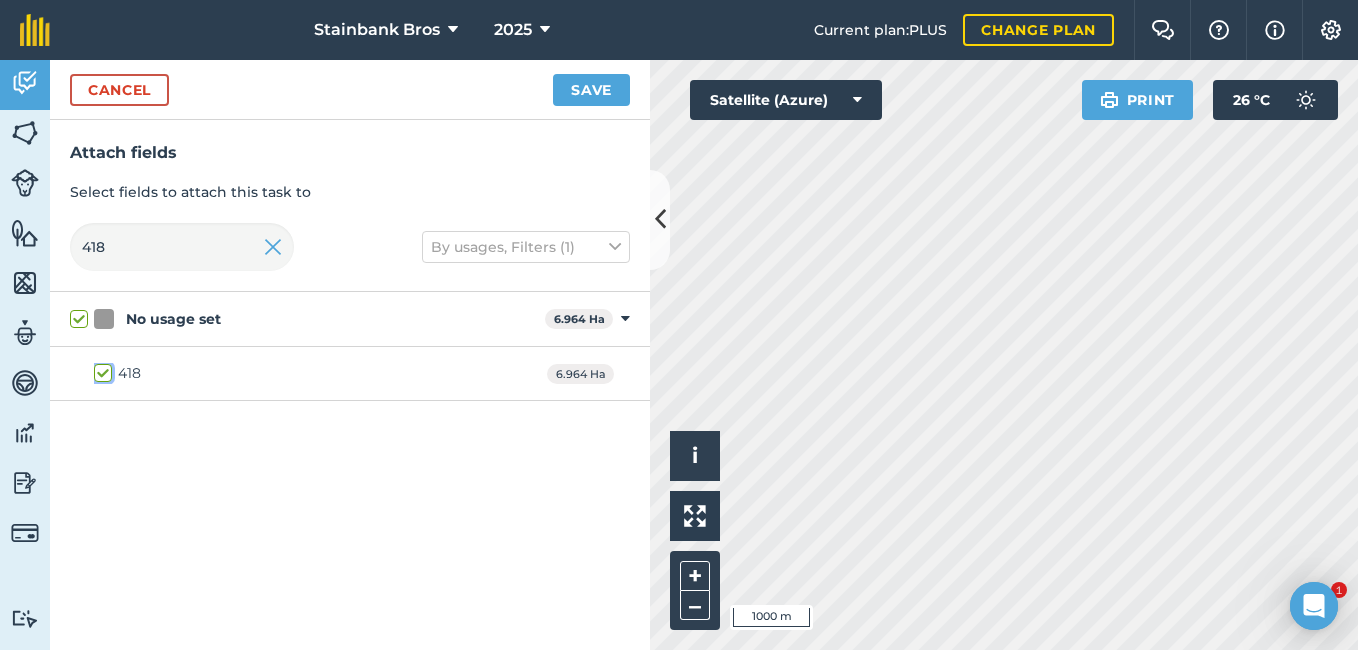 checkbox on "true" 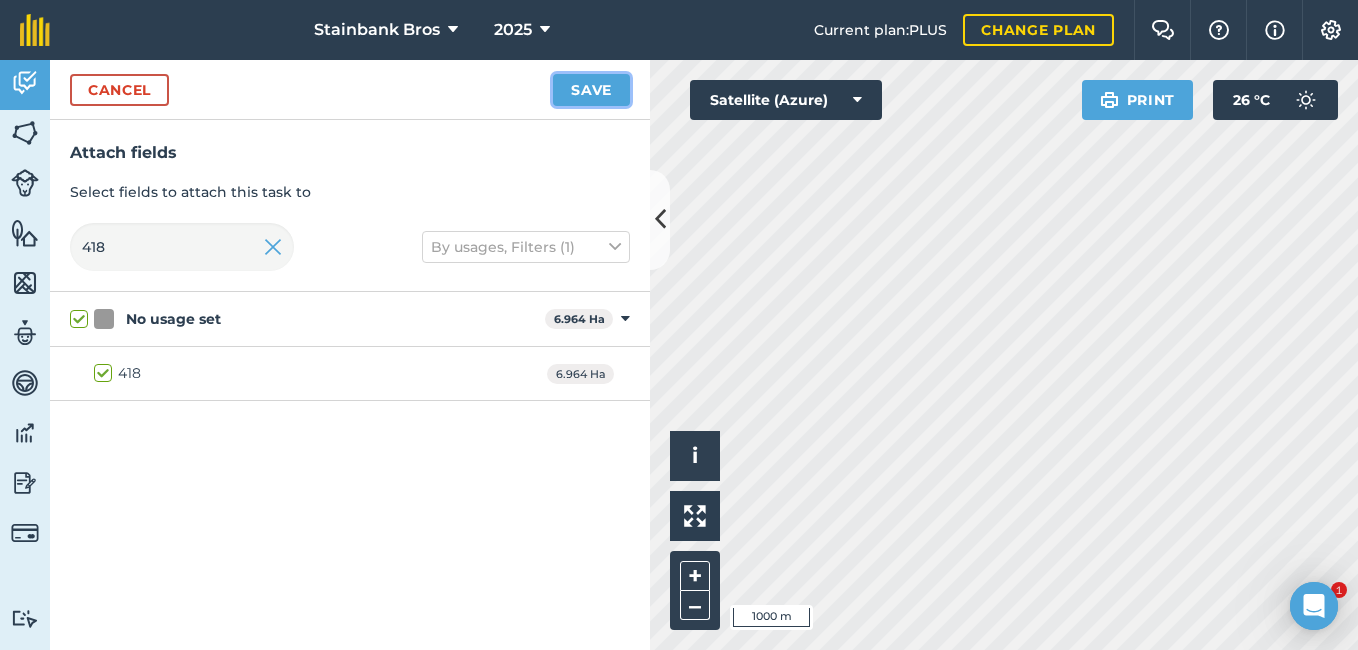 click on "Save" at bounding box center [591, 90] 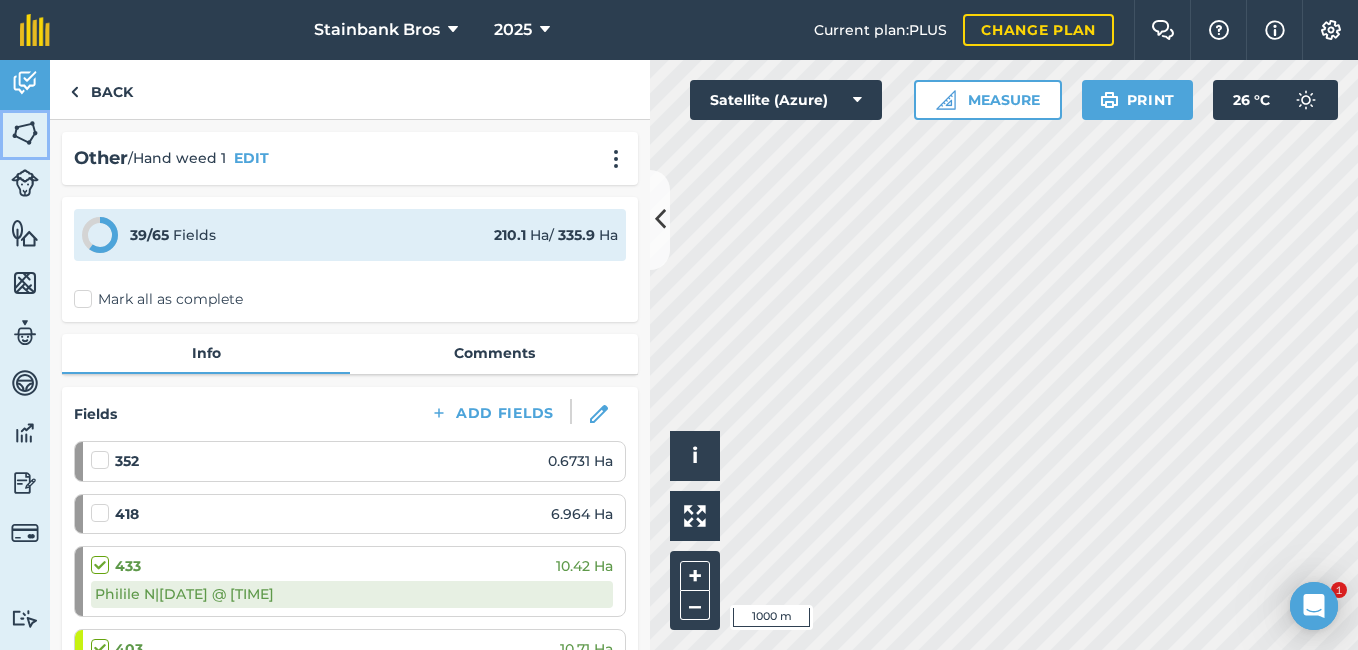 click at bounding box center [25, 133] 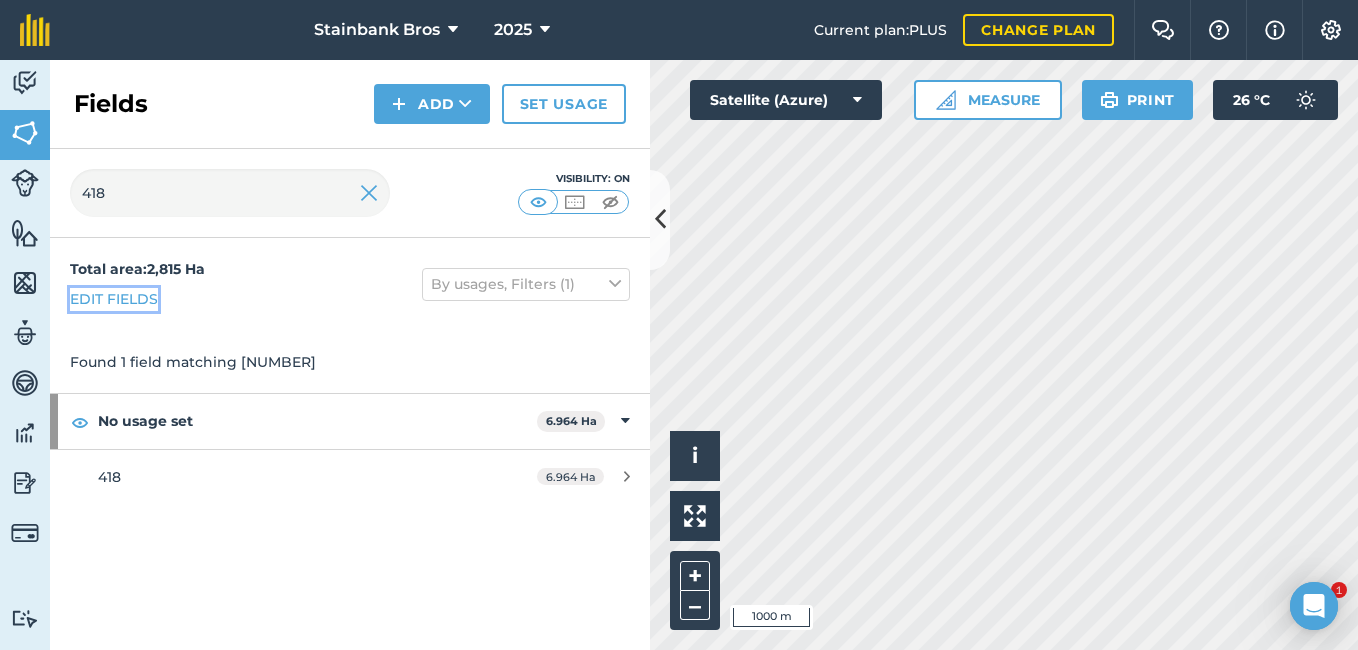 click on "Edit fields" at bounding box center (114, 299) 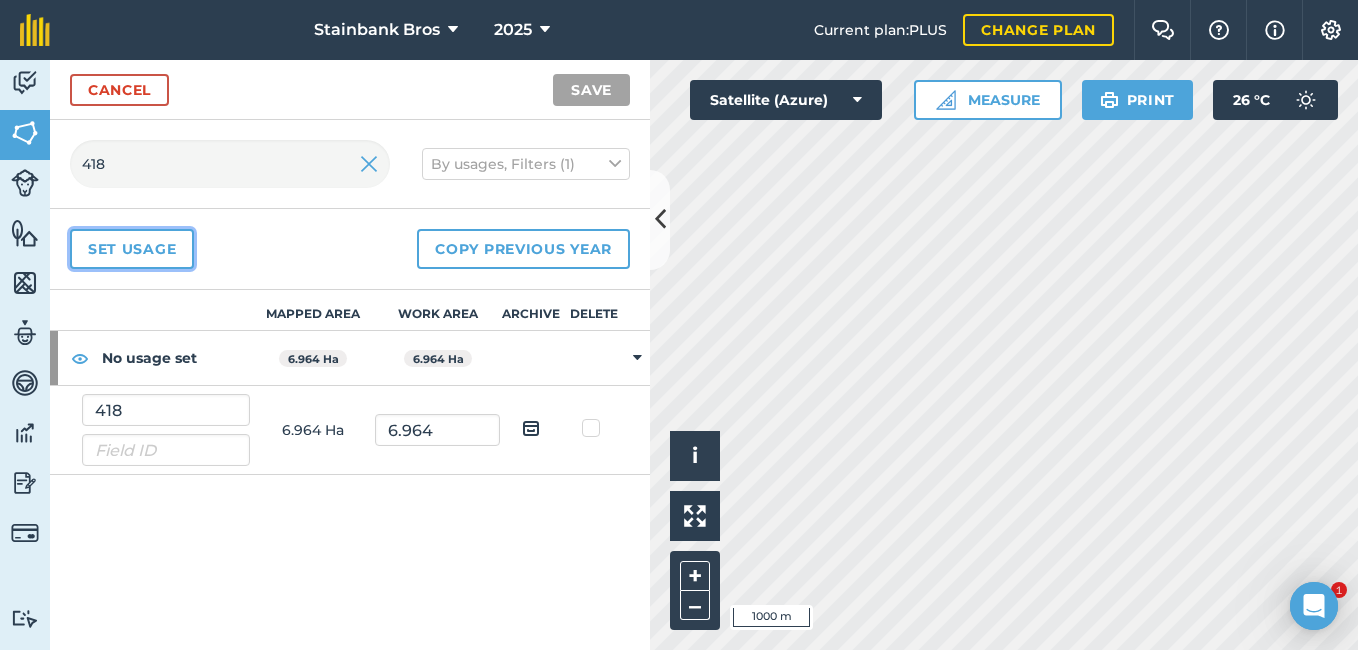 click on "Set usage" at bounding box center (132, 249) 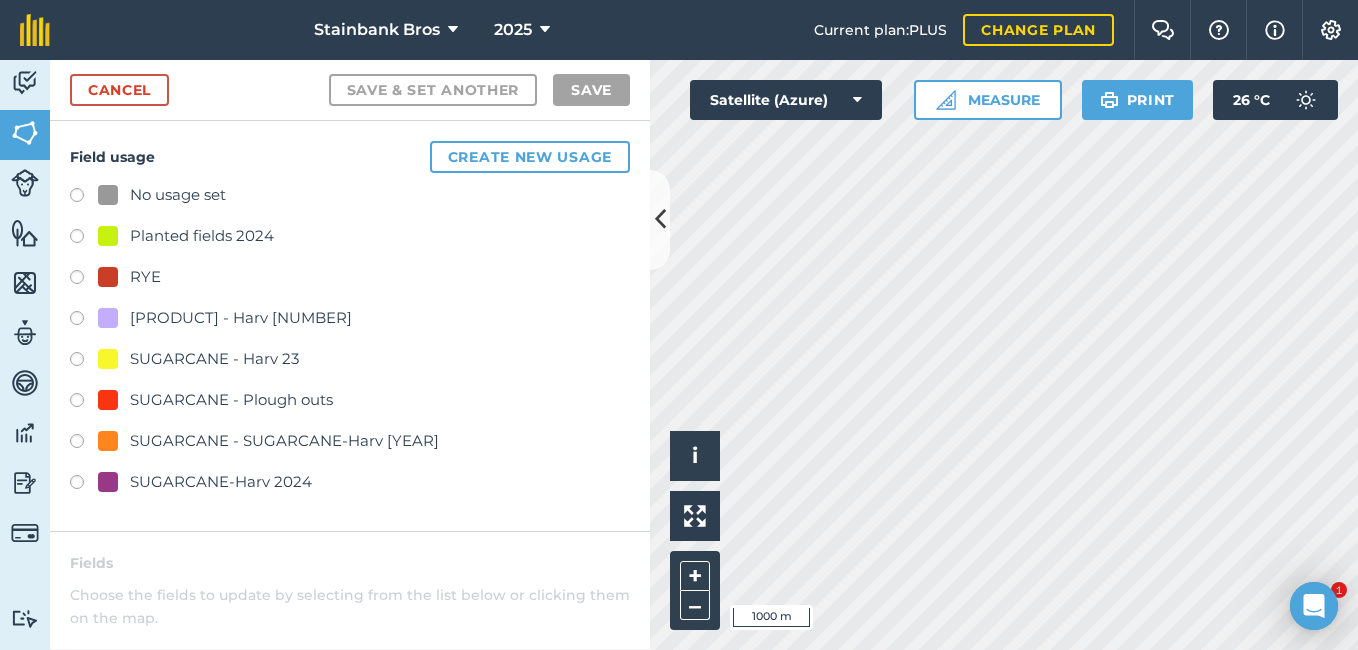 click at bounding box center (84, 444) 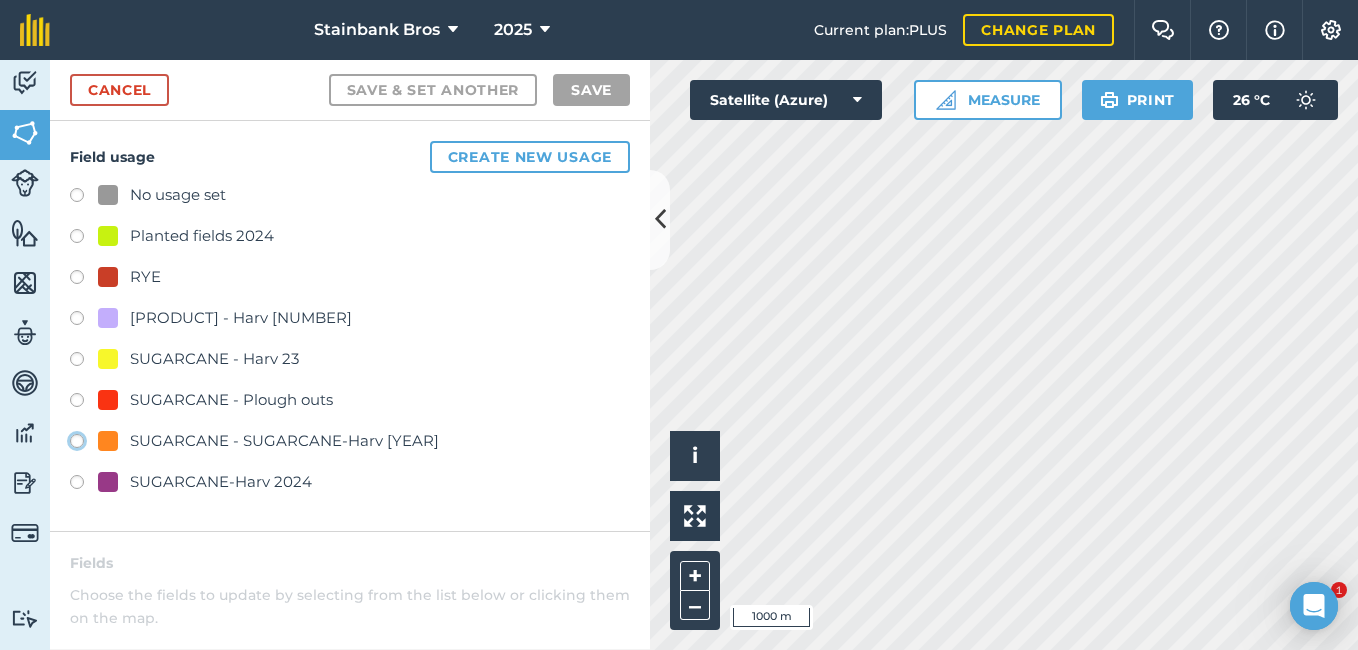click on "SUGARCANE - SUGARCANE-Harv [YEAR]" at bounding box center (-9923, 440) 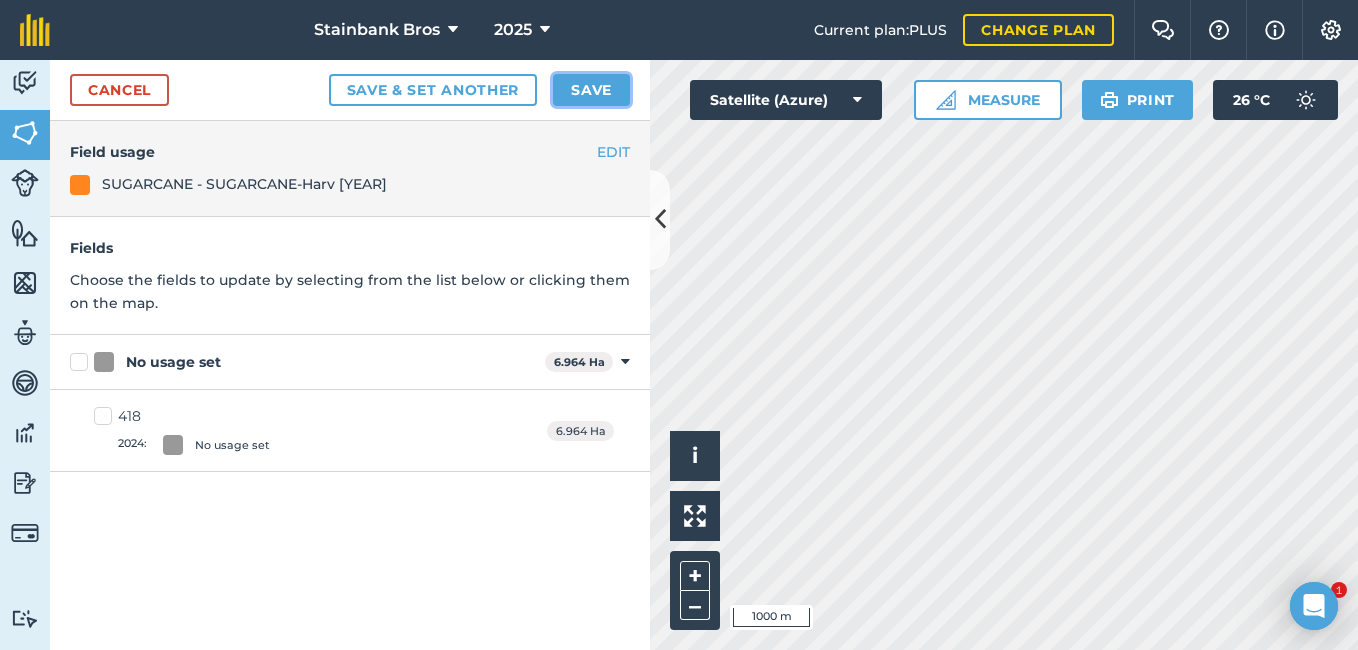 click on "Save" at bounding box center (591, 90) 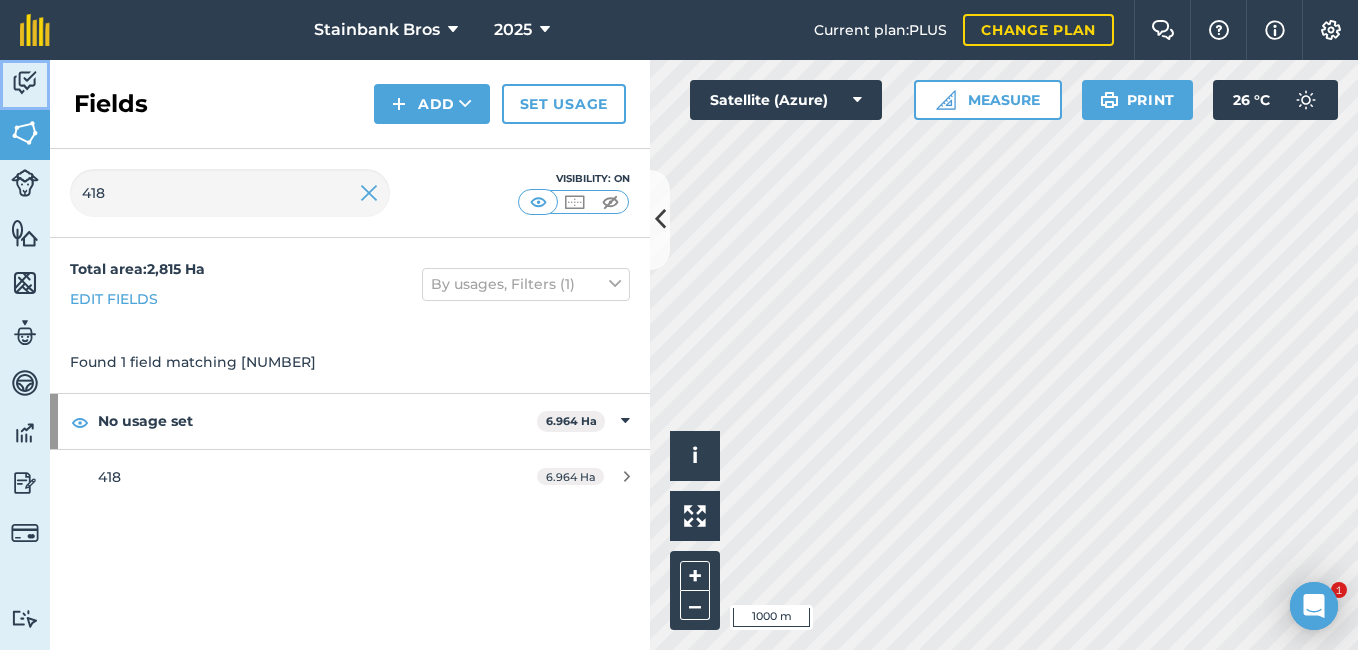 click at bounding box center [25, 83] 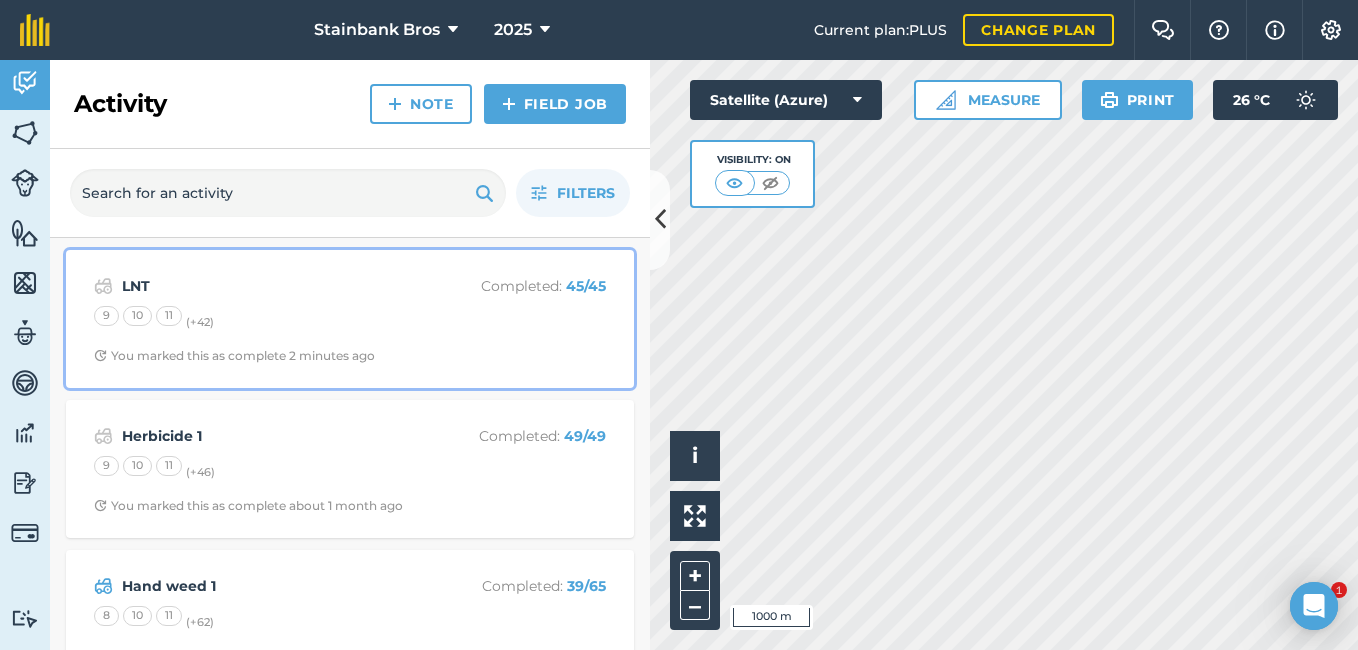 click on "LNT" at bounding box center (280, 286) 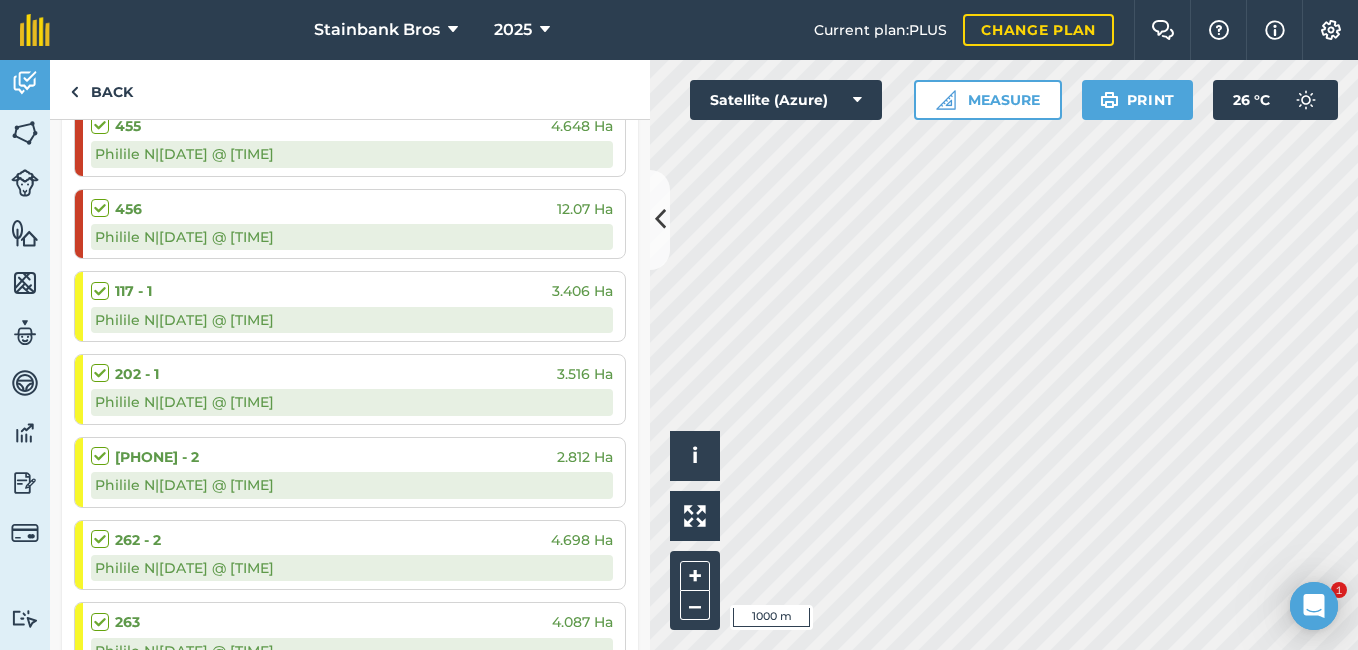 scroll, scrollTop: 0, scrollLeft: 0, axis: both 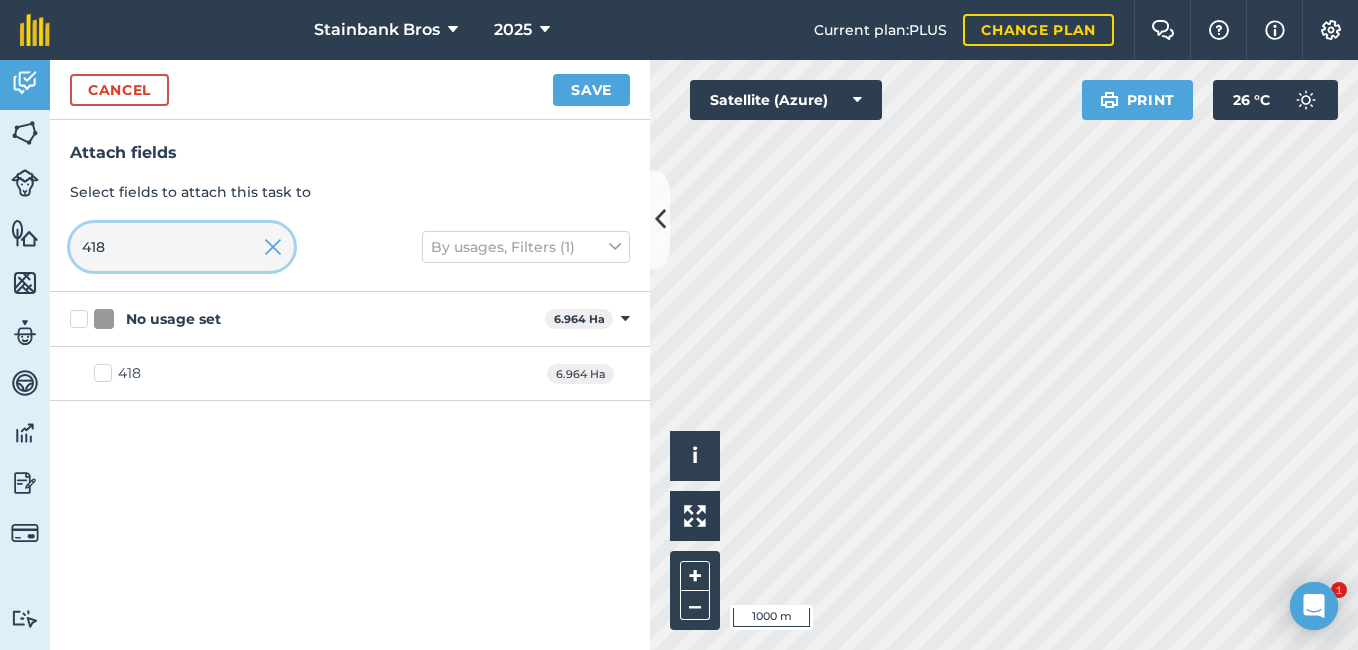 click on "418" at bounding box center (182, 247) 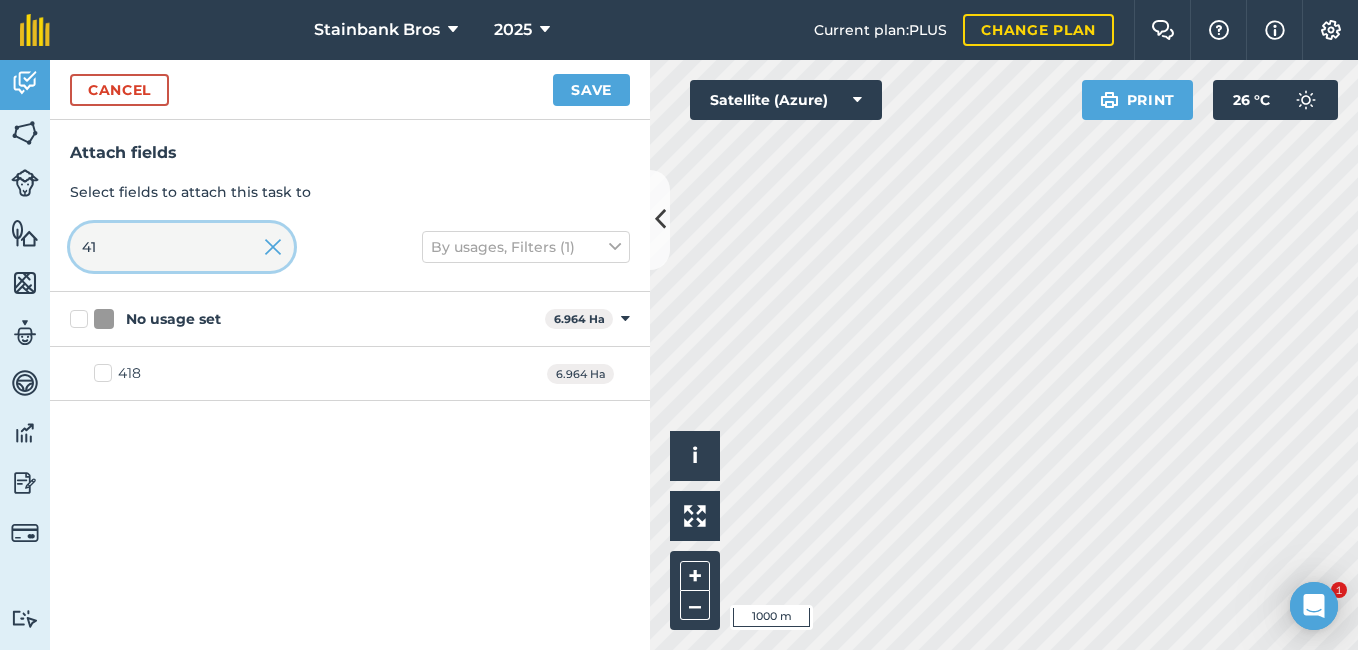 type on "4" 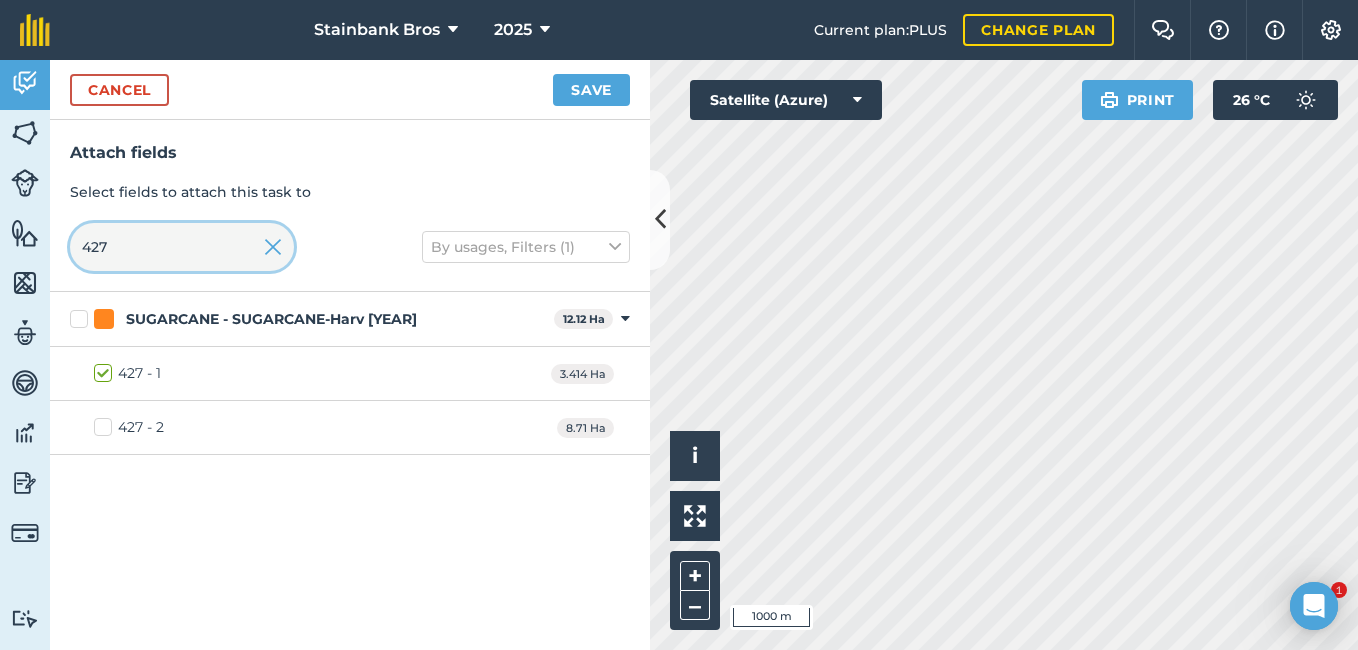 type on "427" 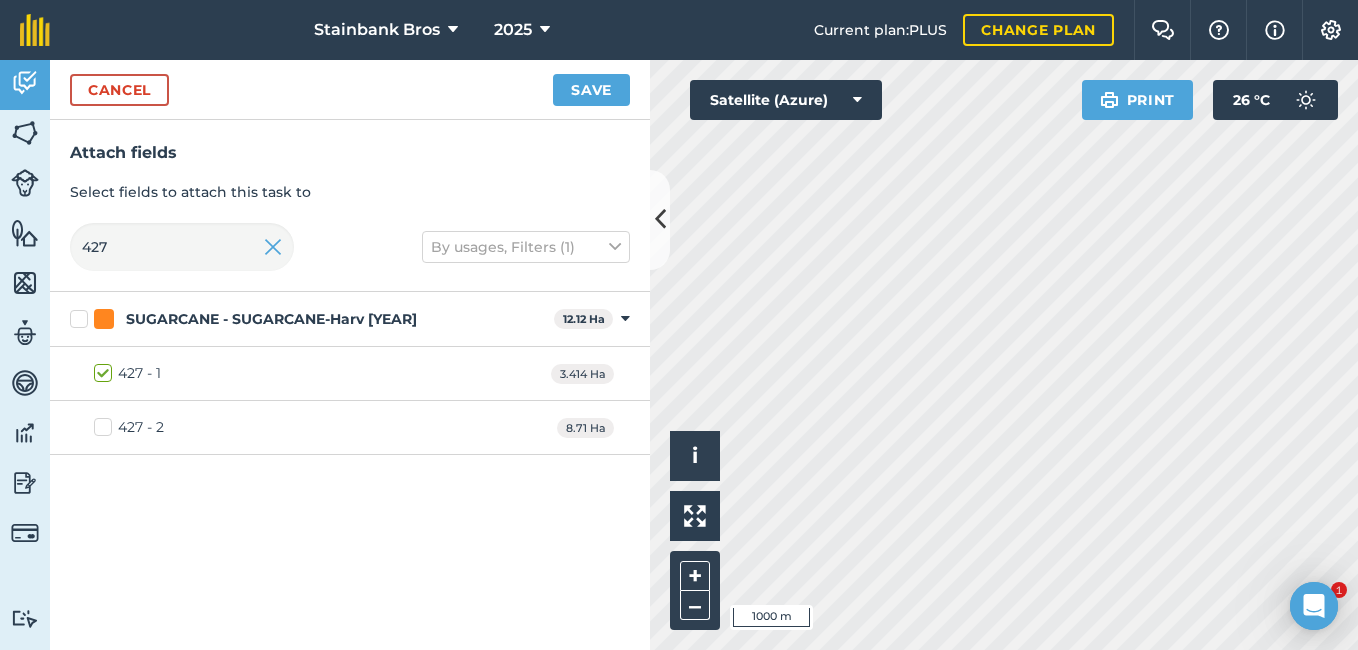 click on "427 - 2" at bounding box center (129, 427) 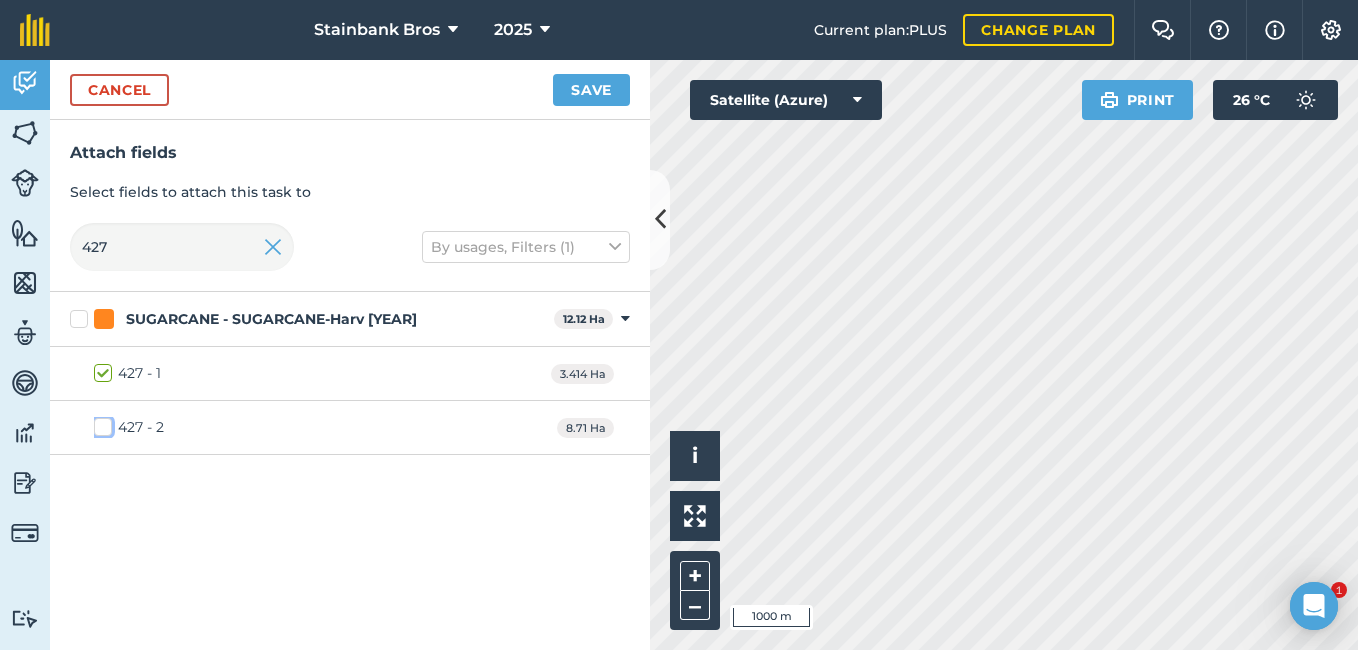 click on "427 - 2" at bounding box center [100, 423] 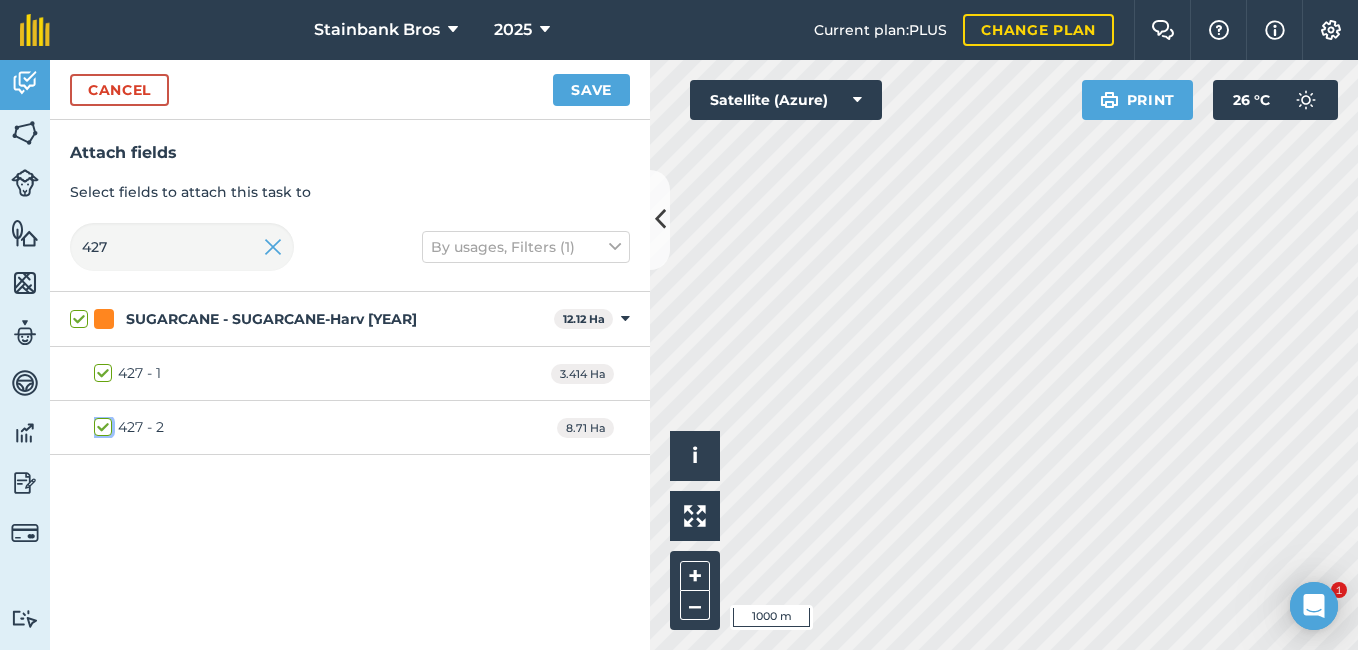 checkbox on "true" 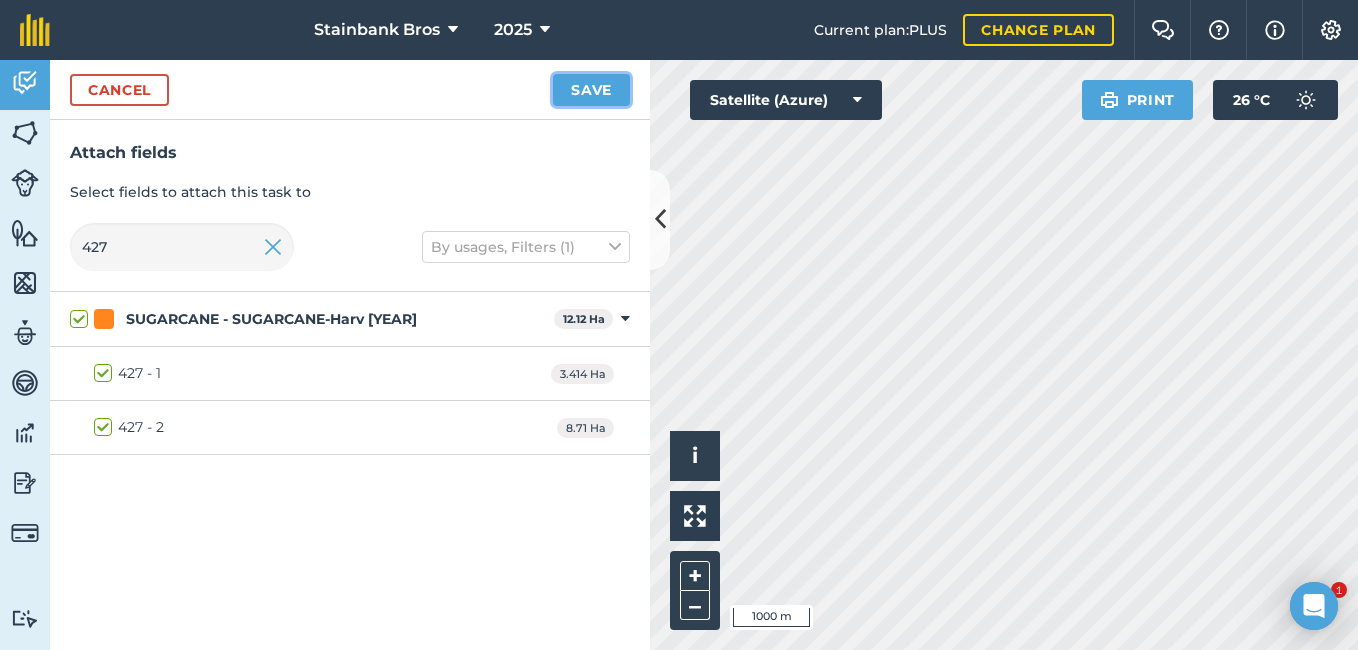click on "Save" at bounding box center (591, 90) 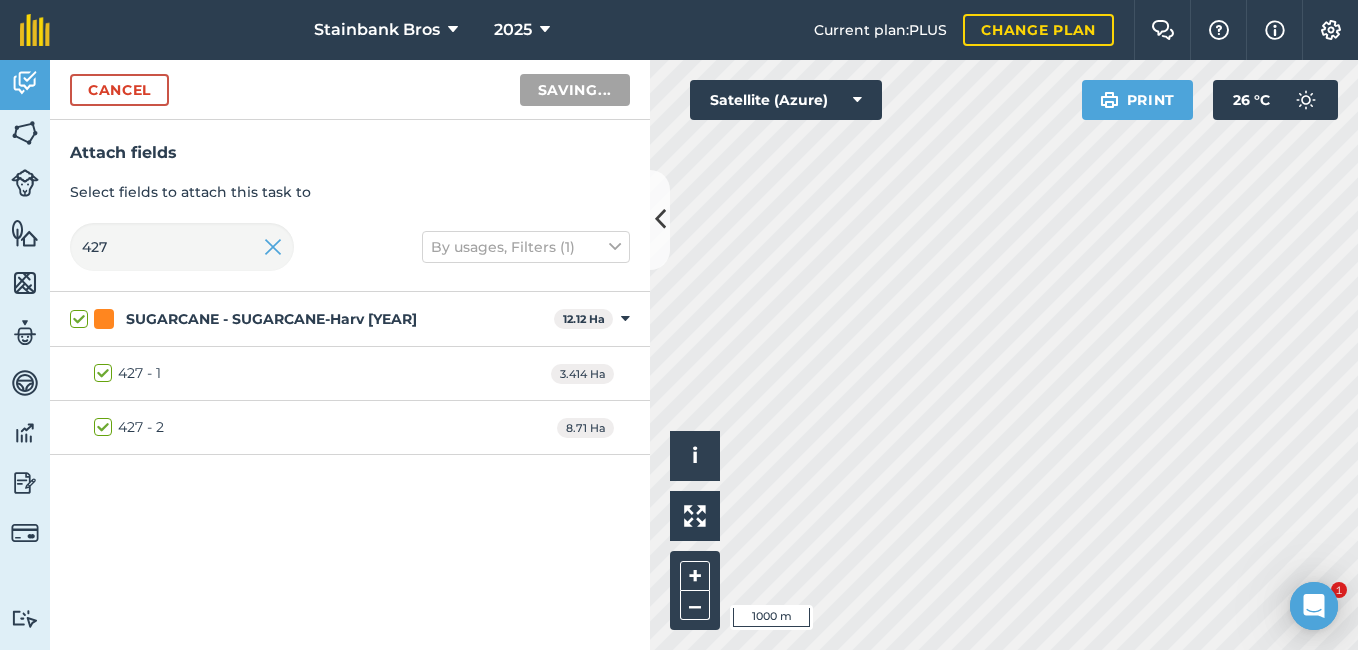checkbox on "false" 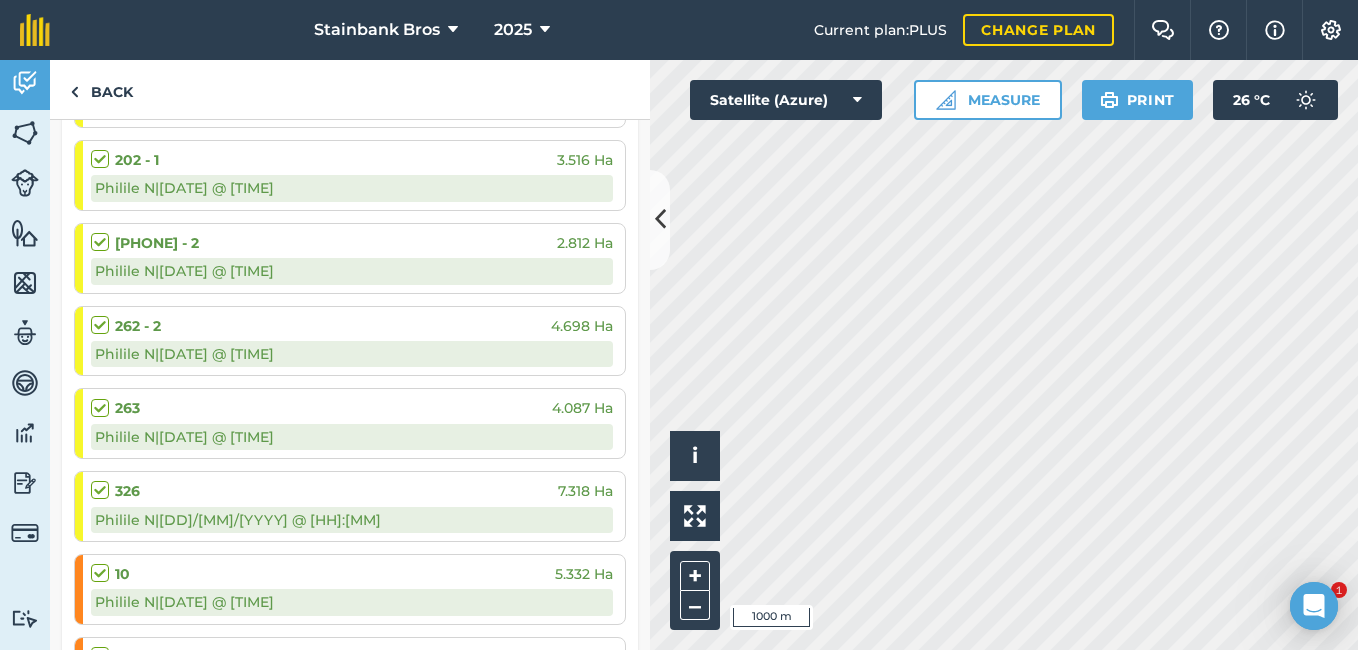scroll, scrollTop: 0, scrollLeft: 0, axis: both 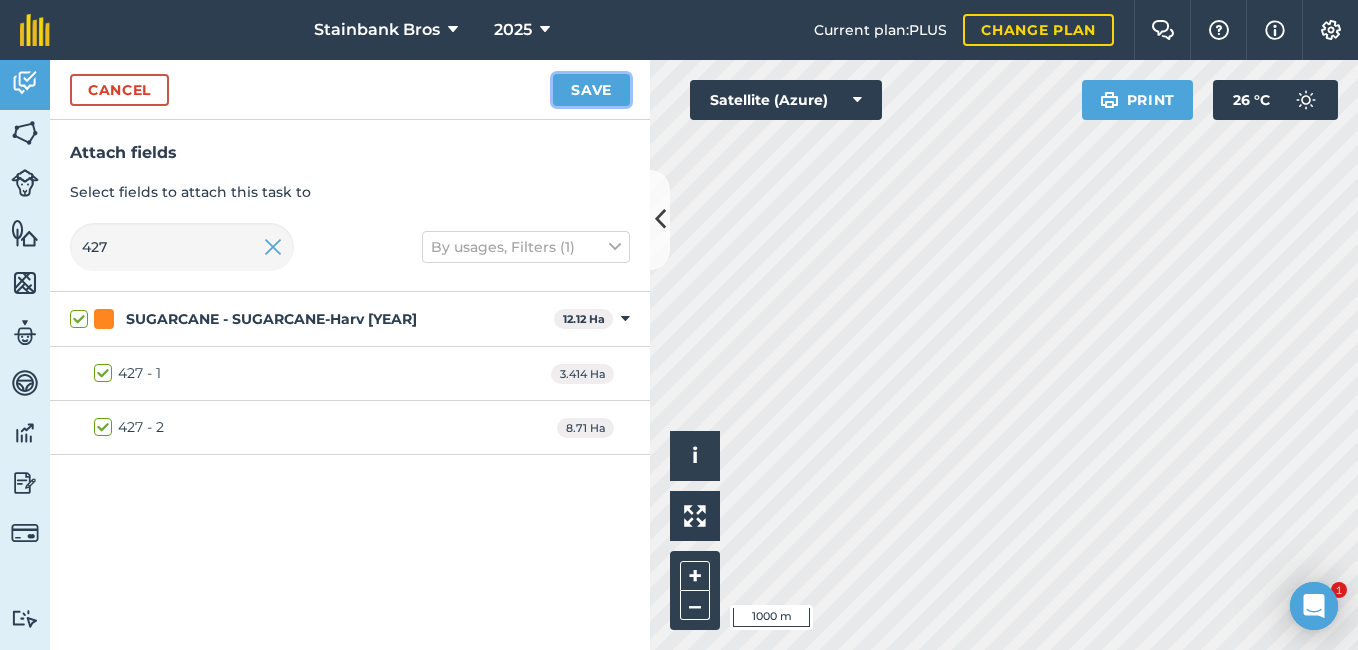click on "Save" at bounding box center (591, 90) 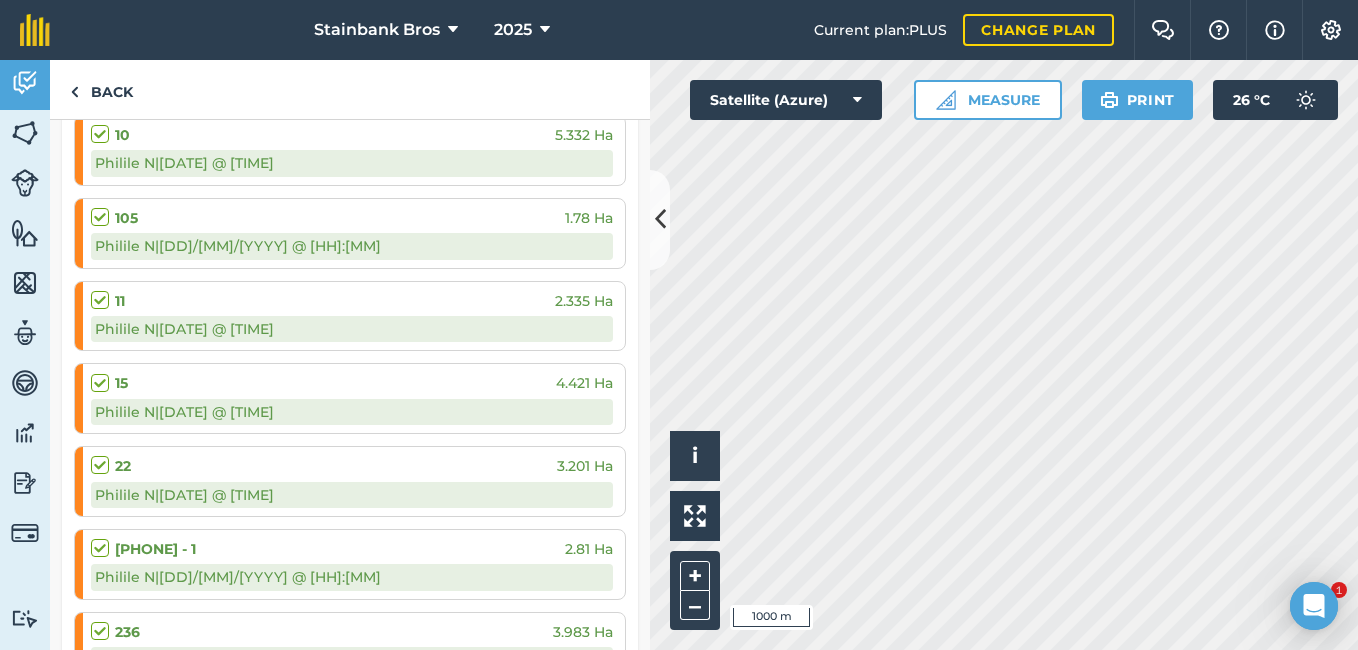 scroll, scrollTop: 1307, scrollLeft: 0, axis: vertical 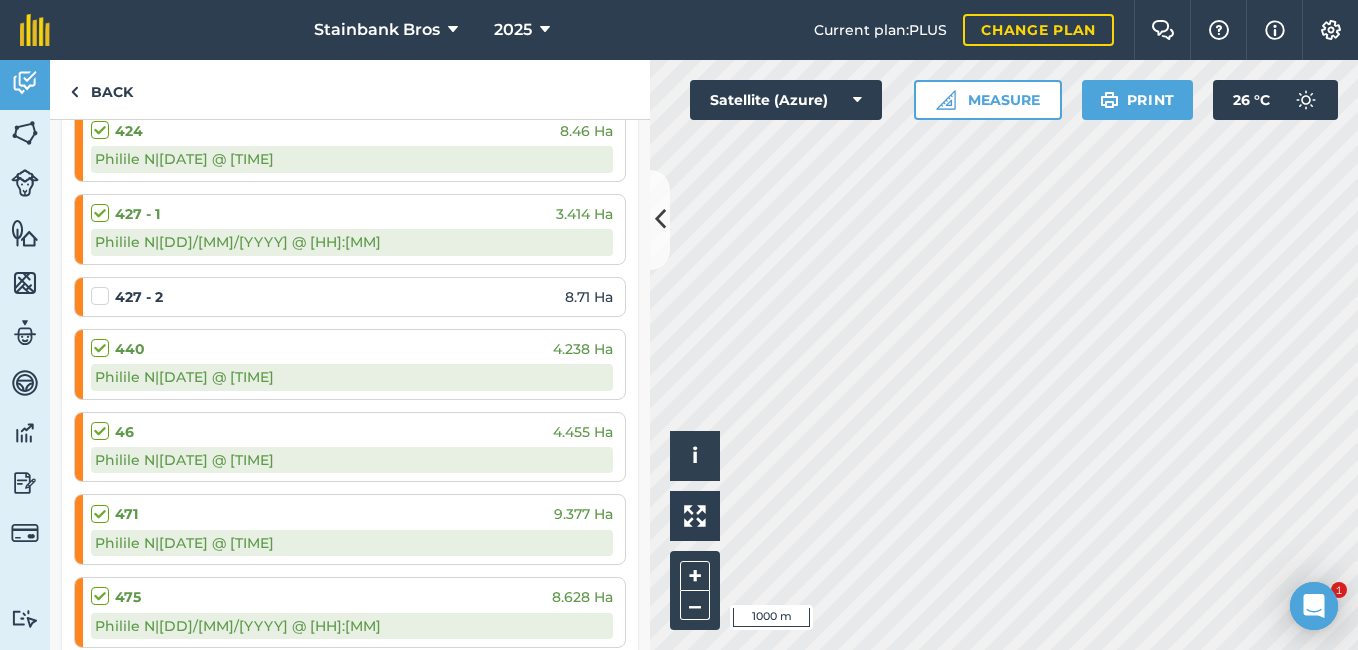click at bounding box center (103, 286) 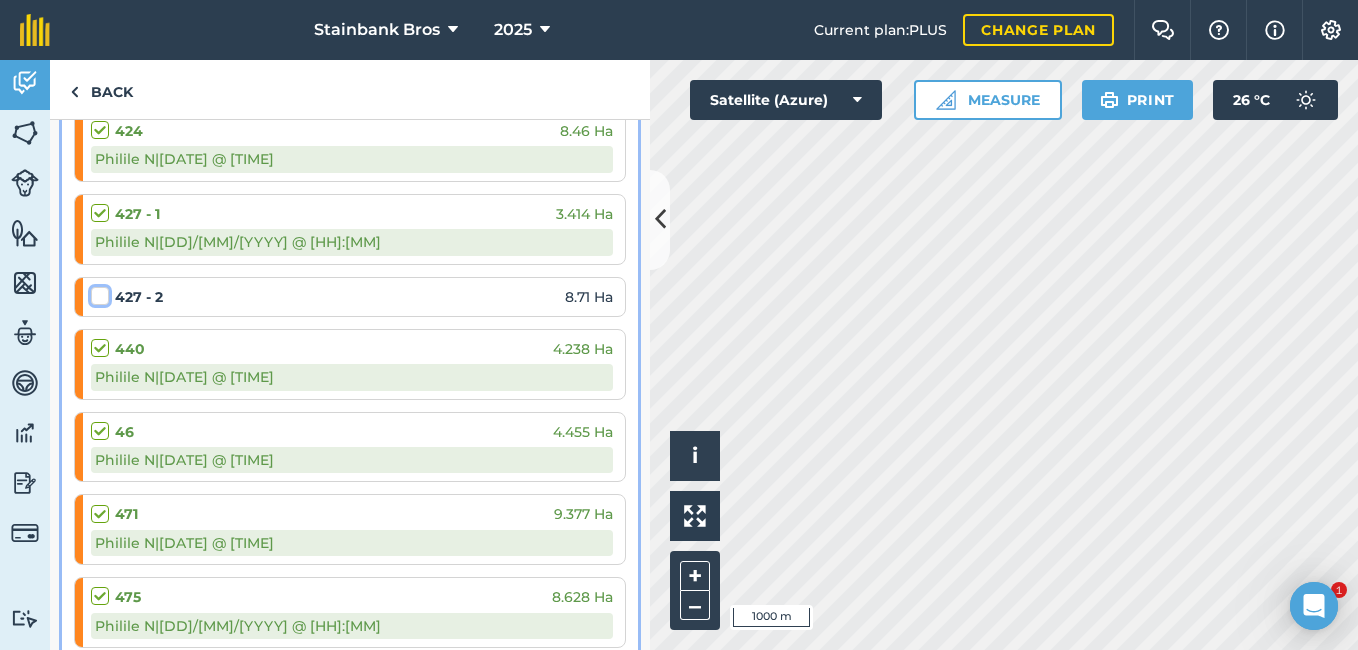 click at bounding box center [97, 292] 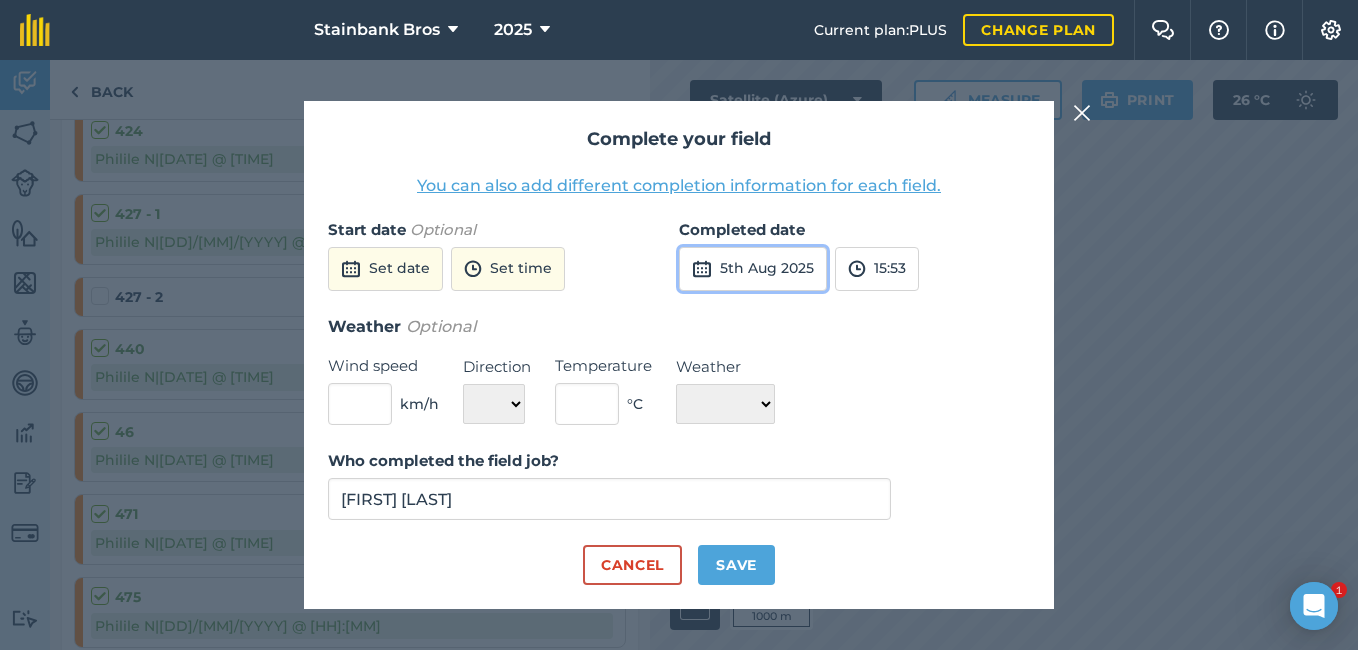 click on "5th Aug 2025" at bounding box center [753, 269] 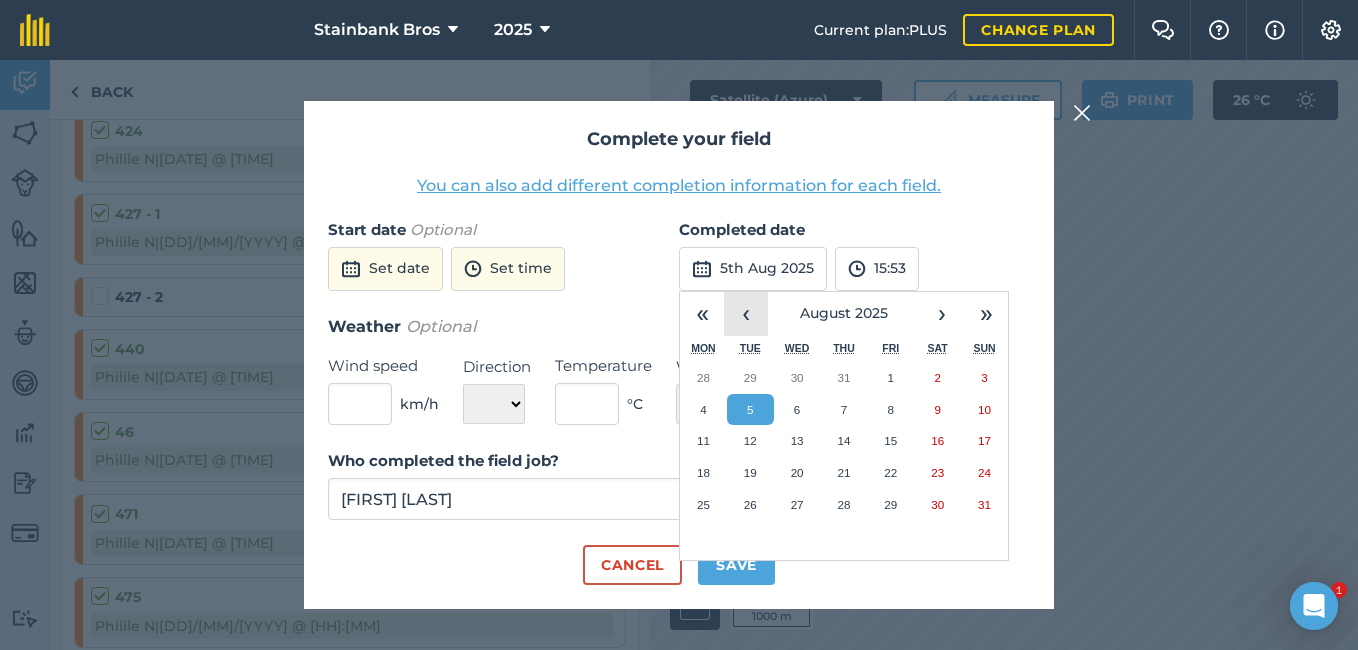 click on "‹" at bounding box center (746, 314) 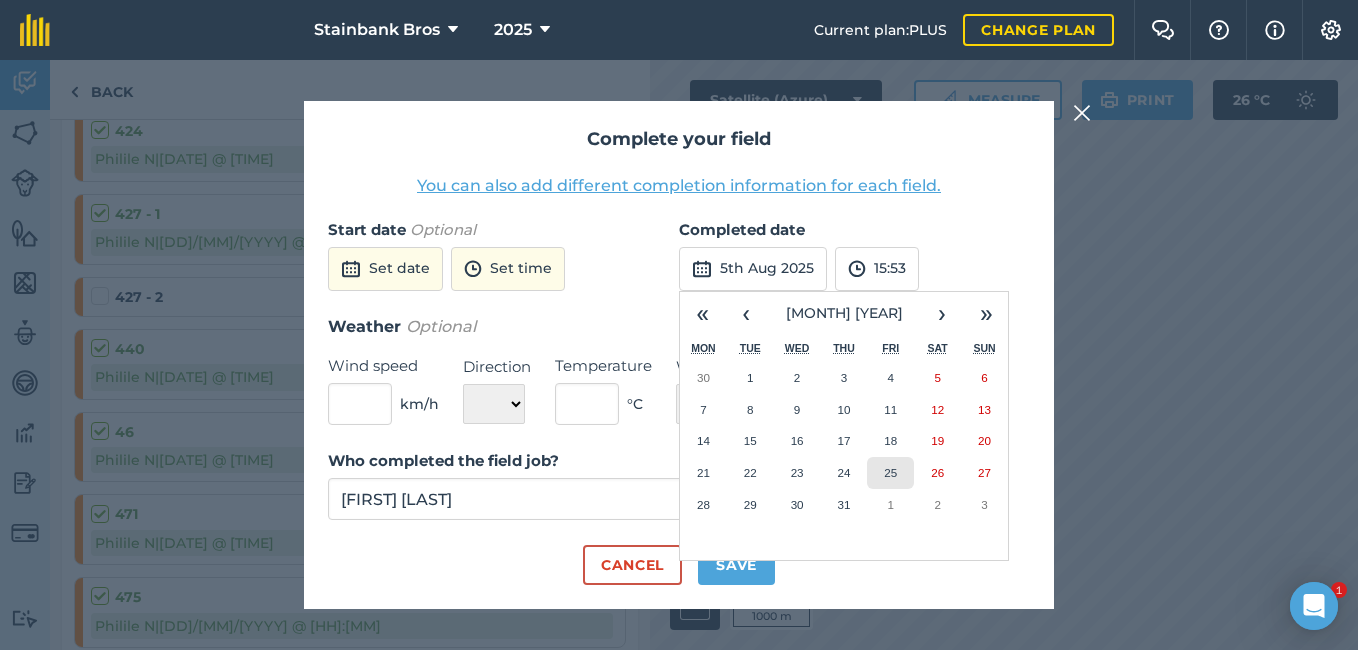 click on "25" at bounding box center [890, 473] 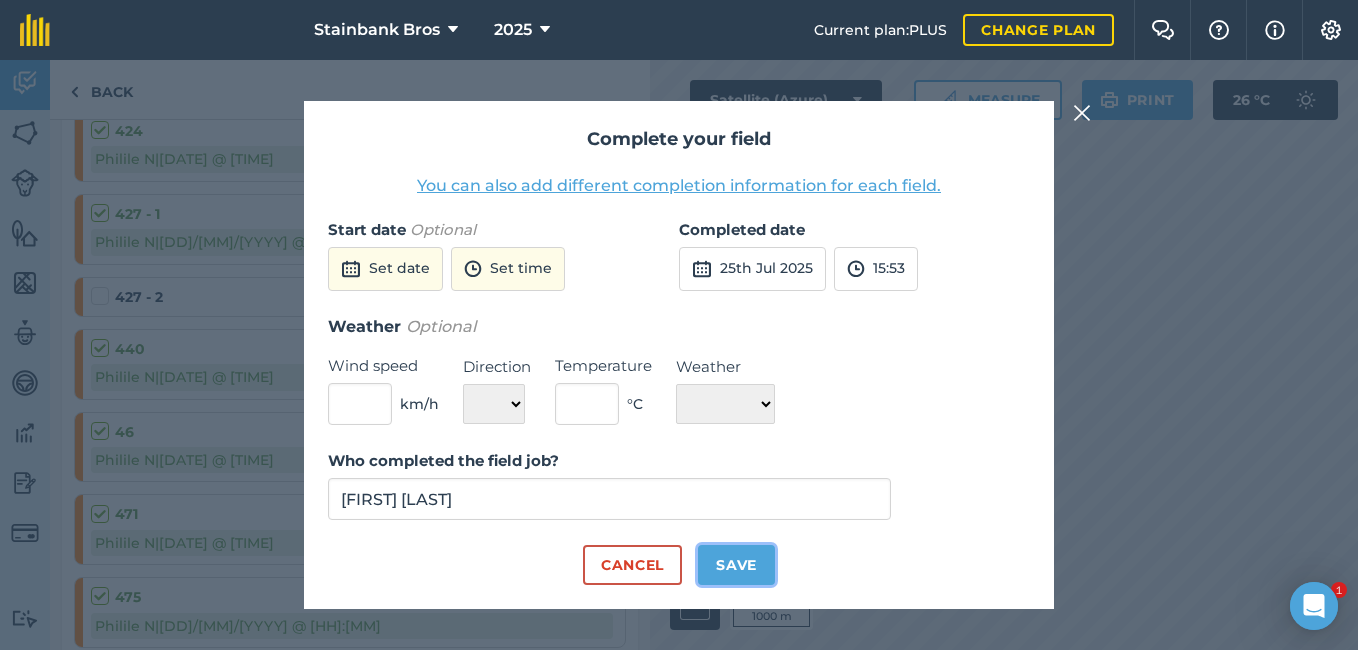 click on "Save" at bounding box center (736, 565) 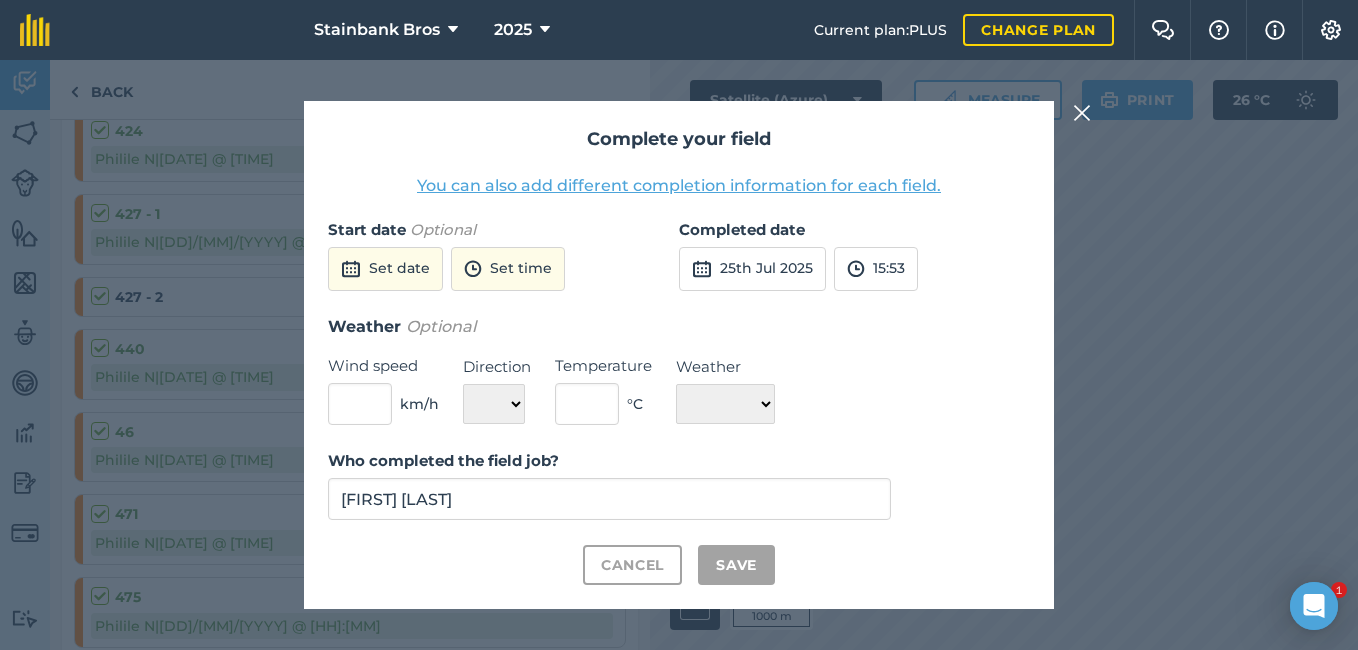 checkbox on "true" 